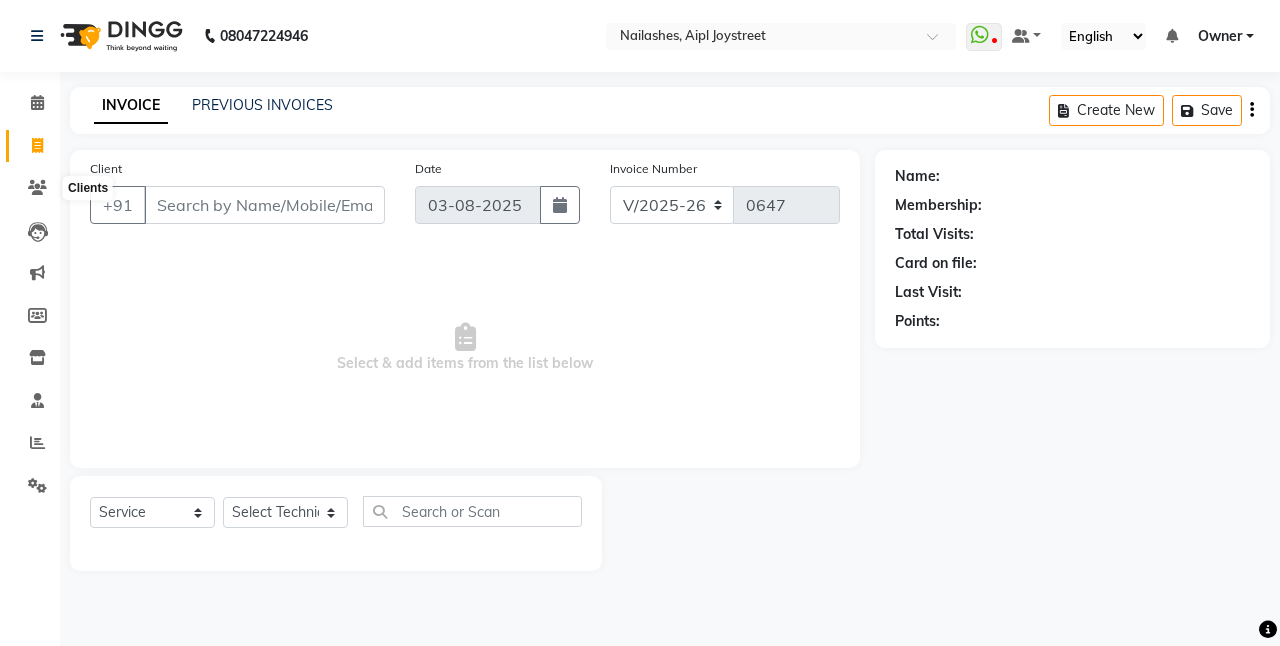 select on "5749" 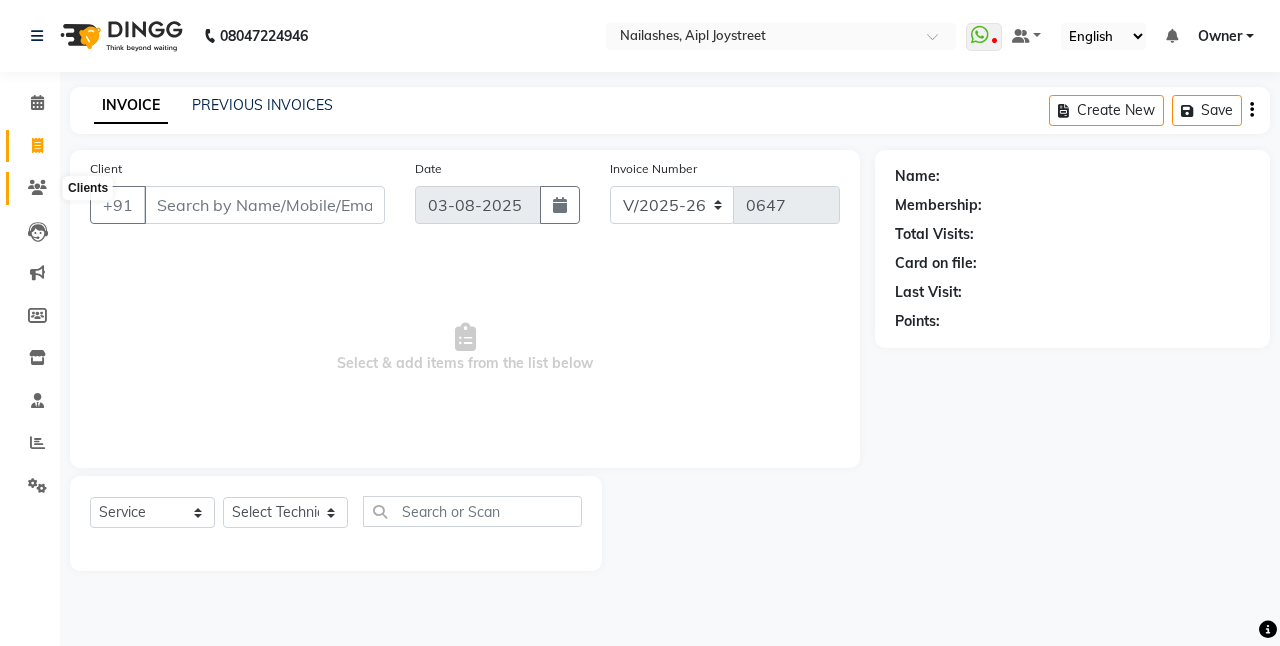 scroll, scrollTop: 0, scrollLeft: 0, axis: both 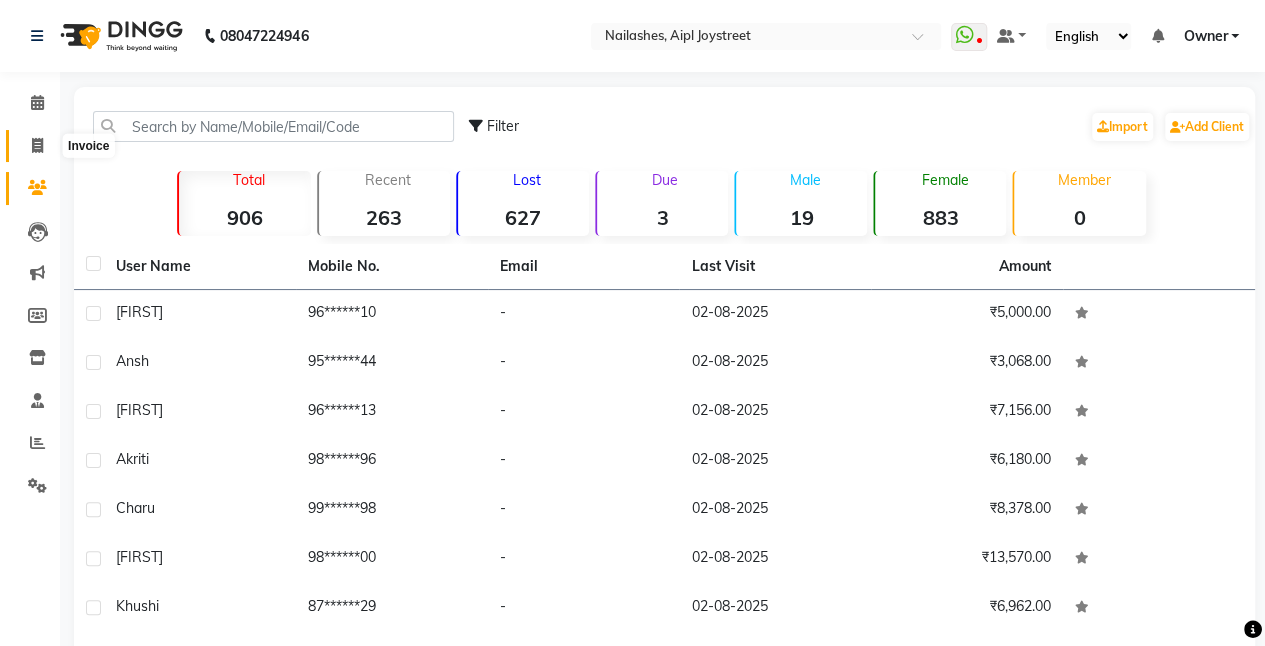 click 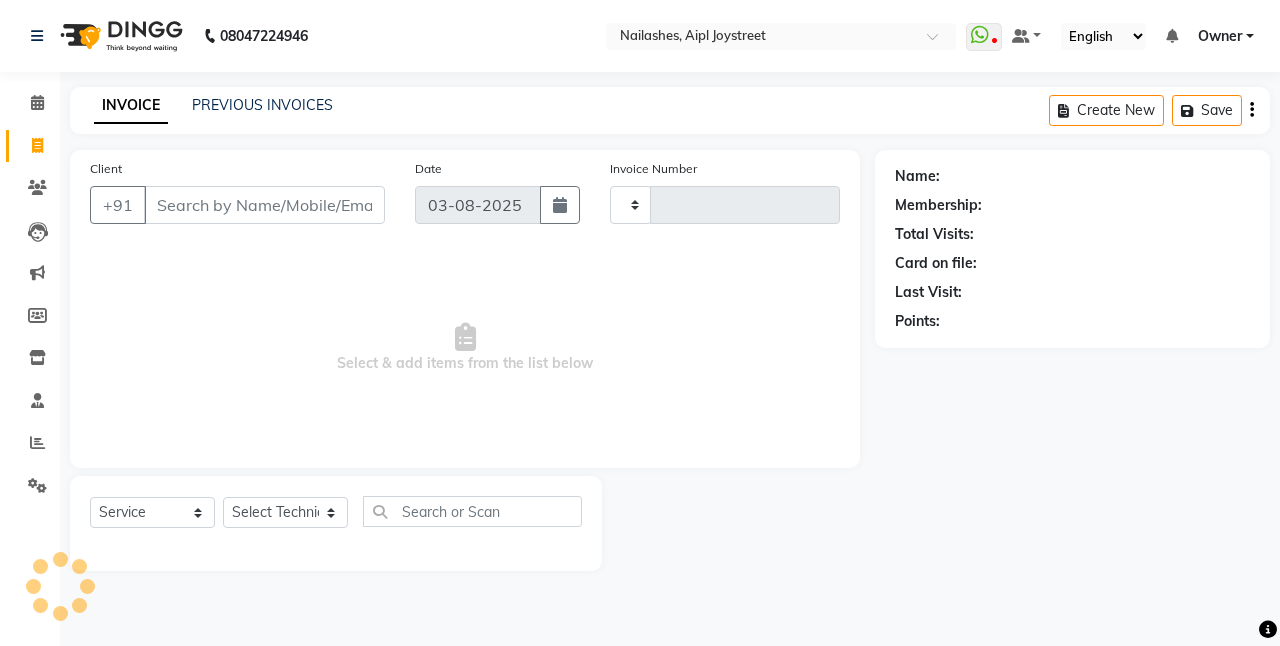 type on "0647" 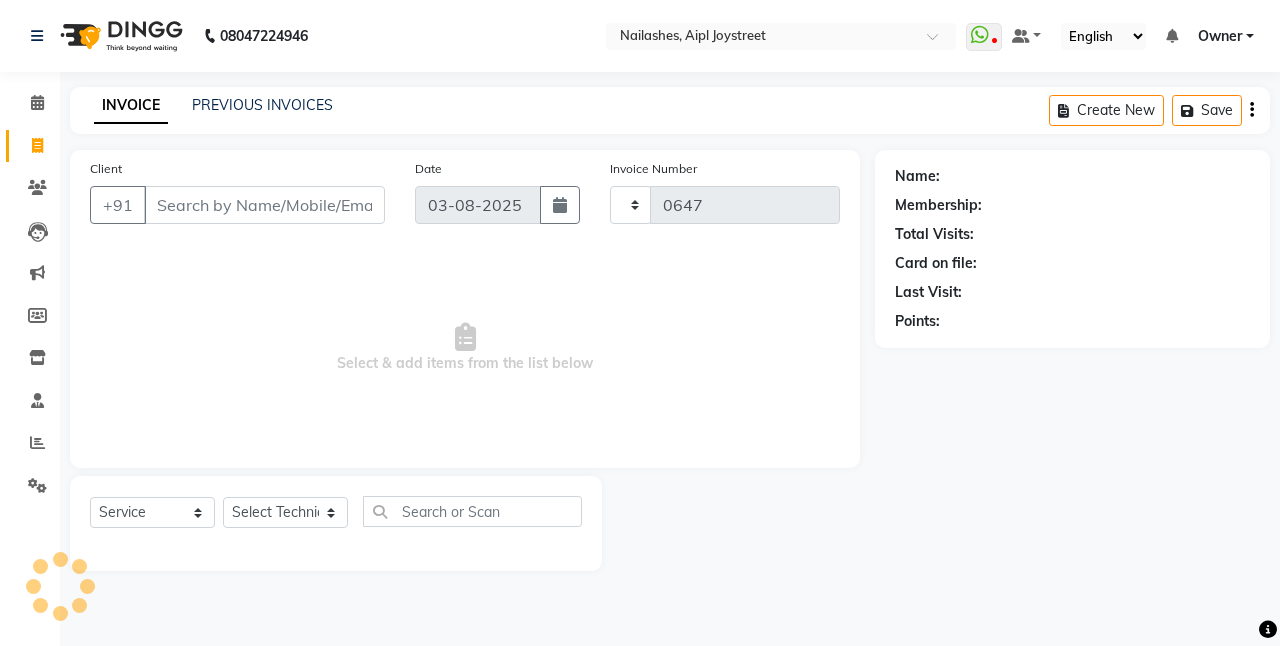 select on "5749" 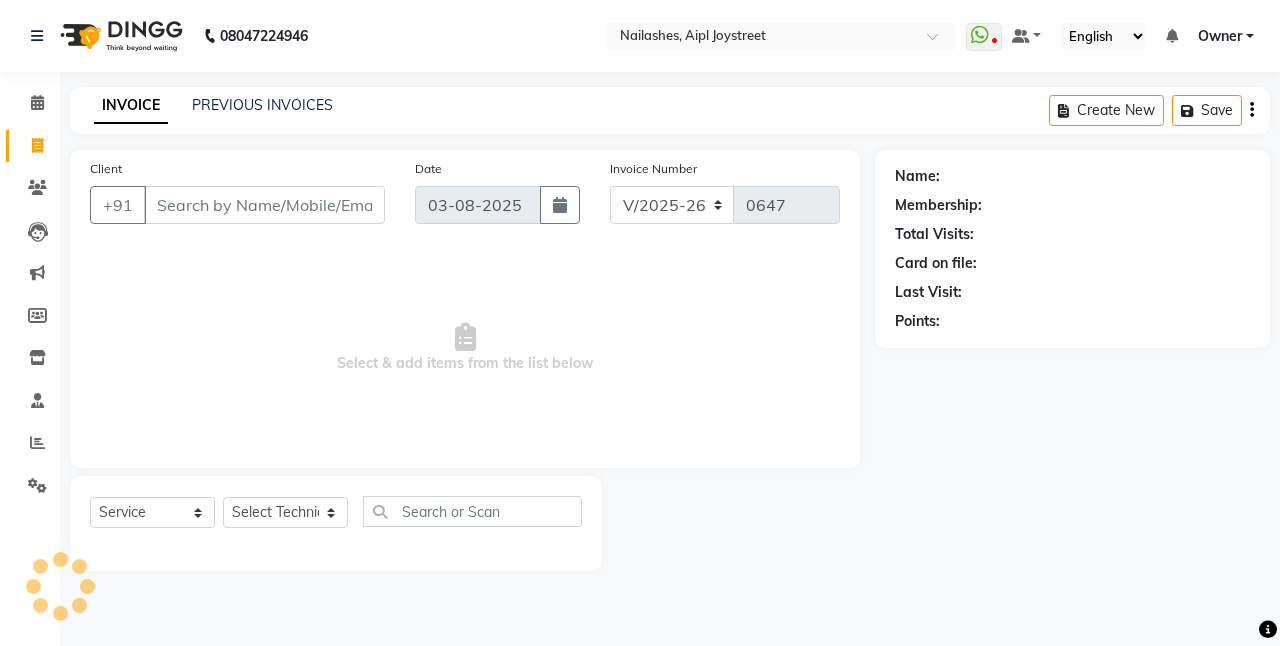 click on "Client" at bounding box center [264, 205] 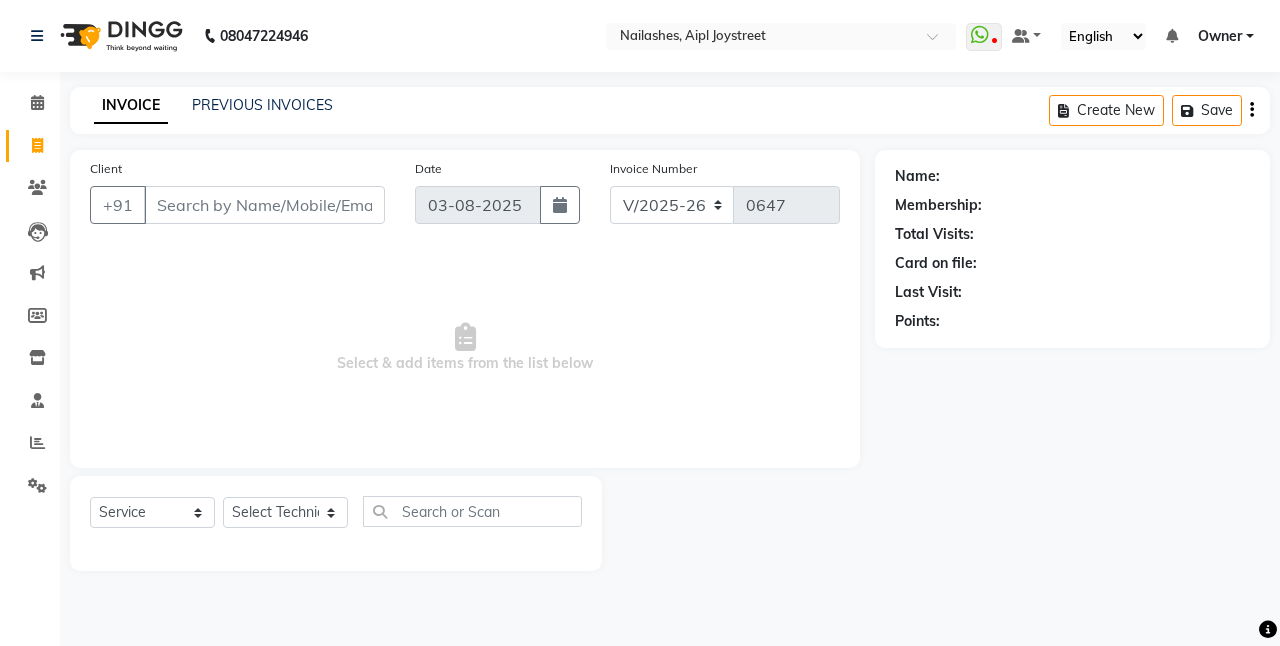 click on "Client" at bounding box center [264, 205] 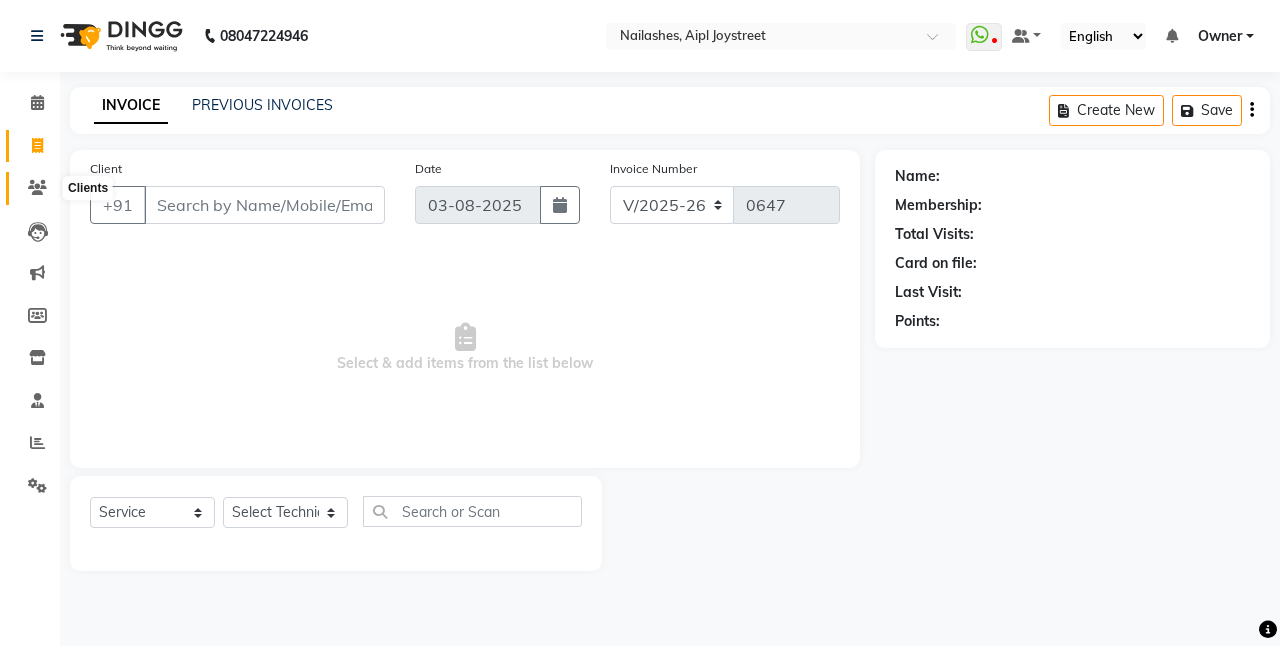 click 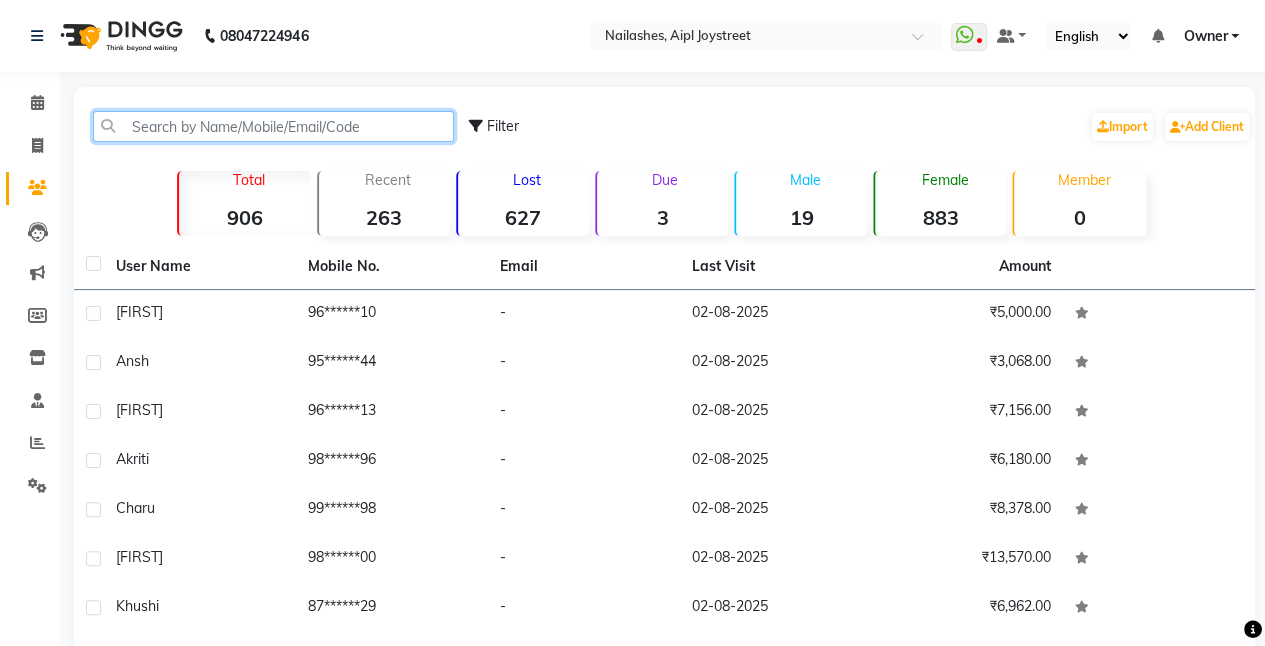 click 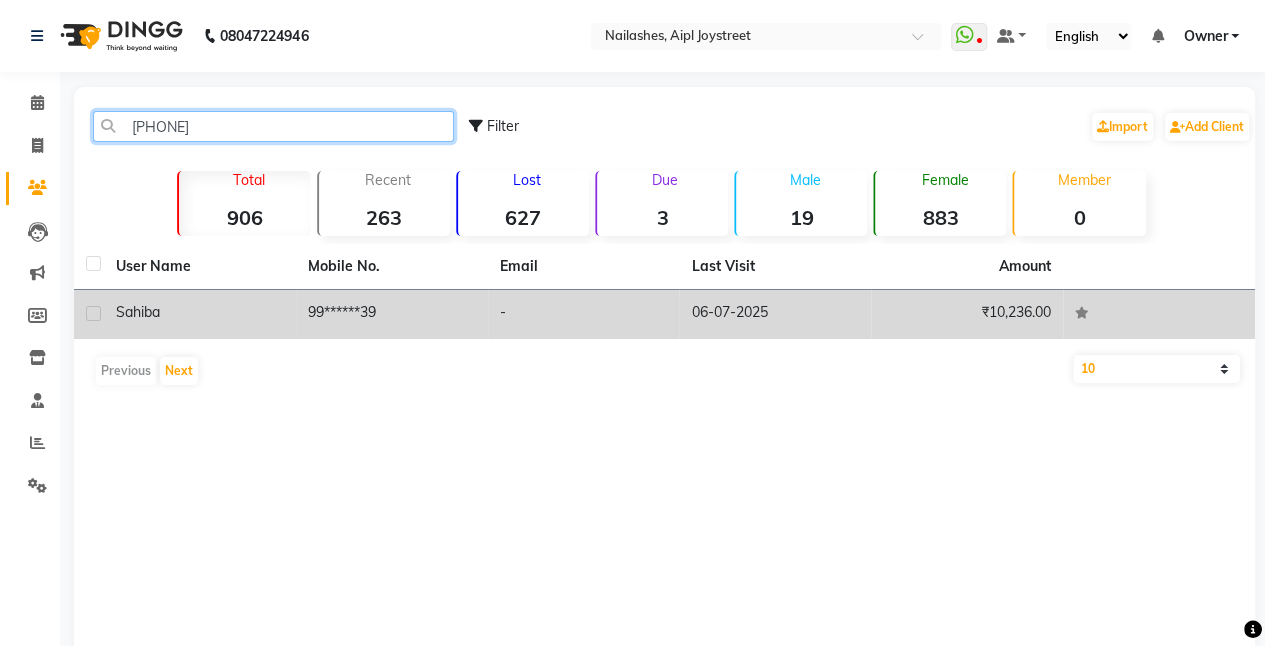 type on "[PHONE]" 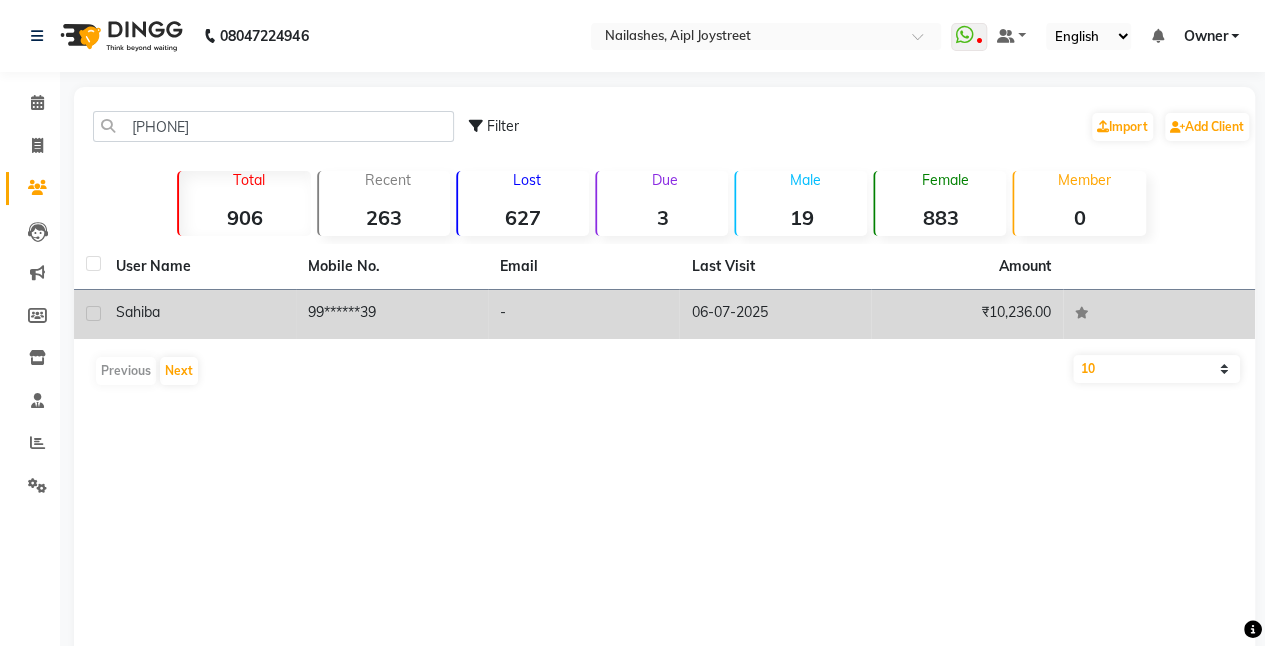 click on "Sahiba" 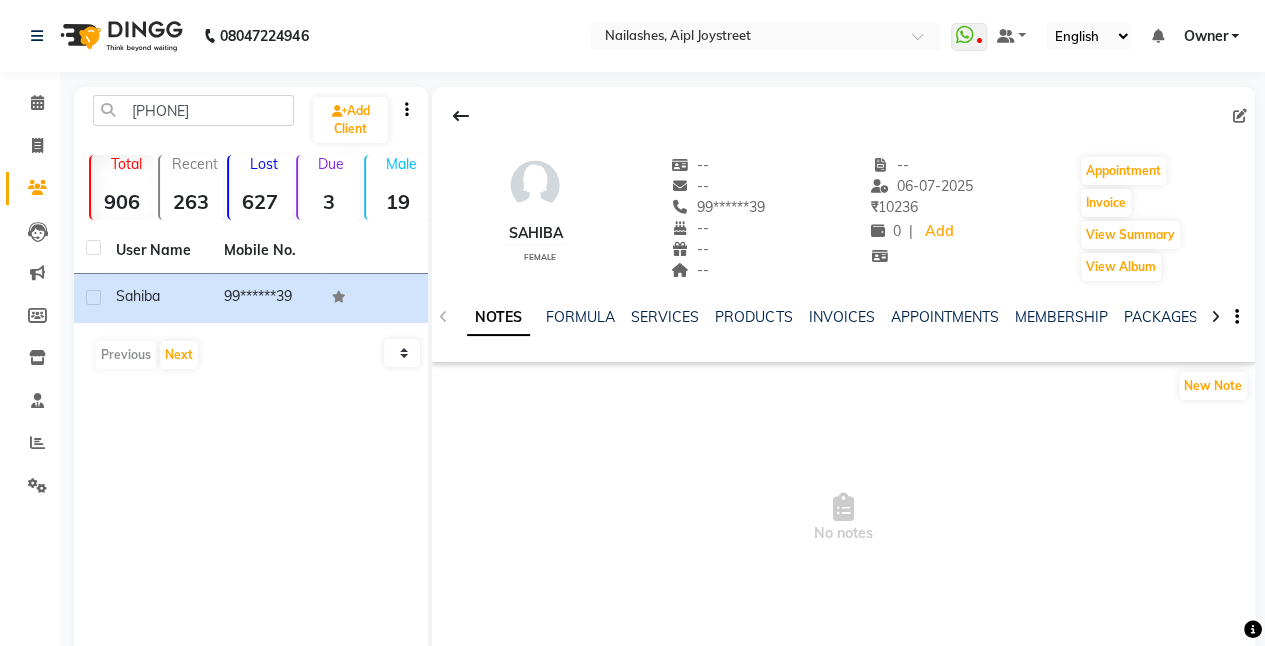 click on "NOTES FORMULA SERVICES PRODUCTS INVOICES APPOINTMENTS MEMBERSHIP PACKAGES VOUCHERS GIFTCARDS POINTS FORMS FAMILY CARDS WALLET" 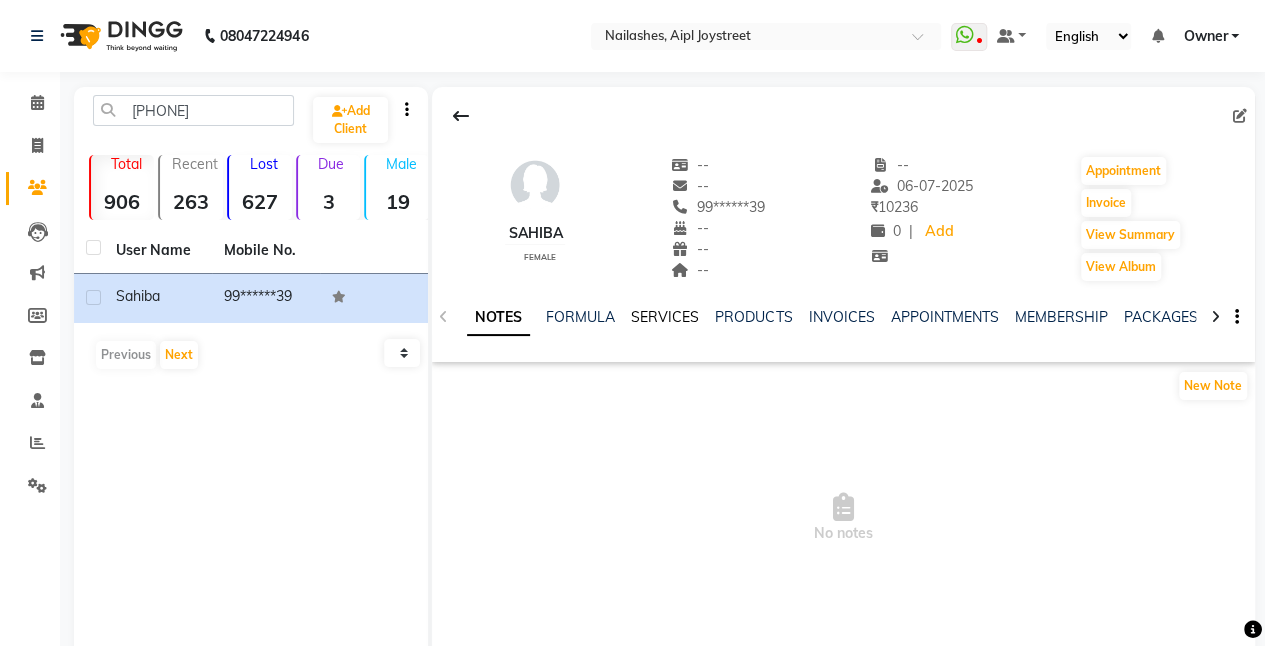 click on "SERVICES" 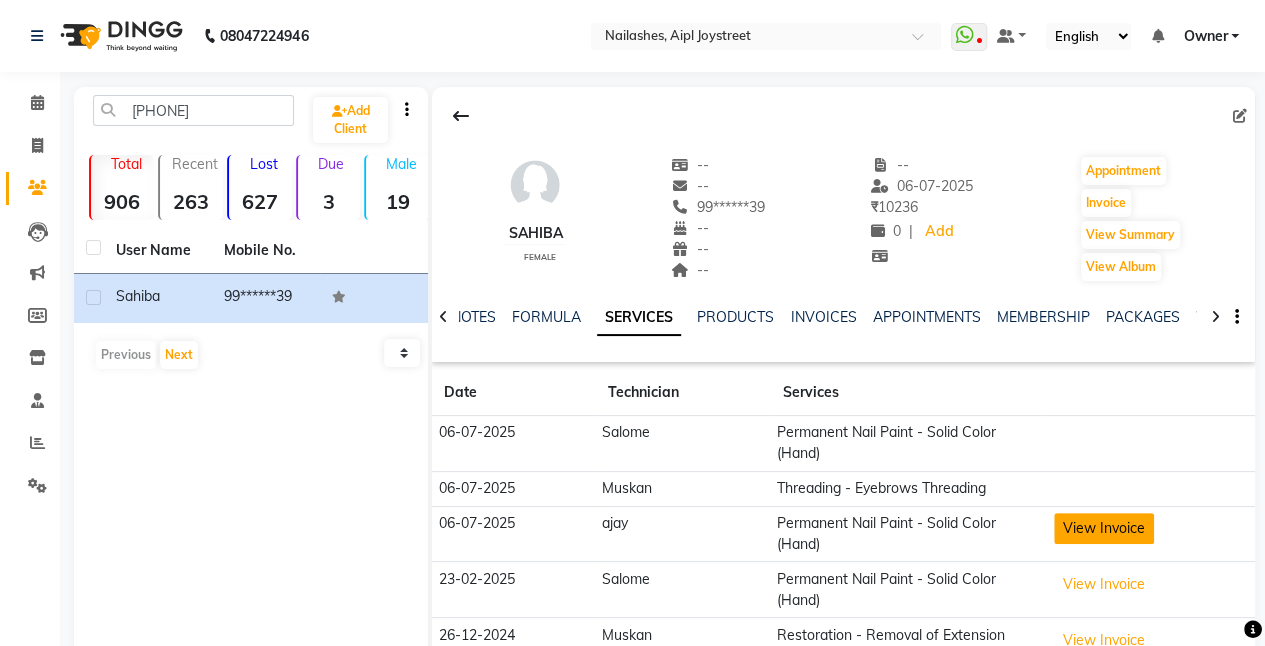 click on "View Invoice" 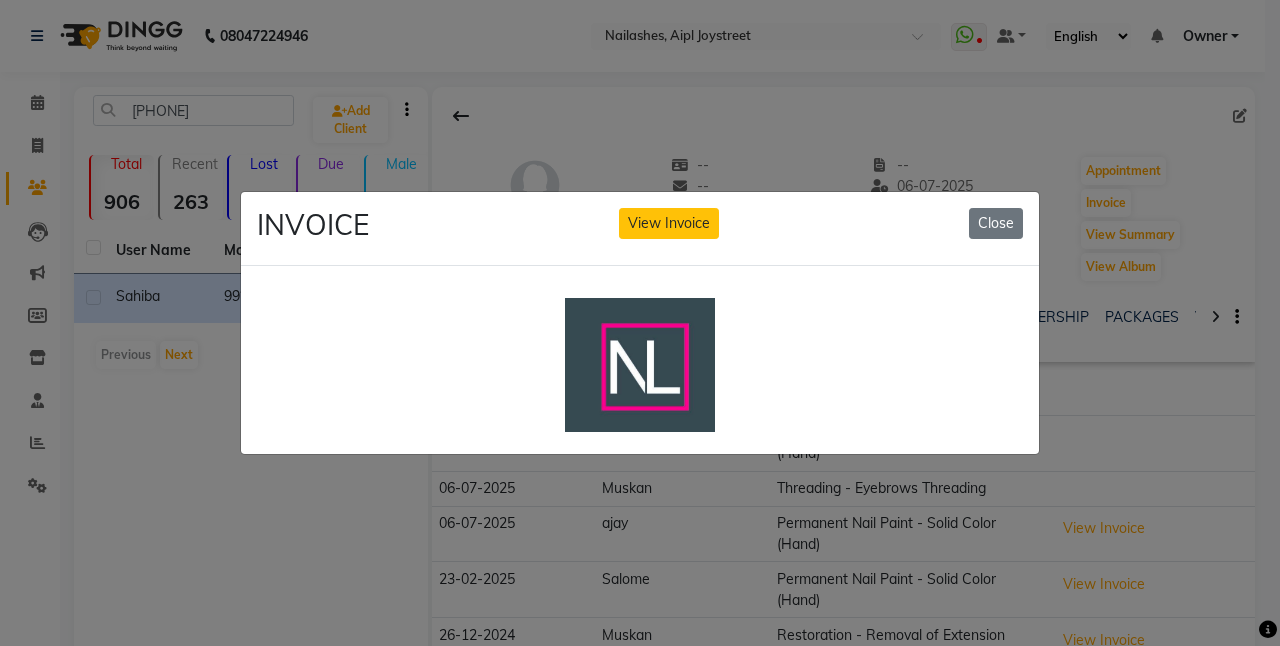 scroll, scrollTop: 16, scrollLeft: 0, axis: vertical 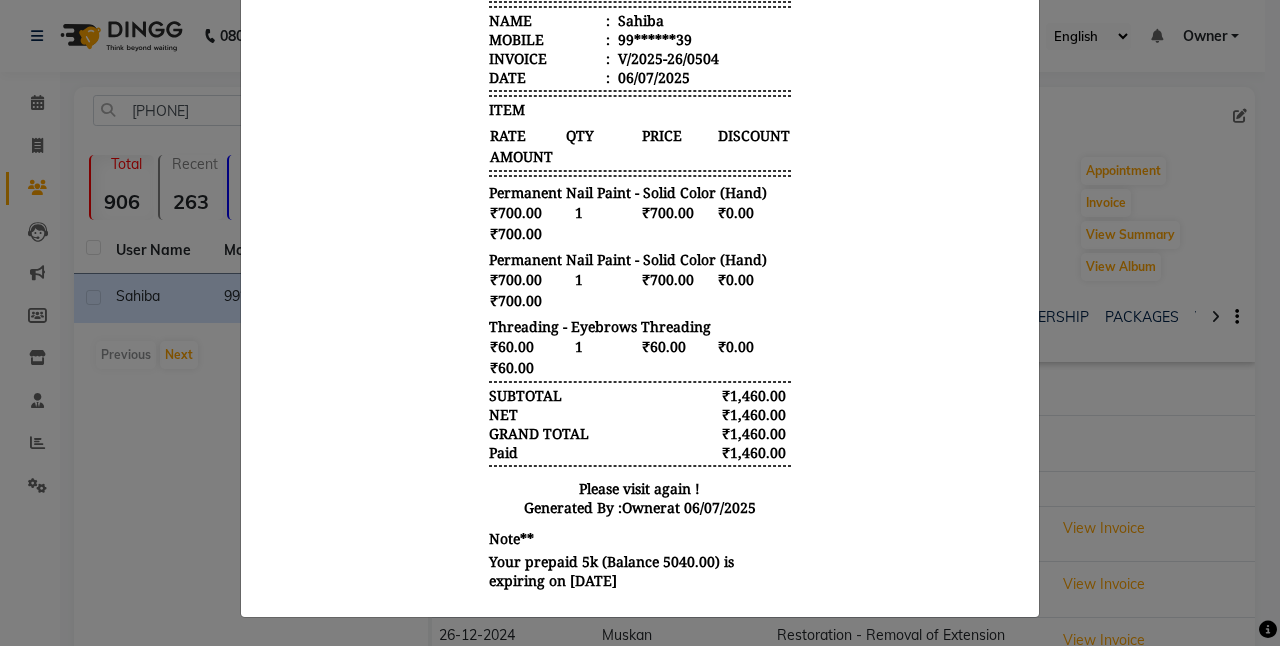 click on "INVOICE View Invoice Close" 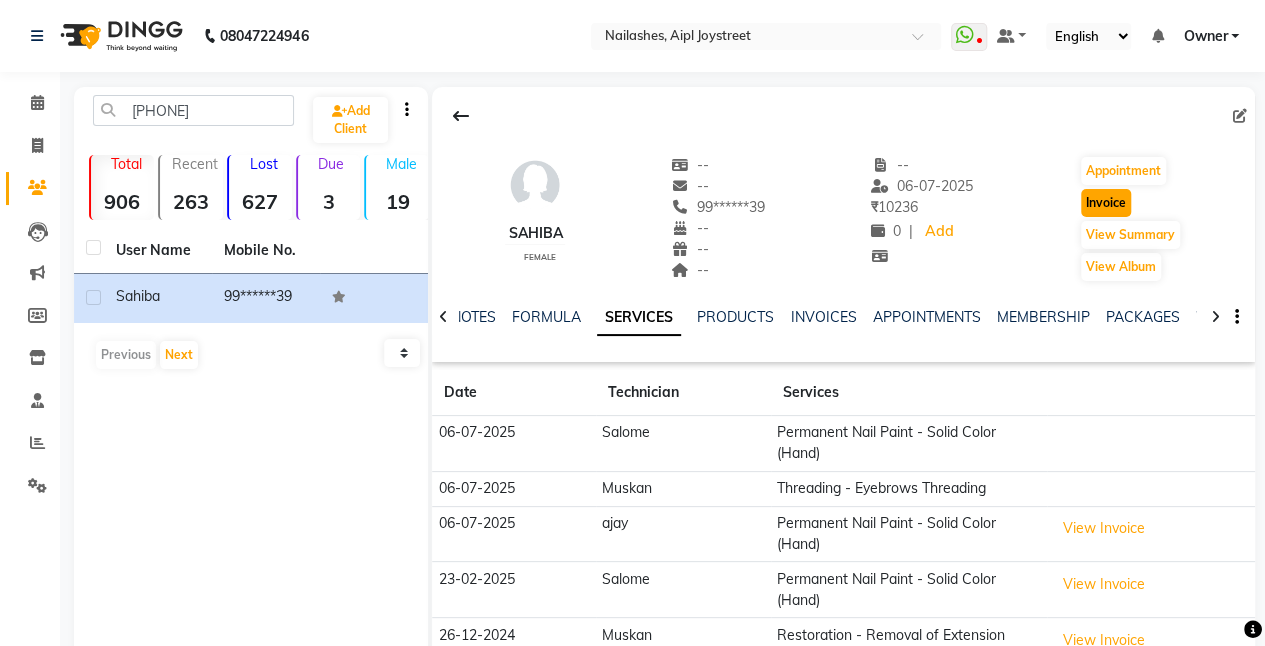 click on "Invoice" 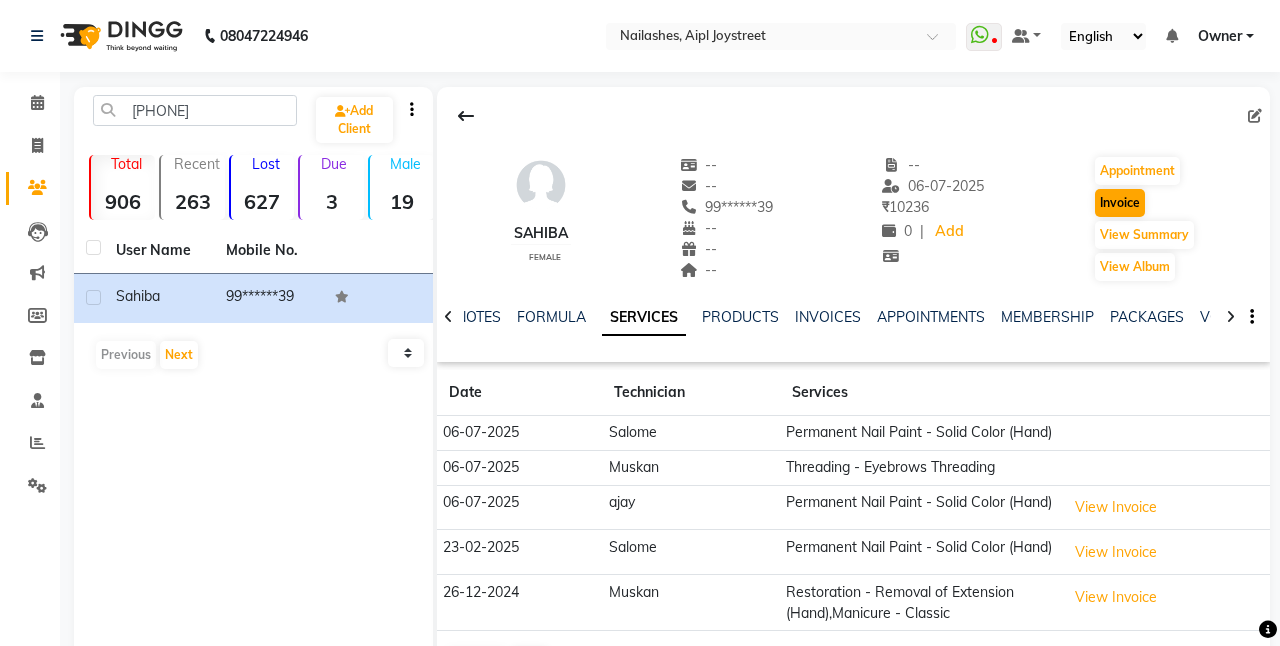 select on "service" 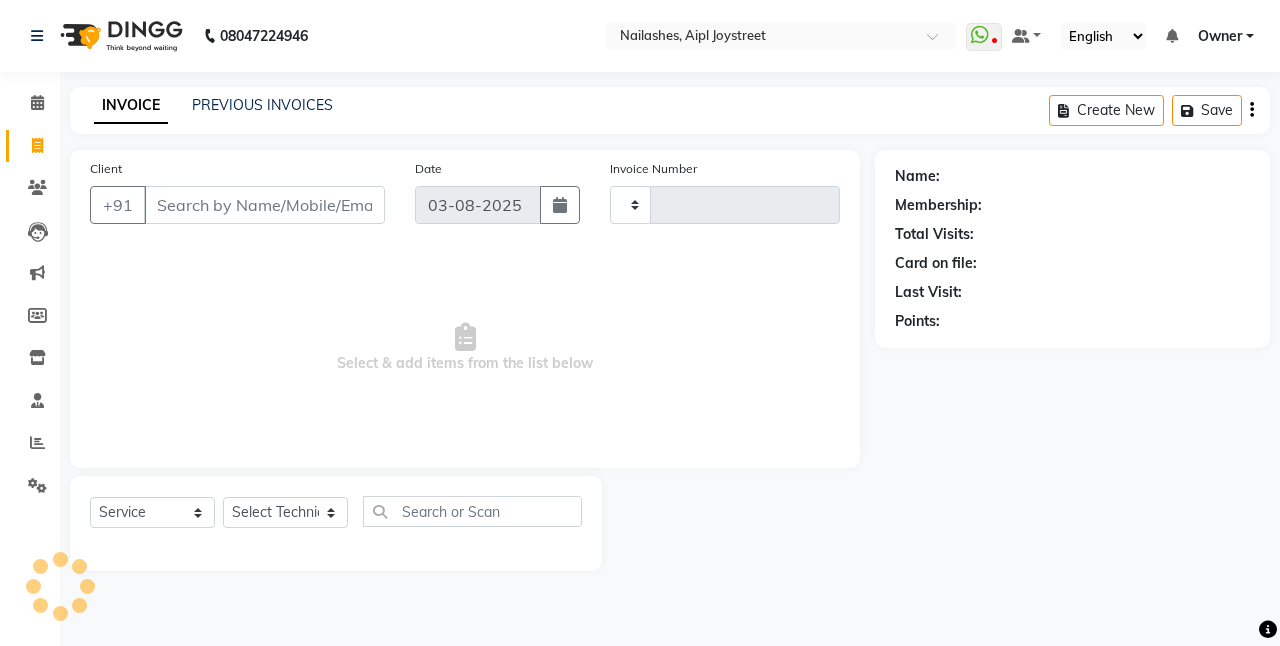 type on "0647" 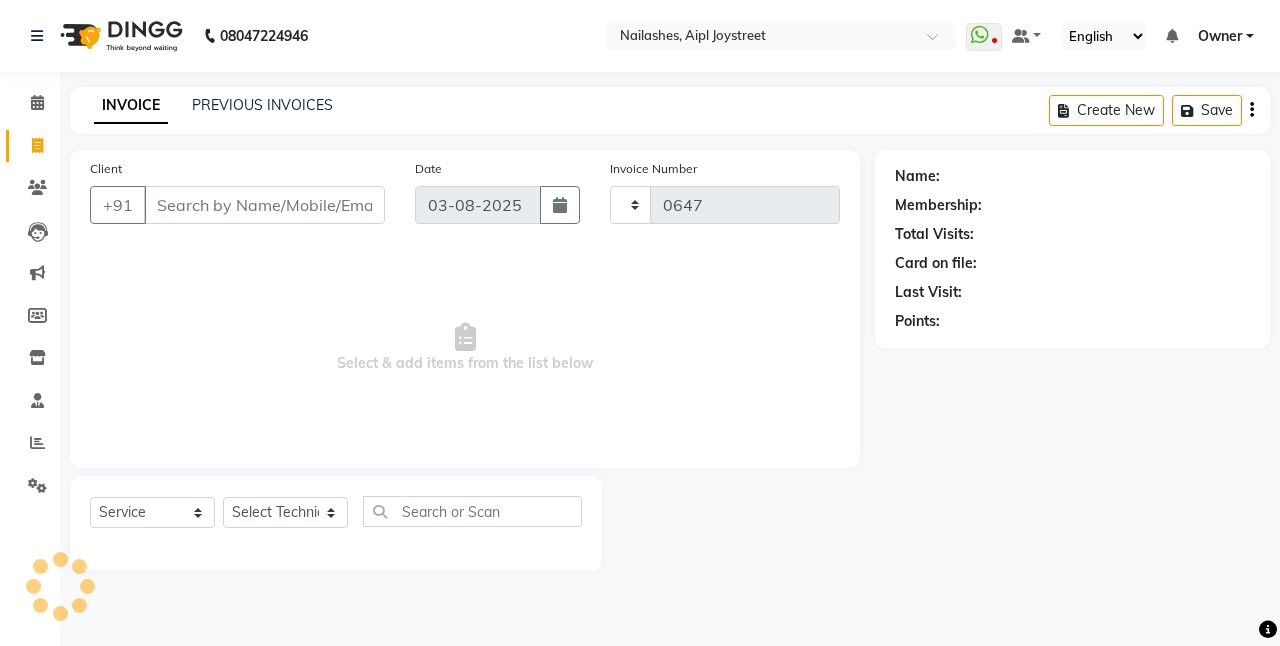select on "5749" 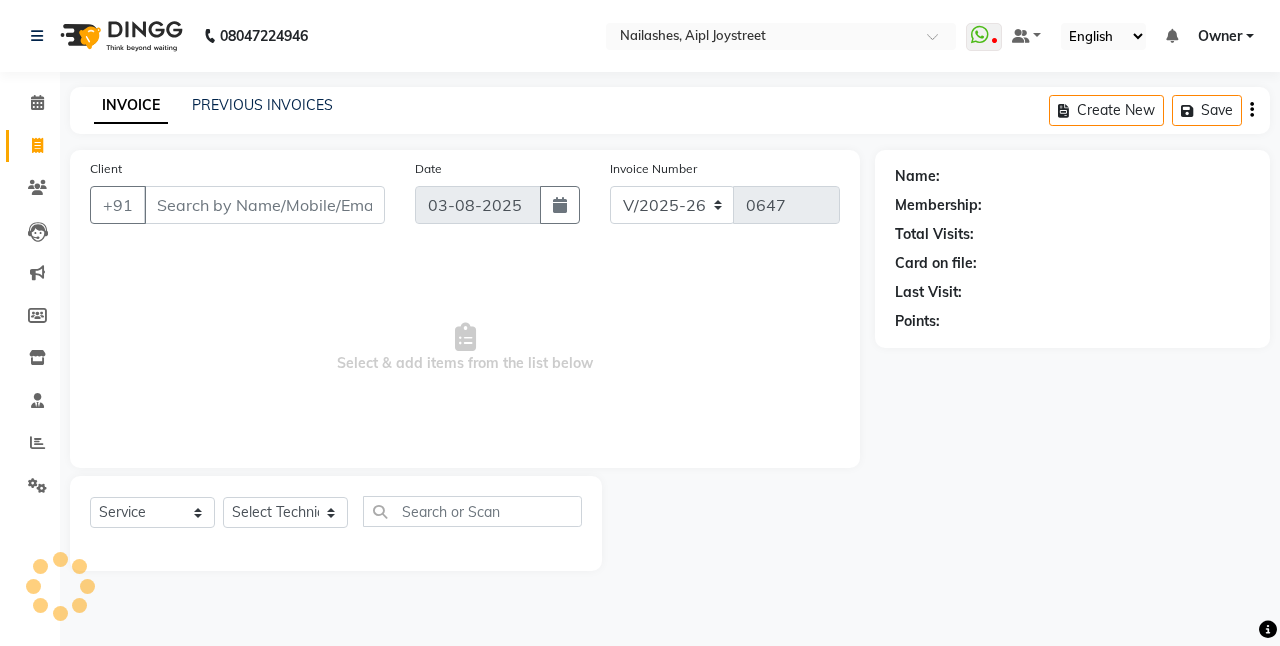 type on "99******39" 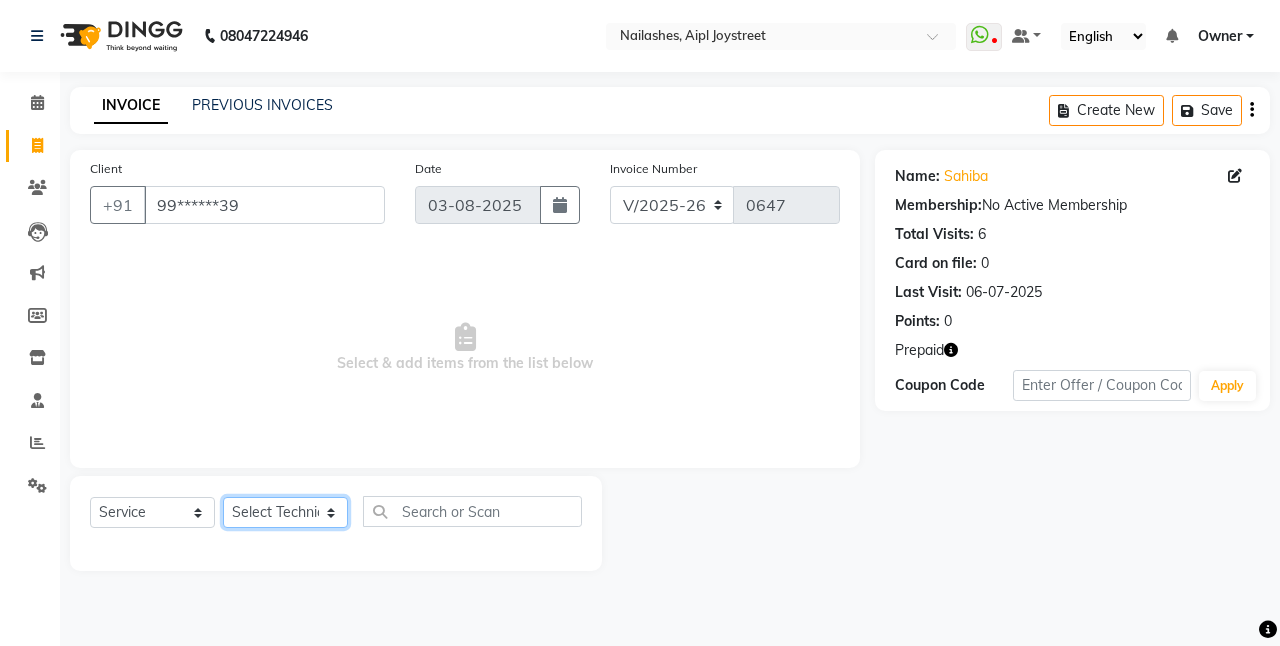 click on "Select Technician ajay Anita Chetan Manager Muskan Owner Prosanto Salome VIVEK" 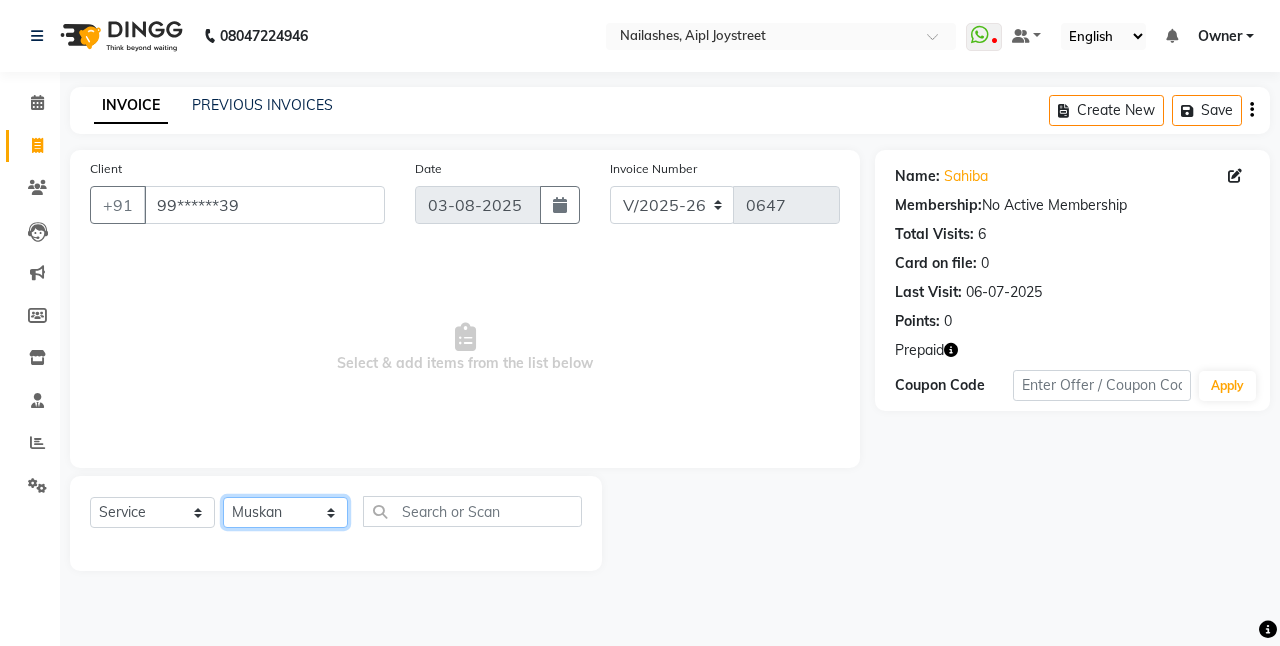 click on "Select Technician ajay Anita Chetan Manager Muskan Owner Prosanto Salome VIVEK" 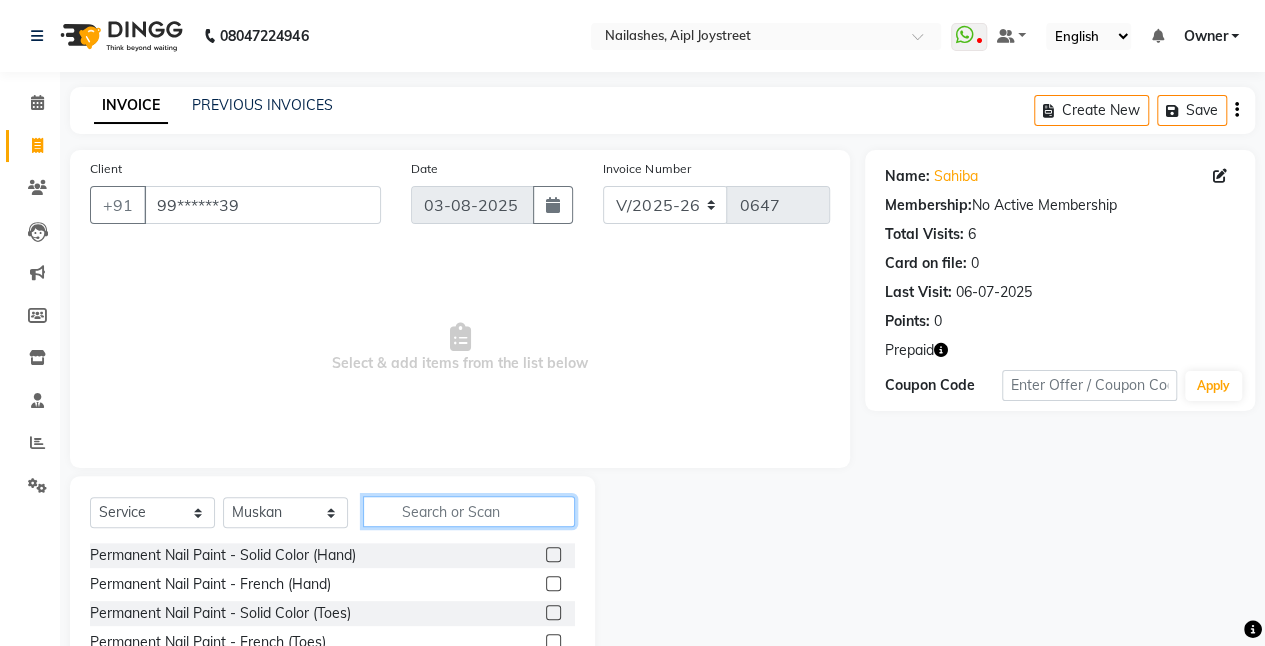 click 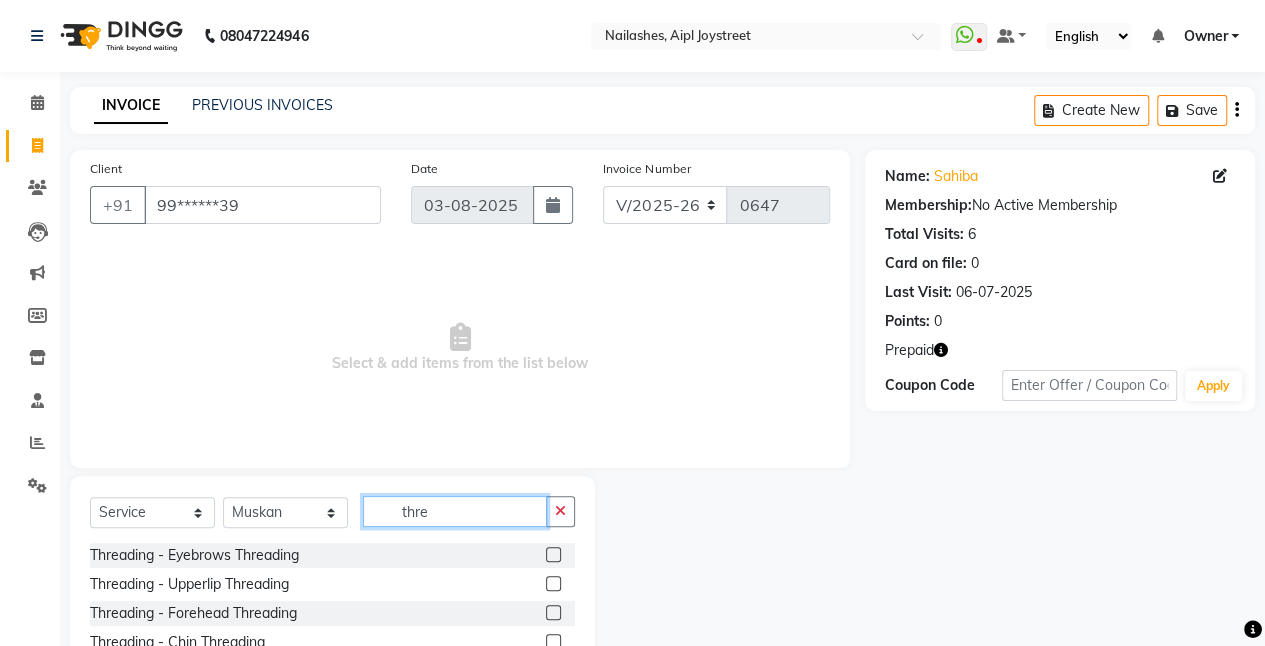 type on "thre" 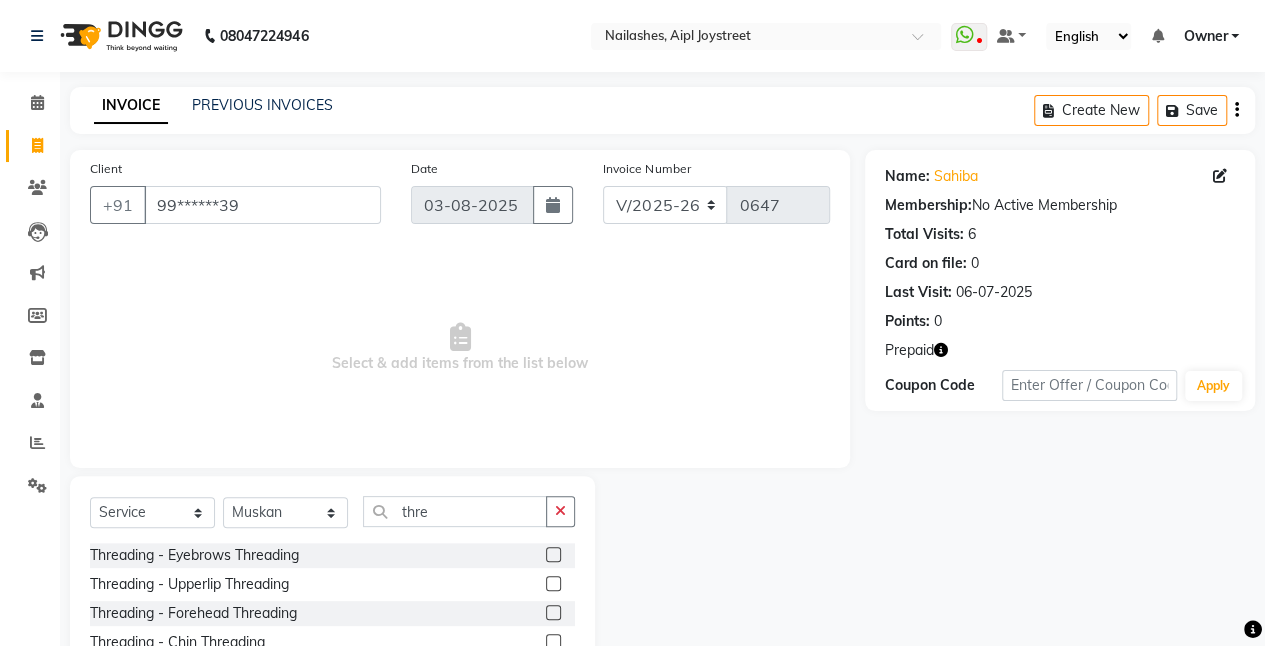 click on "Threading - Eyebrows Threading" 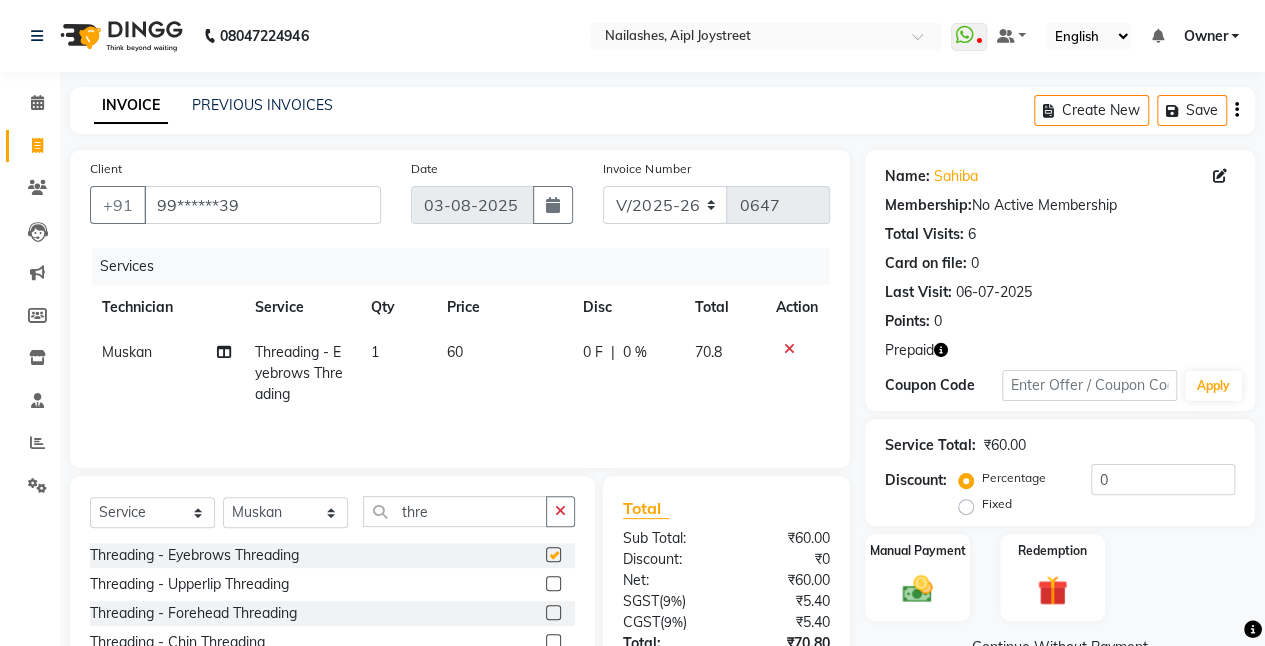 checkbox on "false" 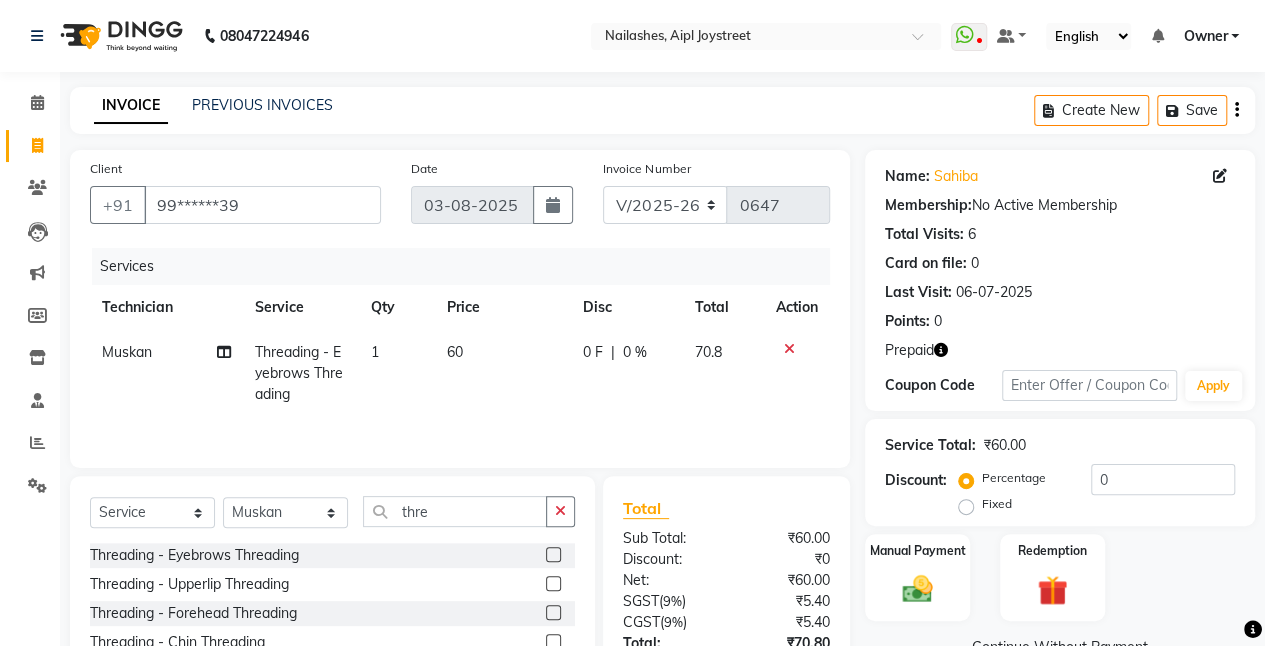 scroll, scrollTop: 153, scrollLeft: 0, axis: vertical 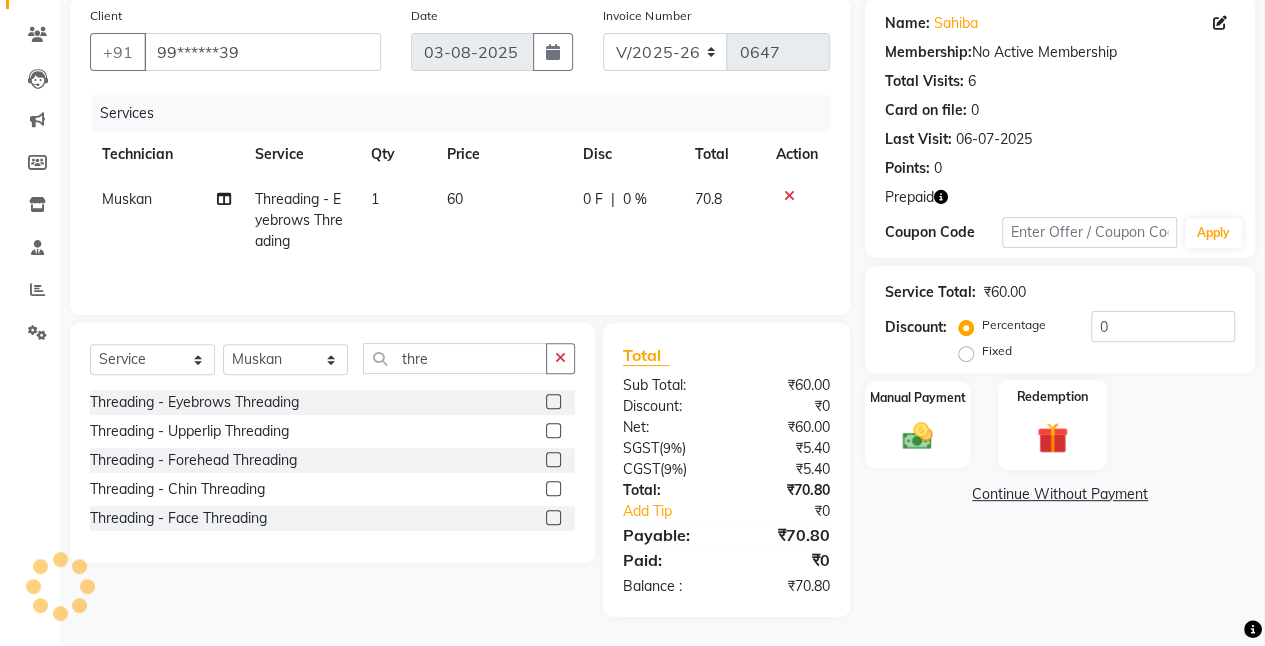 click on "Redemption" 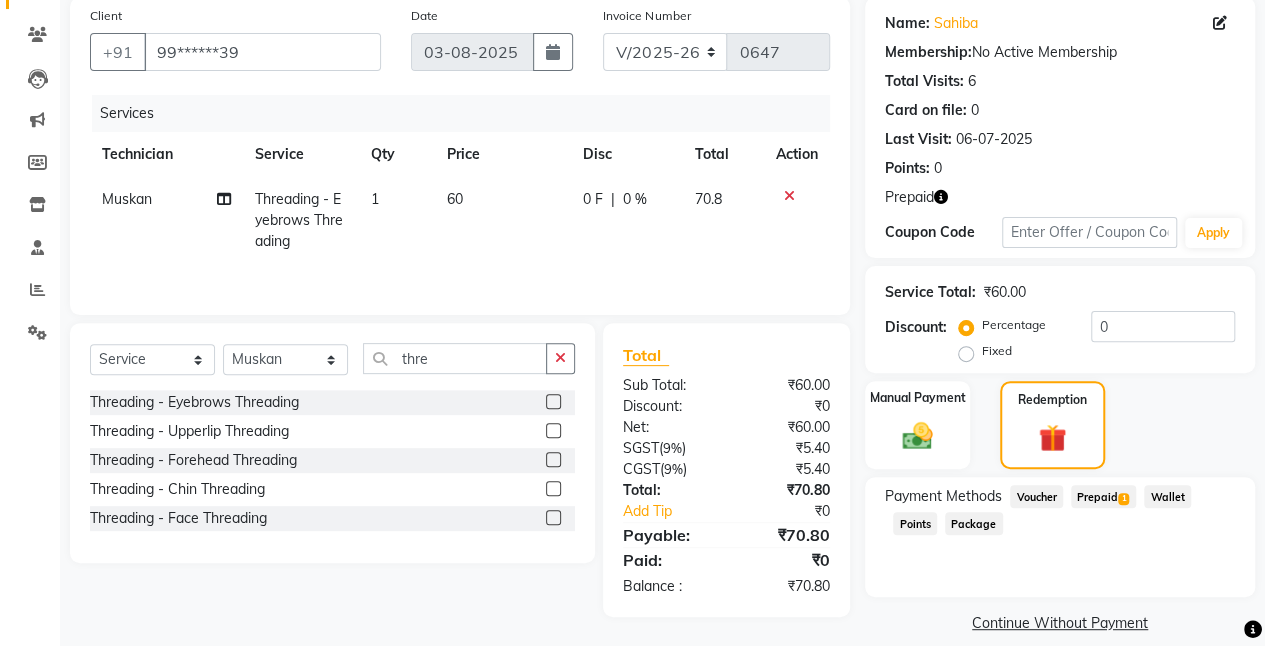 click on "Prepaid  1" 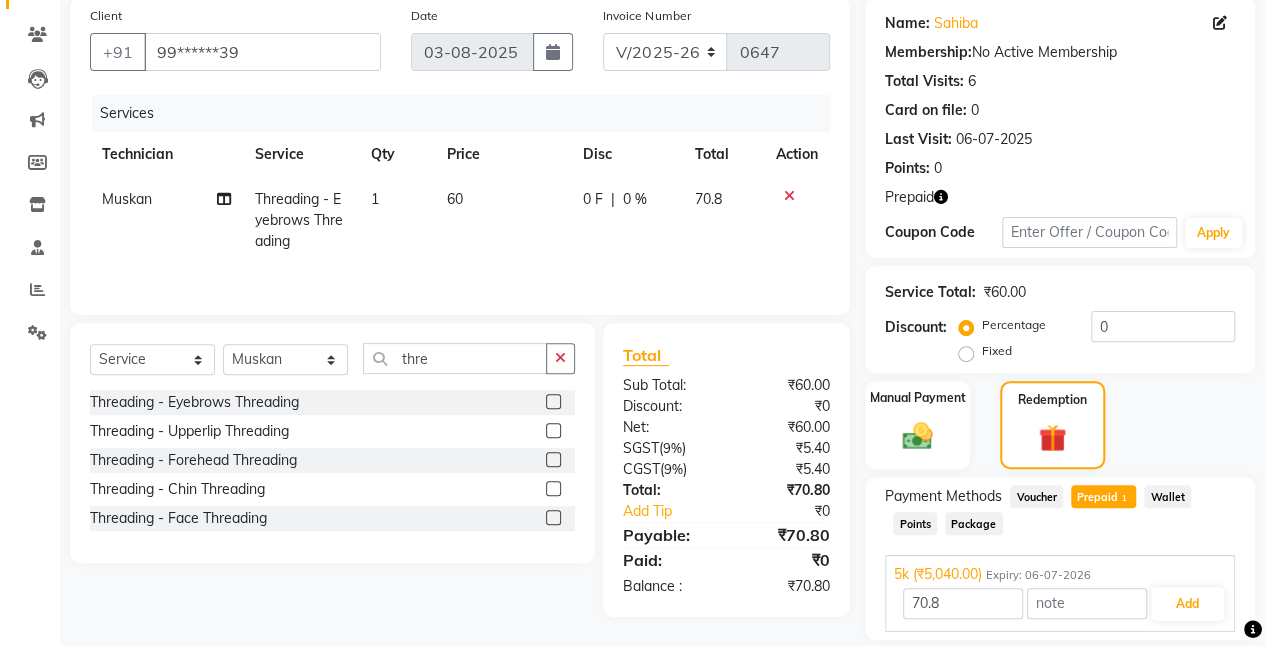 scroll, scrollTop: 218, scrollLeft: 0, axis: vertical 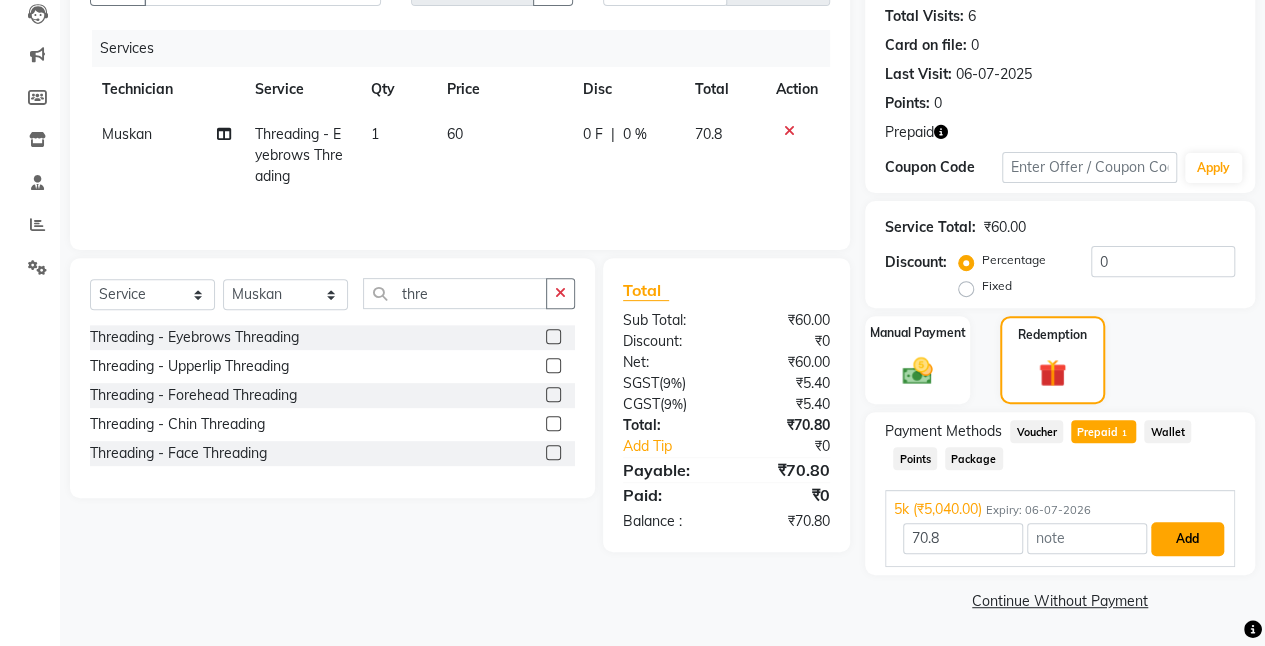 click on "Add" at bounding box center [1187, 539] 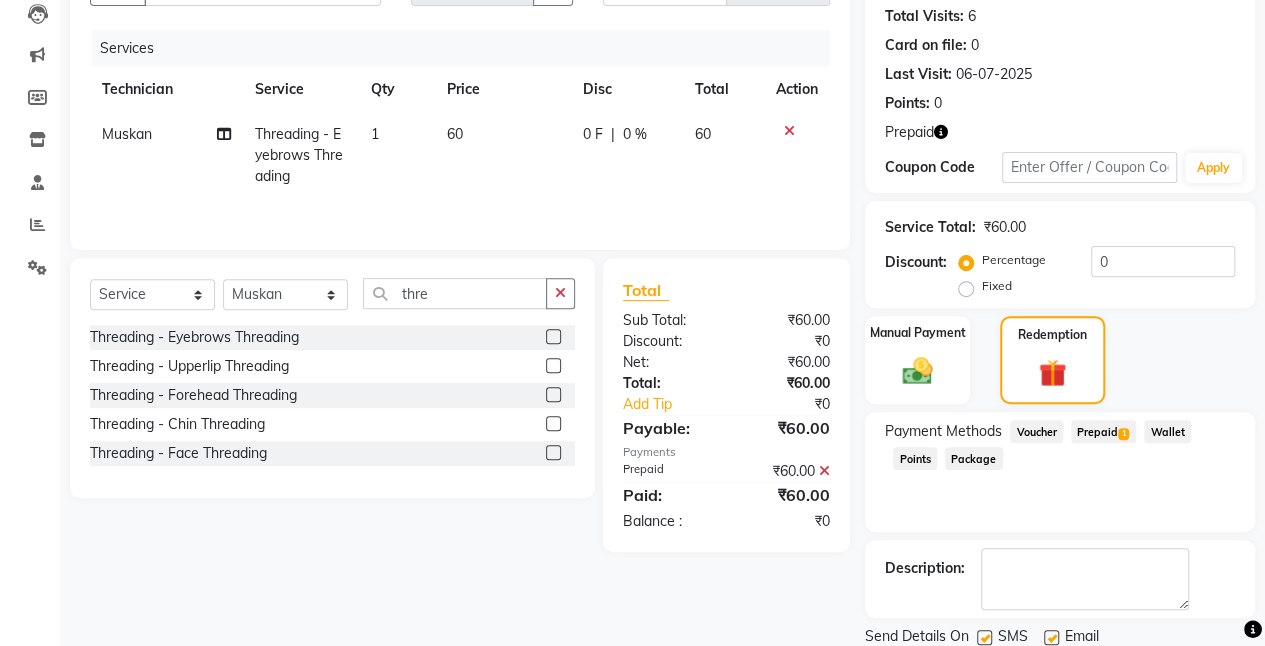 scroll, scrollTop: 286, scrollLeft: 0, axis: vertical 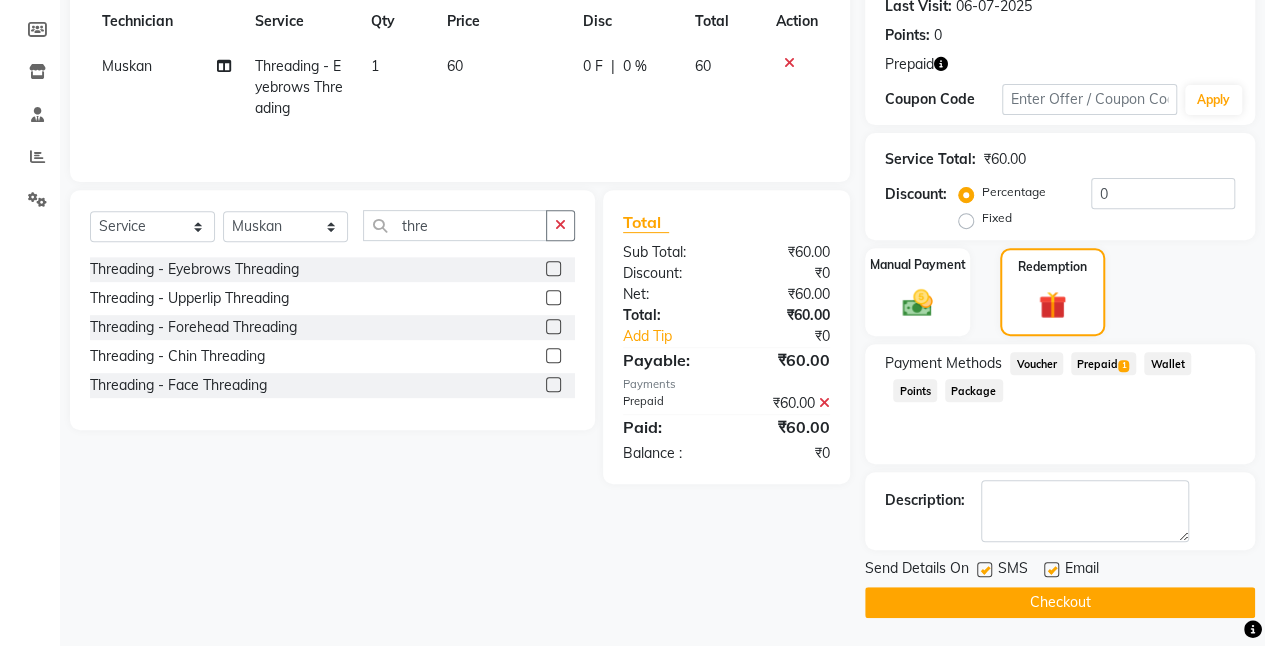 click on "Checkout" 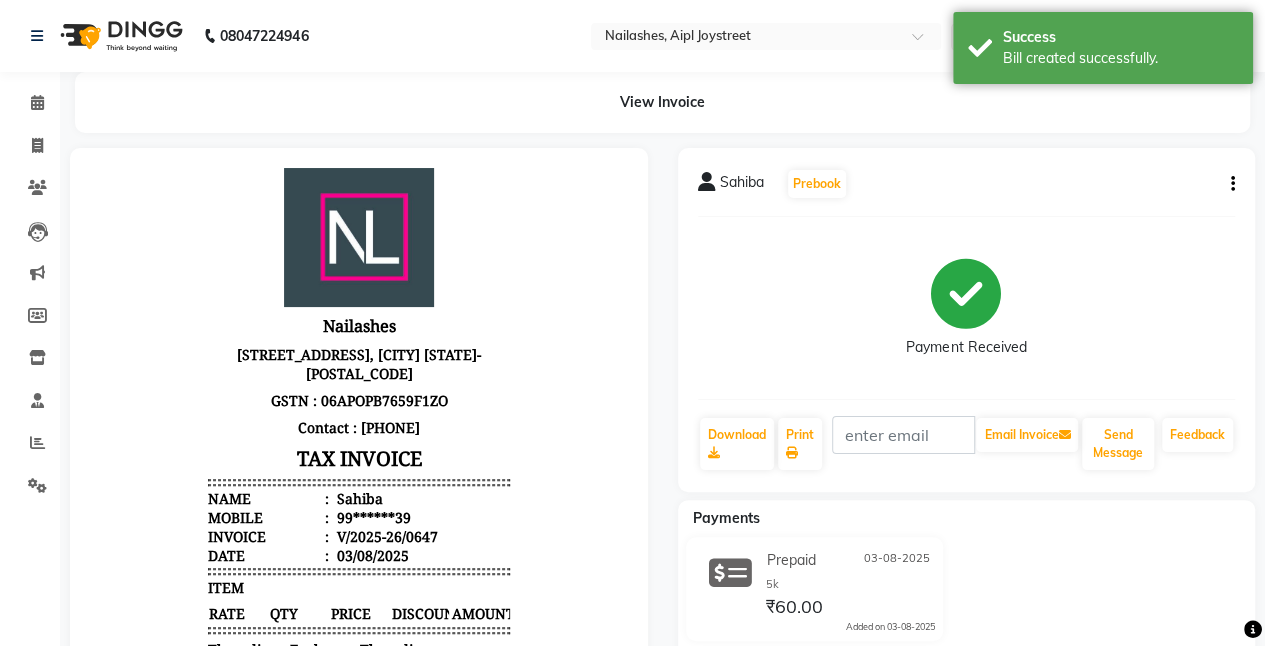 scroll, scrollTop: 325, scrollLeft: 0, axis: vertical 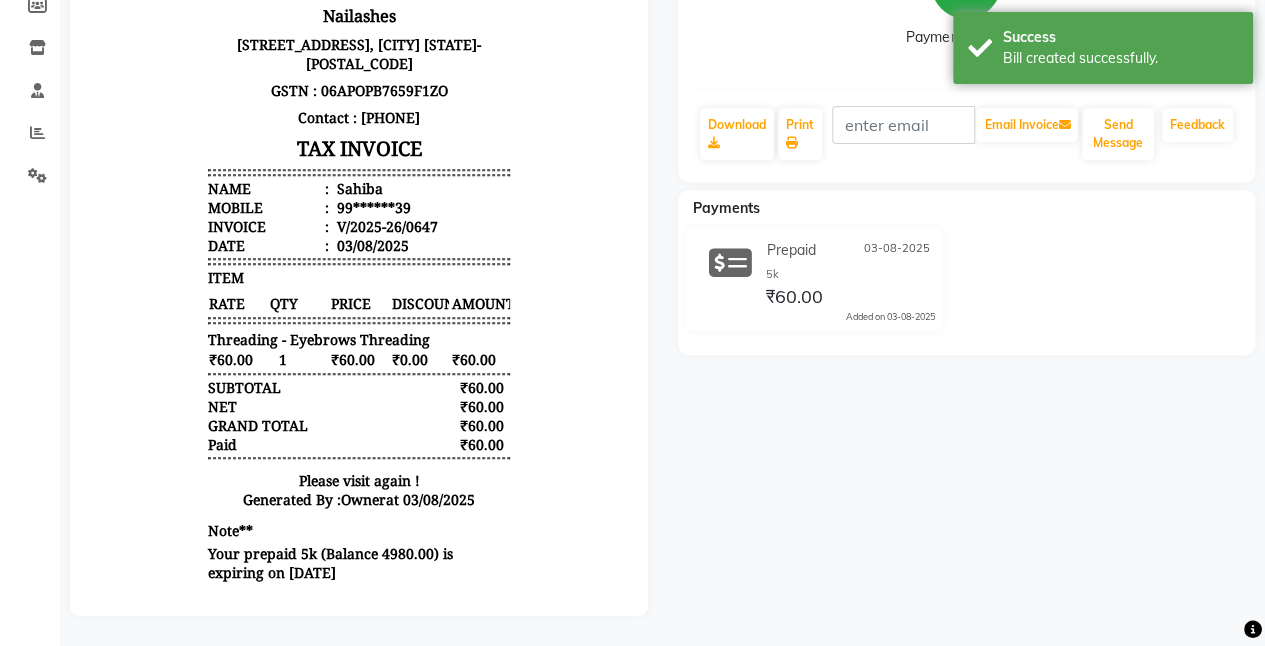 click on "Sahiba   Prebook   Payment Received  Download  Print   Email Invoice   Send Message Feedback  Payments Prepaid 03-08-2025 5k ₹60.00  Added on 03-08-2025" 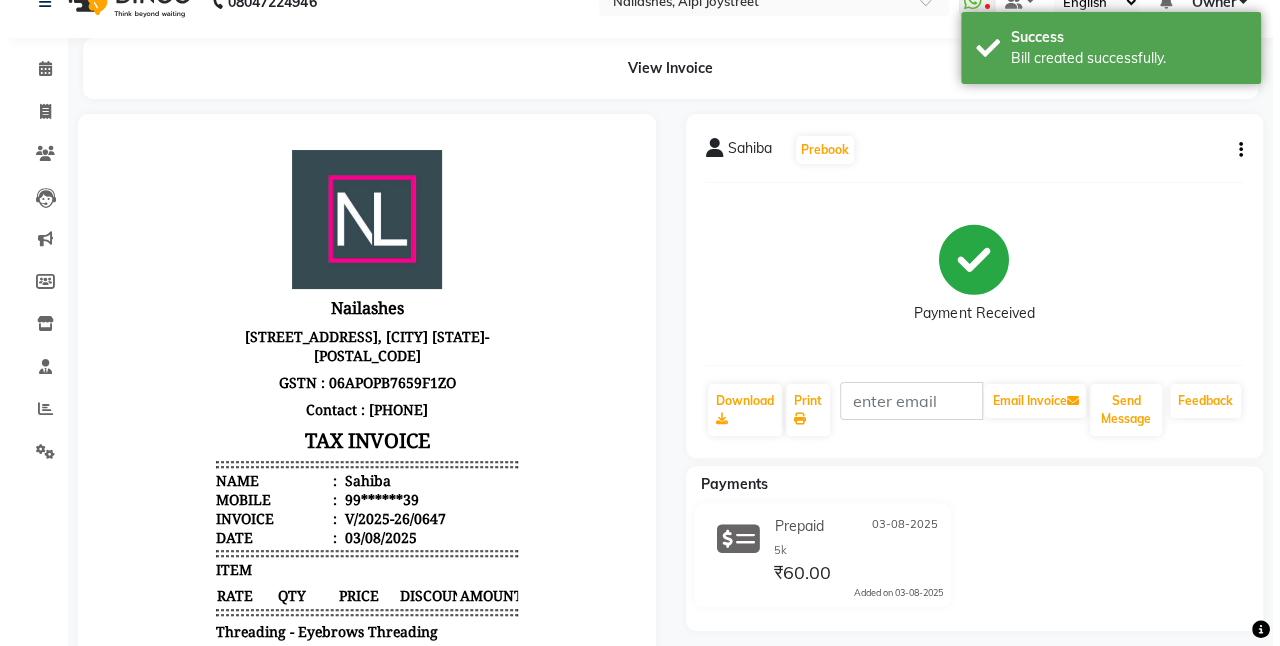 scroll, scrollTop: 0, scrollLeft: 0, axis: both 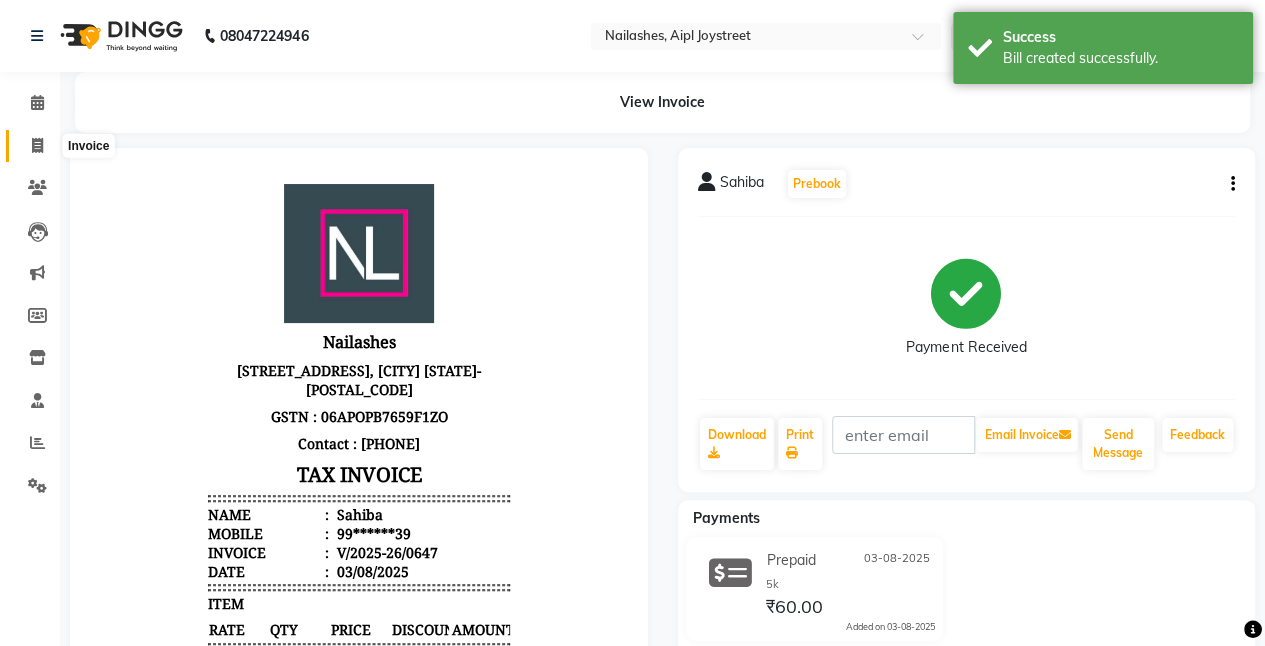 click 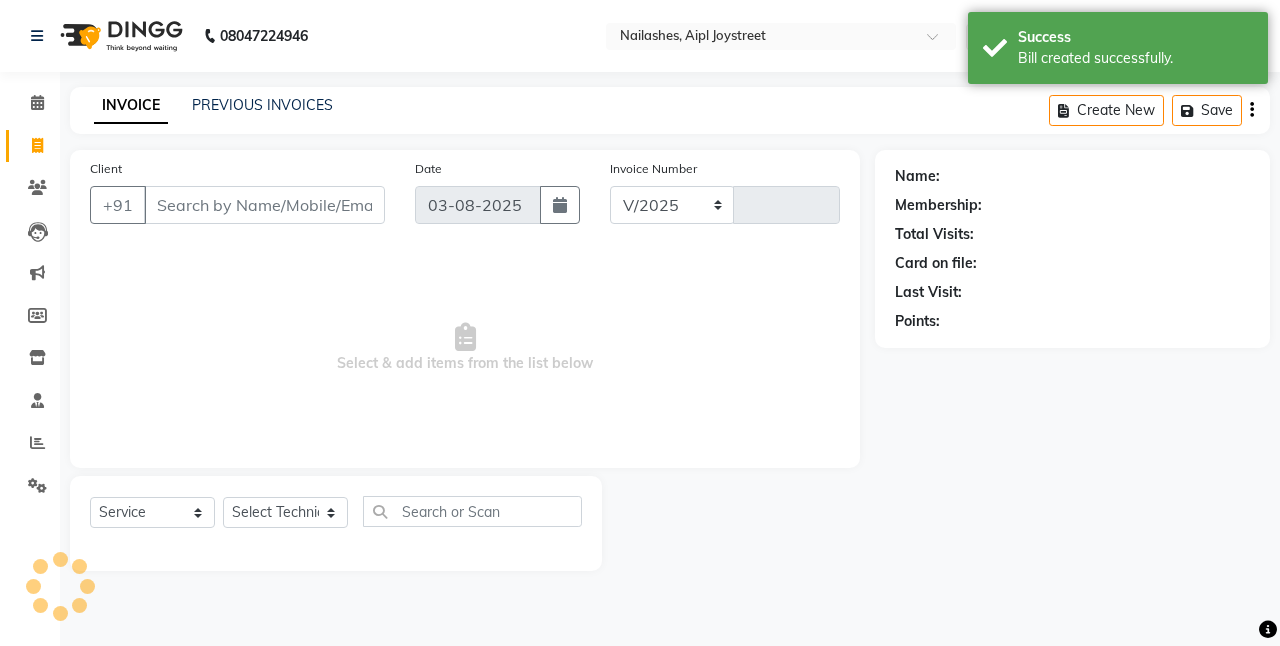 select on "5749" 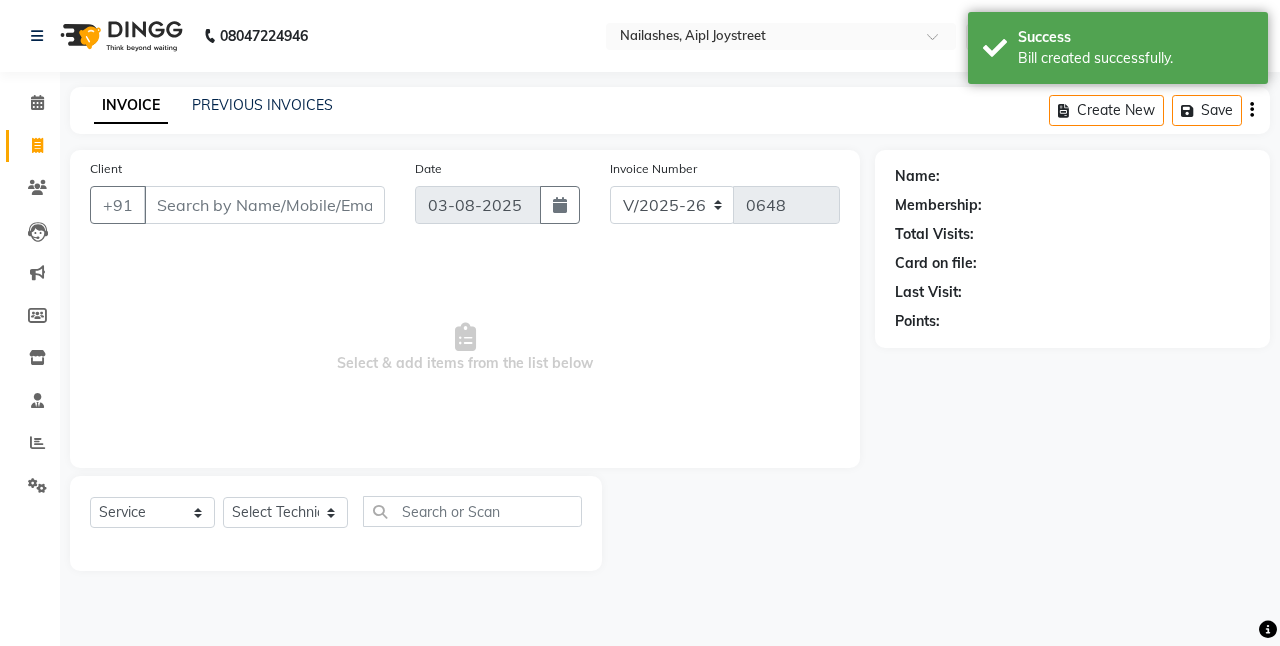 click on "Client" at bounding box center [264, 205] 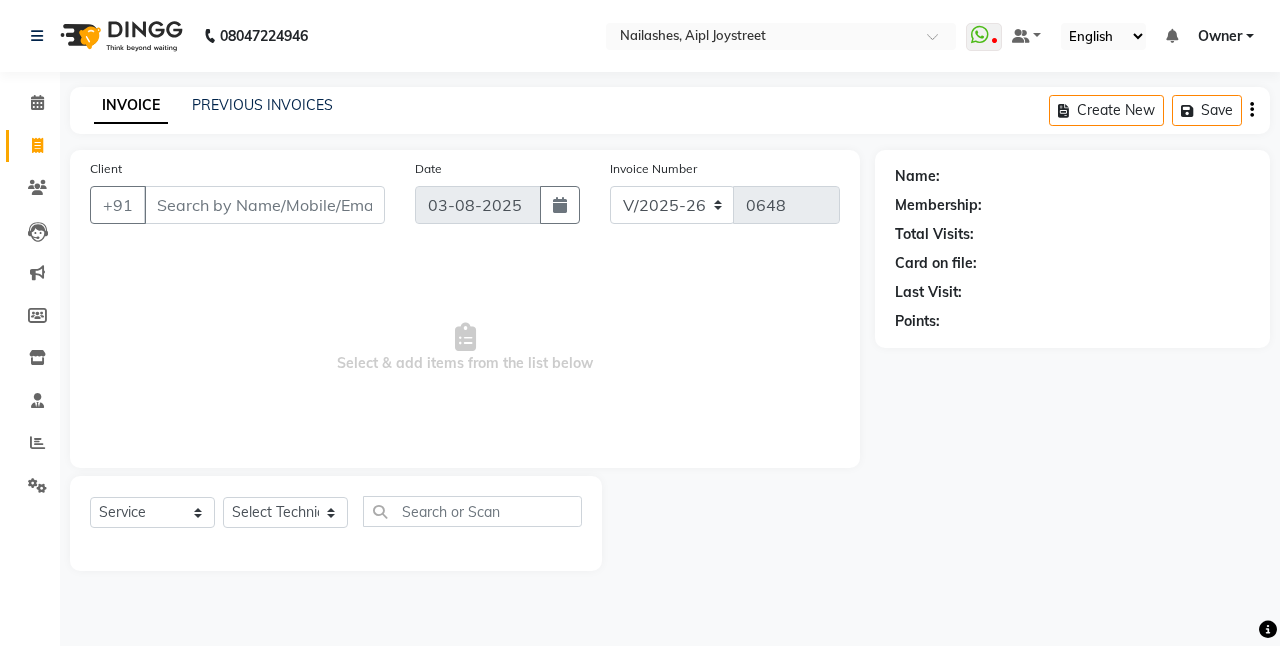 click on "Client" at bounding box center (264, 205) 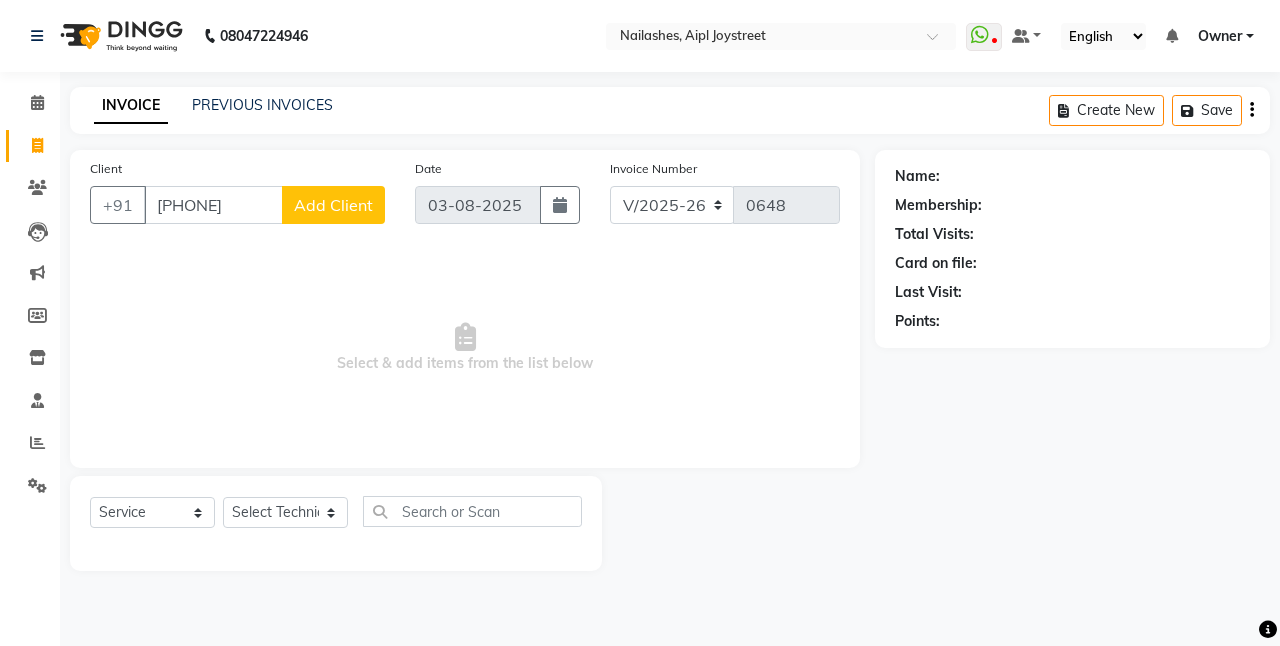 type on "[PHONE]" 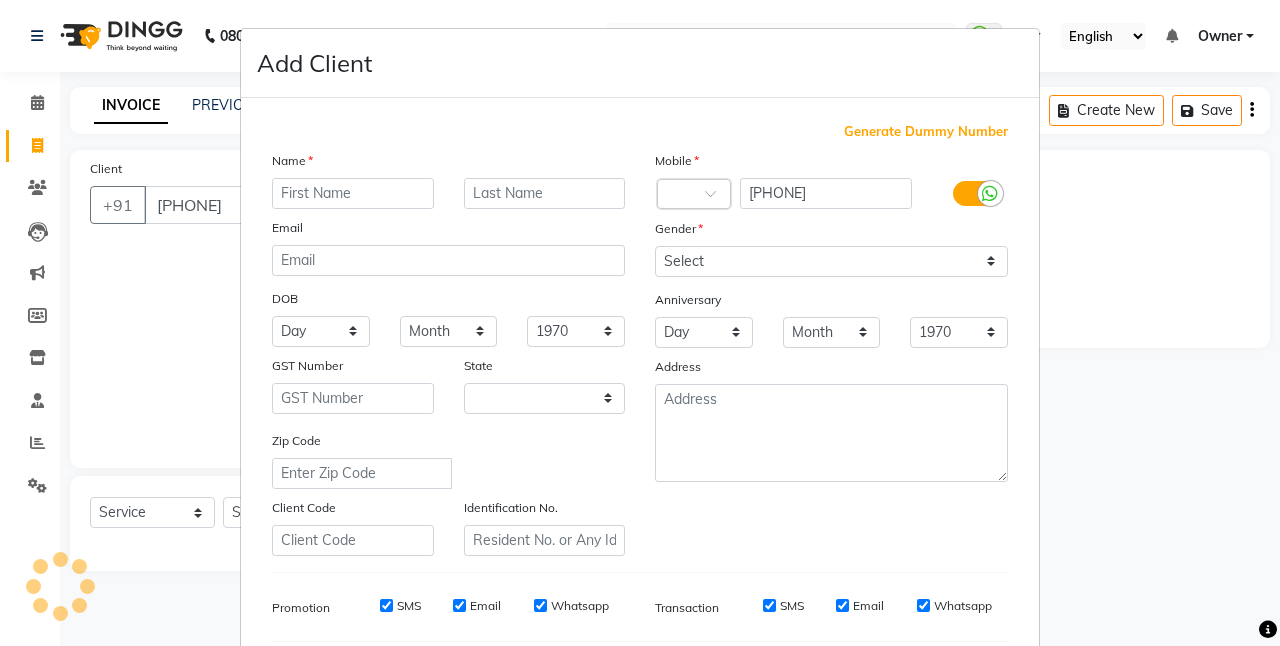 select on "21" 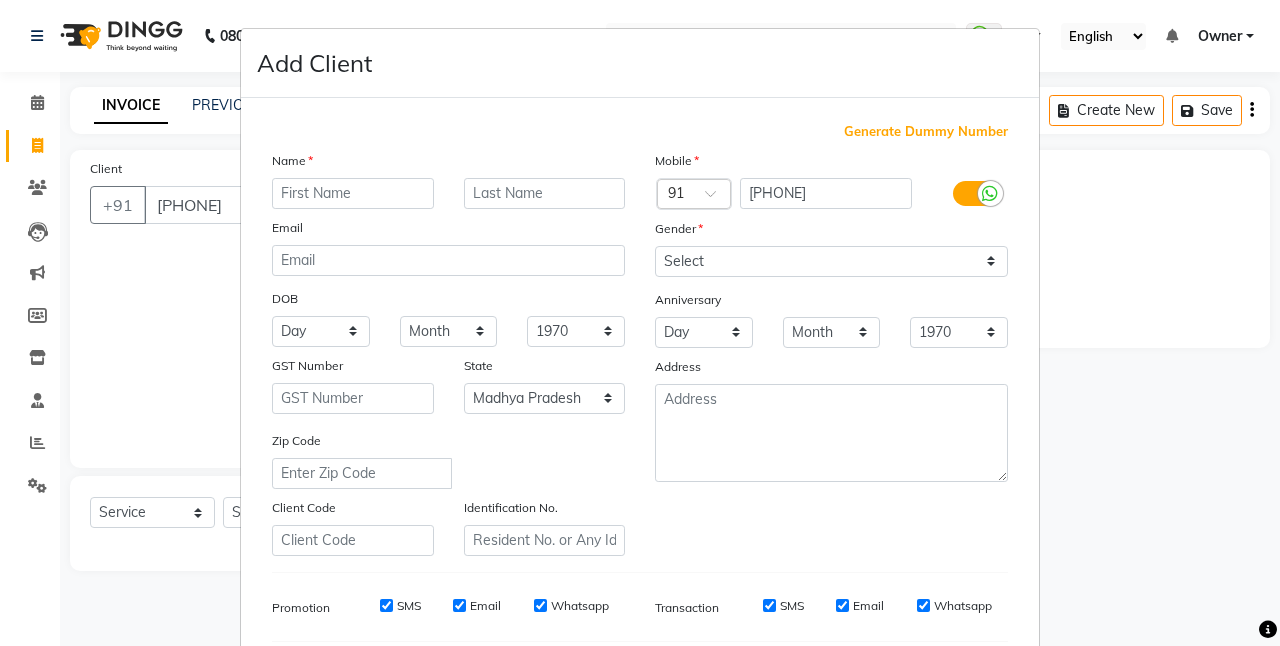 click at bounding box center [353, 193] 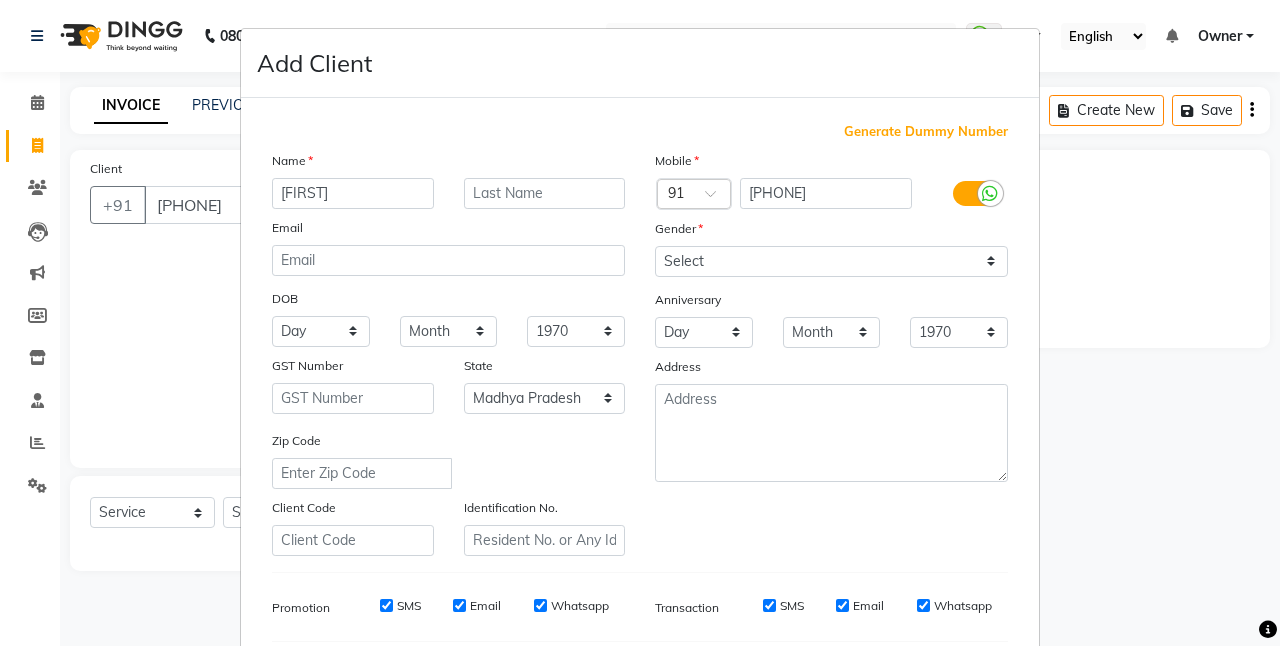 type on "[FIRST]" 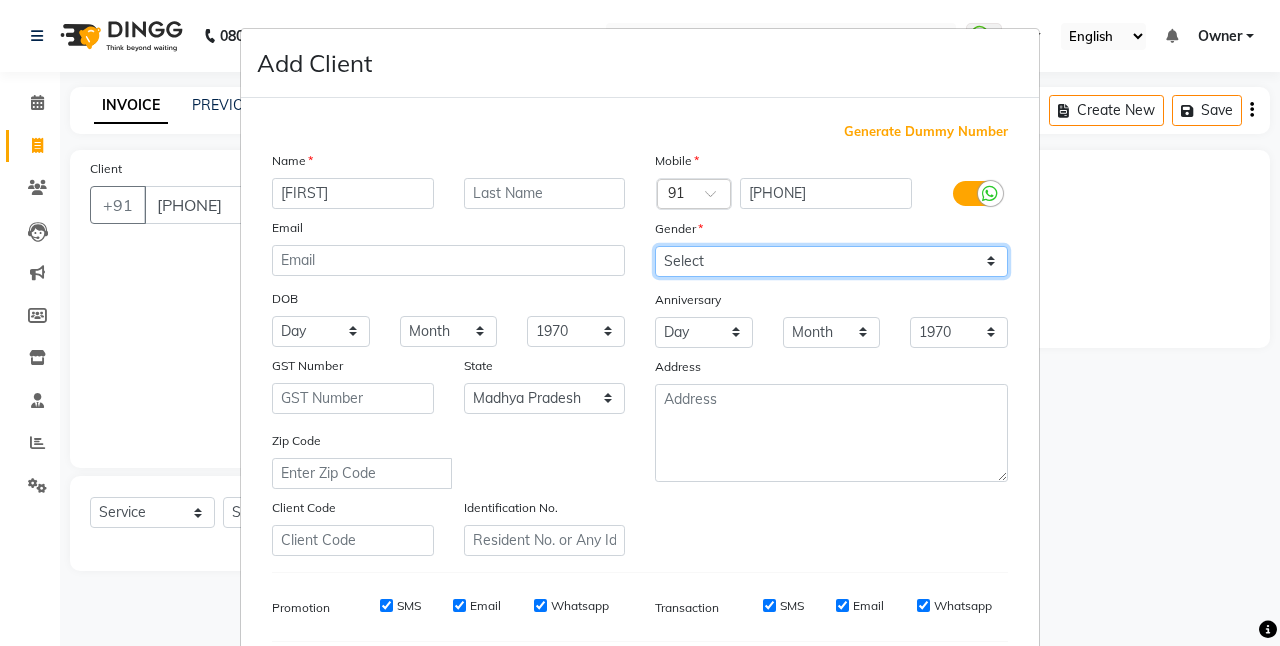 click on "Select Male Female Other Prefer Not To Say" at bounding box center [831, 261] 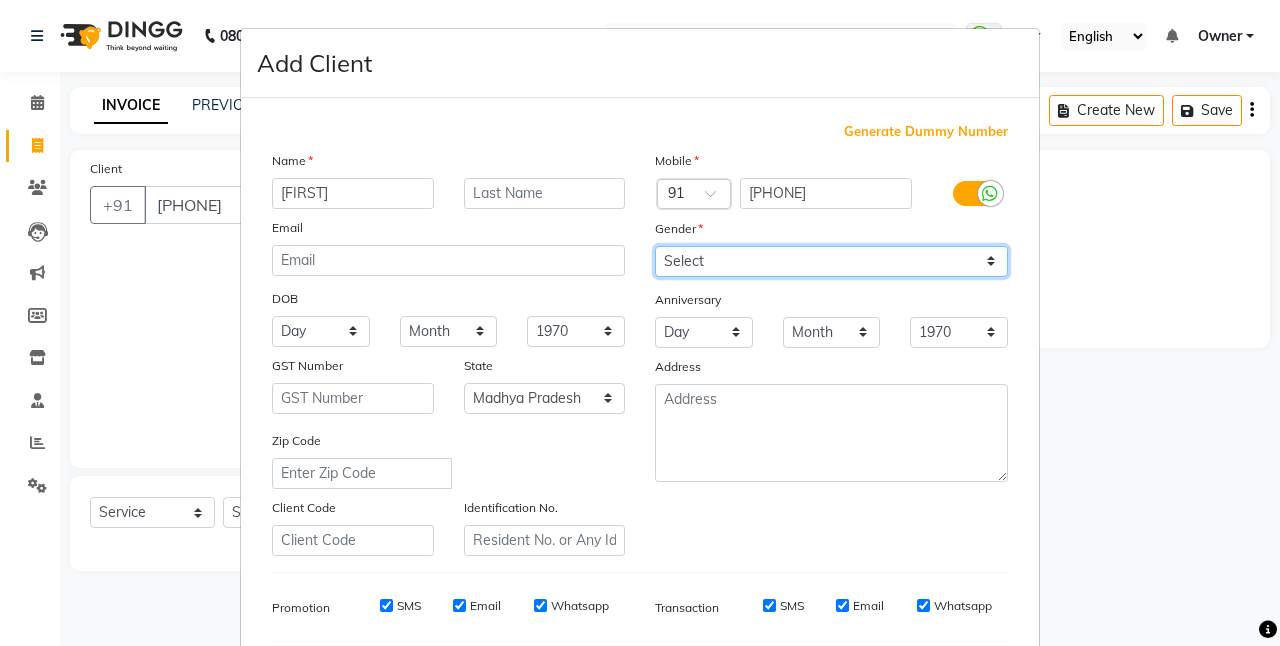 select on "female" 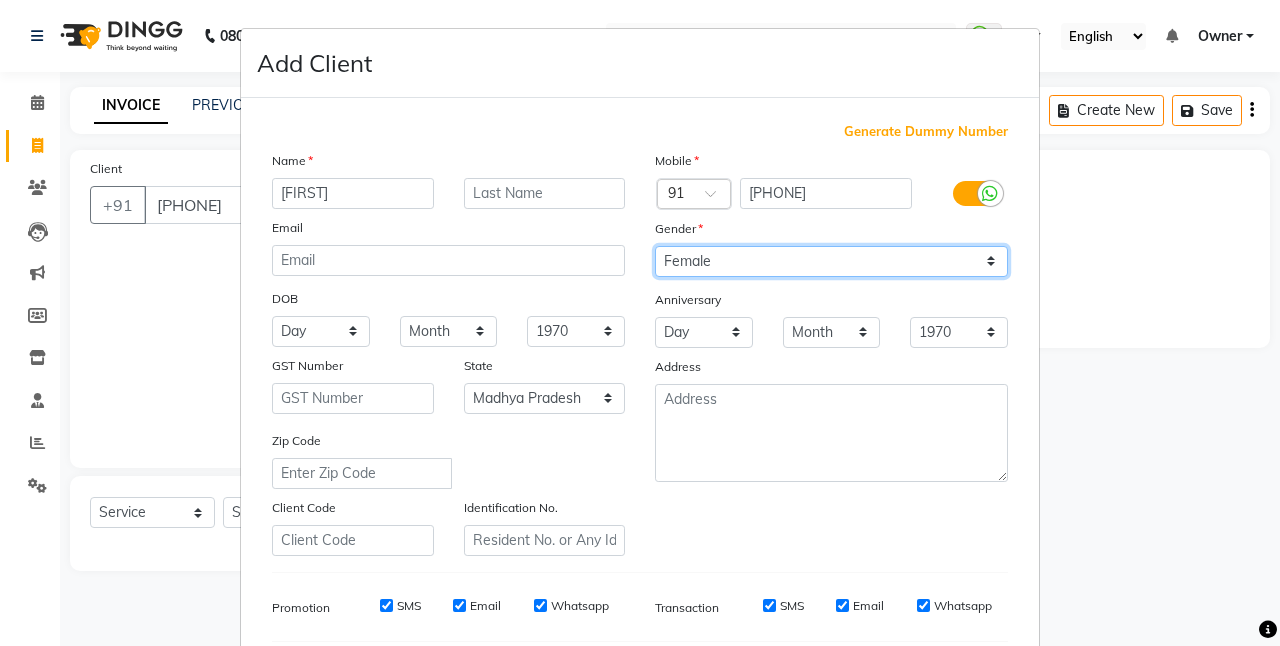 click on "Select Male Female Other Prefer Not To Say" at bounding box center (831, 261) 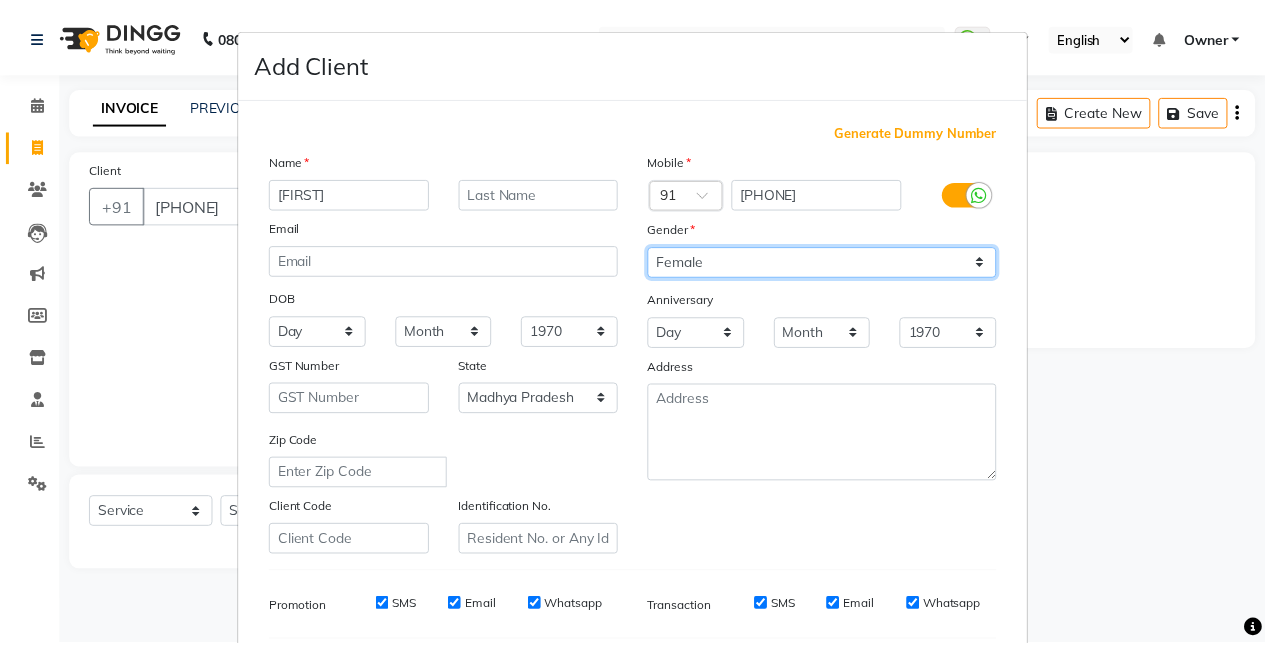 scroll, scrollTop: 274, scrollLeft: 0, axis: vertical 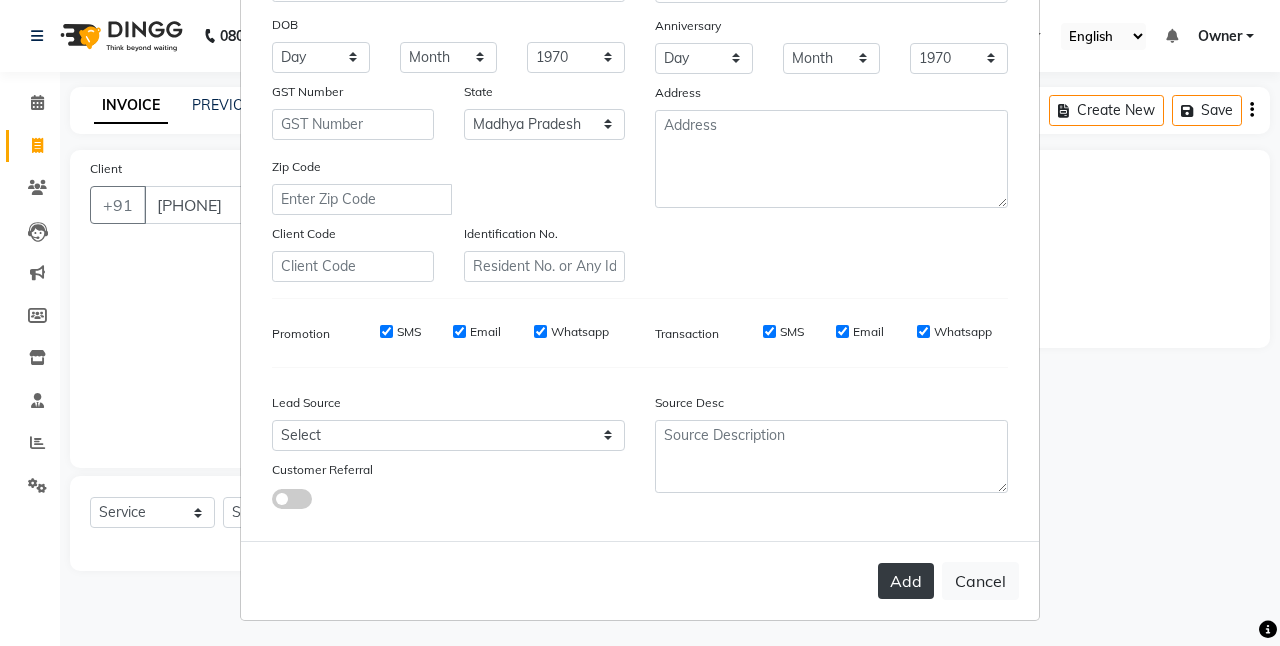 click on "Add" at bounding box center [906, 581] 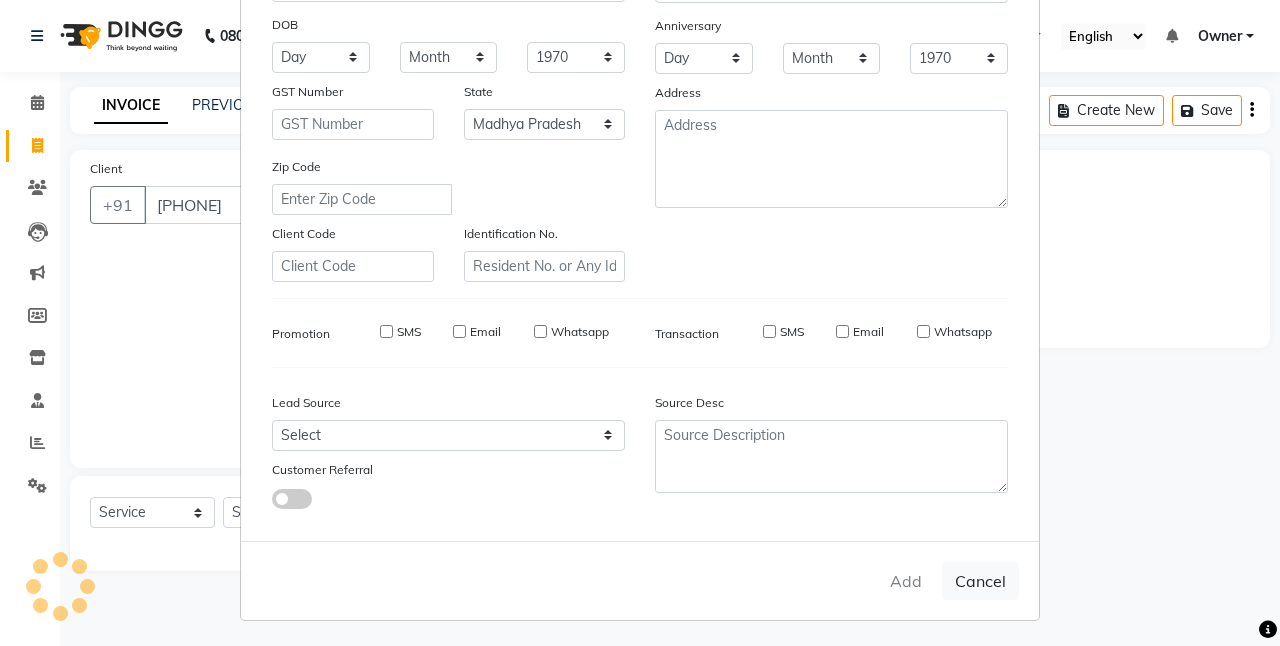 type on "76******56" 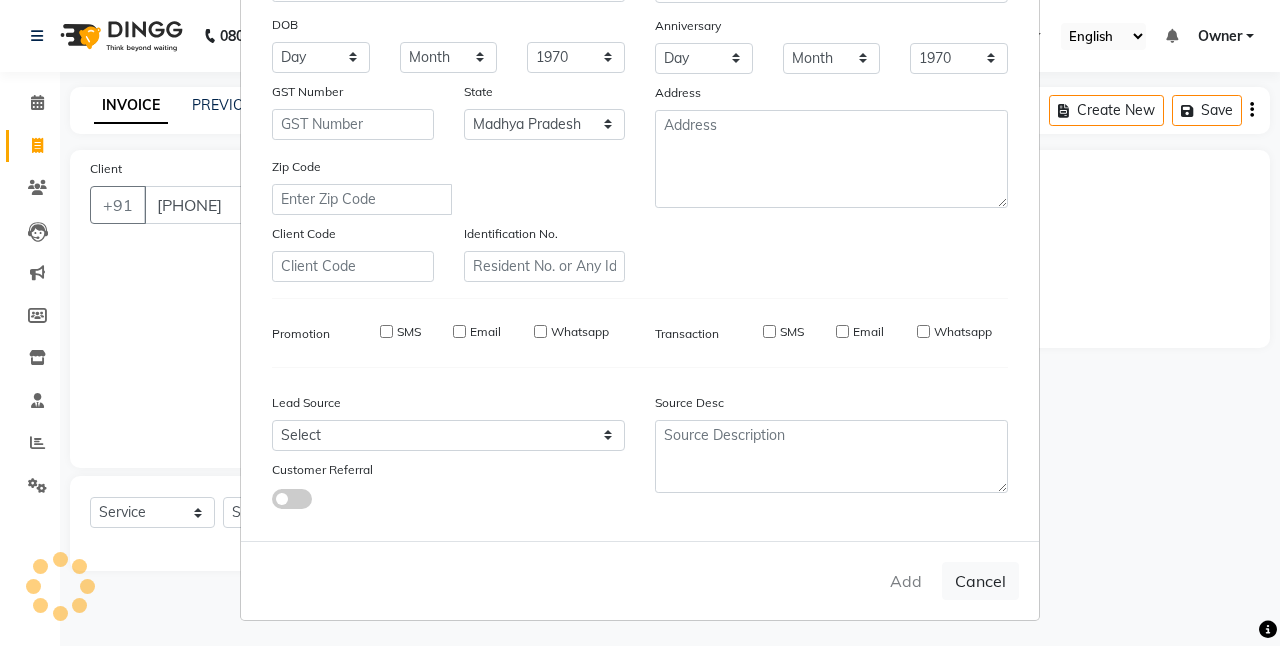type 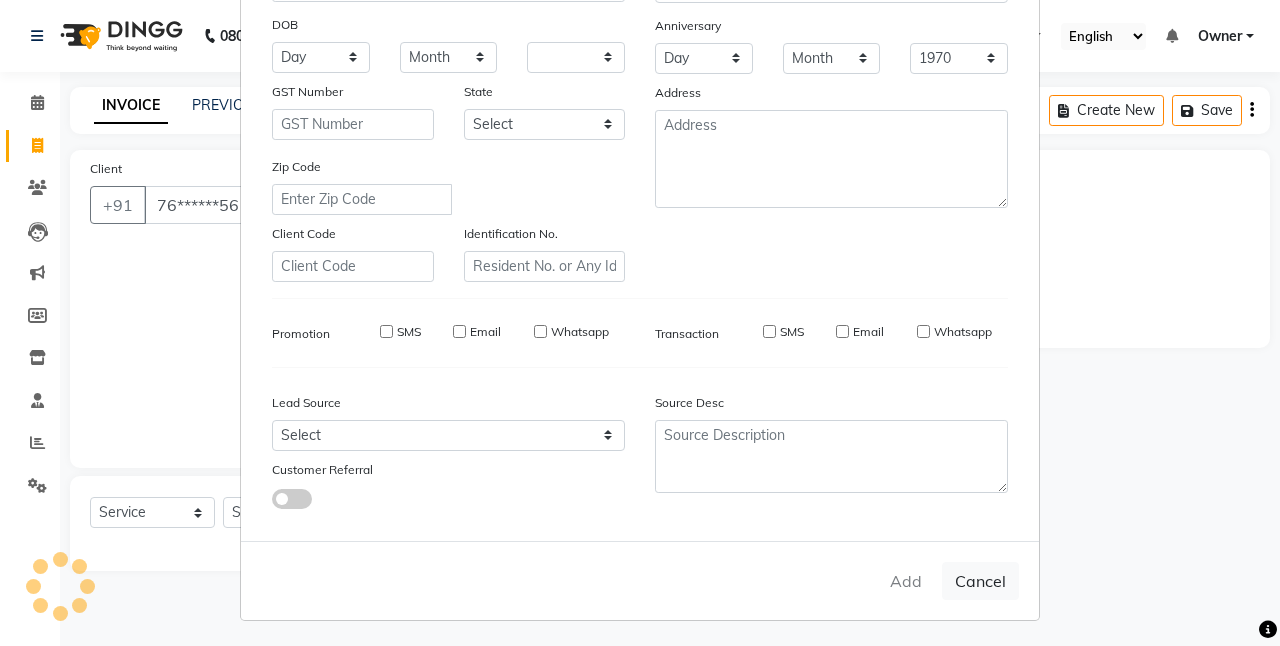 select 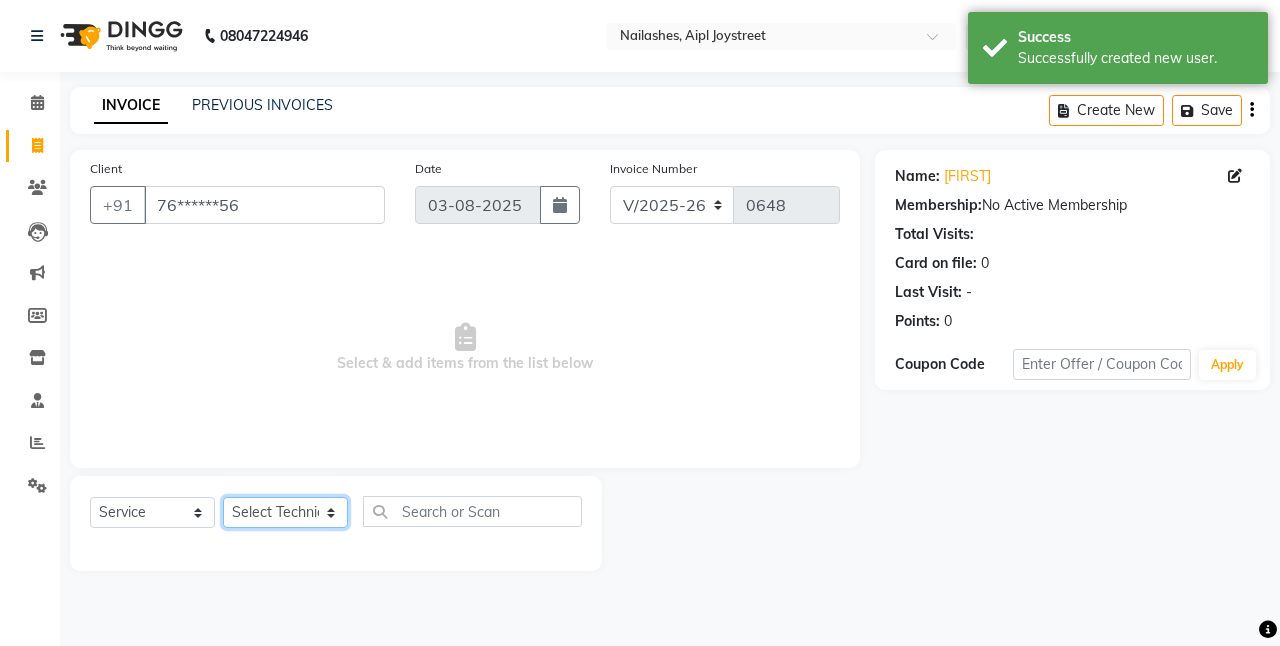 click on "Select Technician ajay Anita Chetan Manager Muskan Owner Prosanto Salome VIVEK" 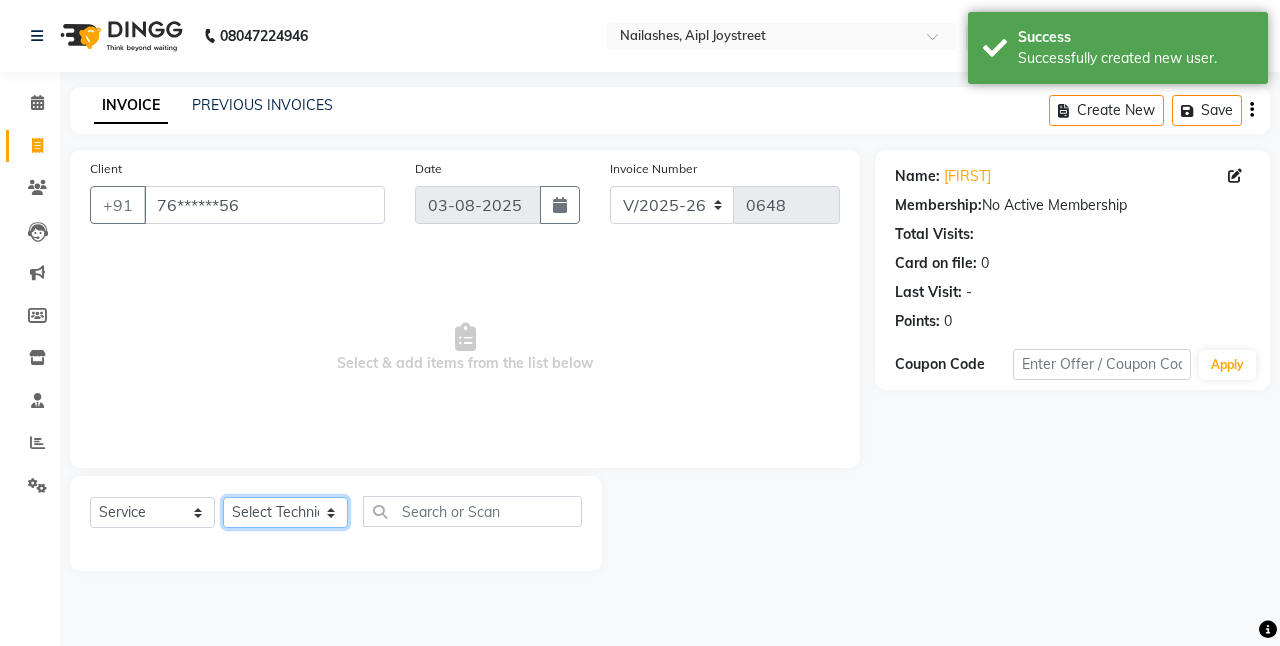 select on "60492" 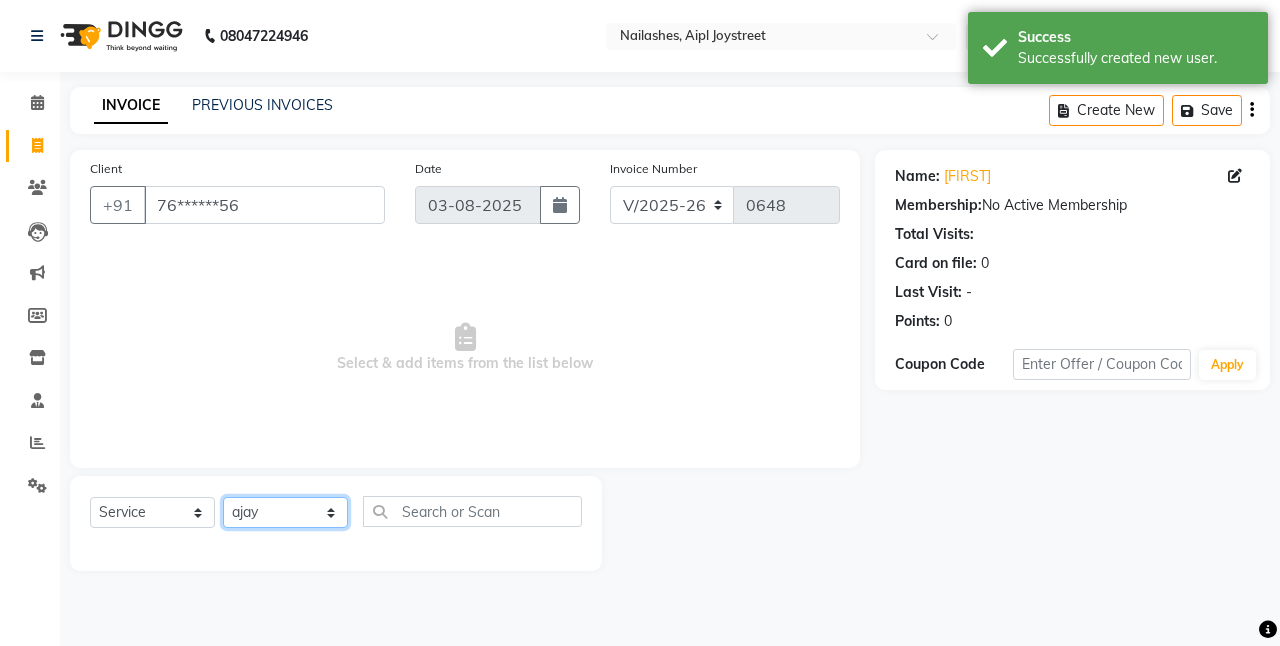 click on "Select Technician ajay Anita Chetan Manager Muskan Owner Prosanto Salome VIVEK" 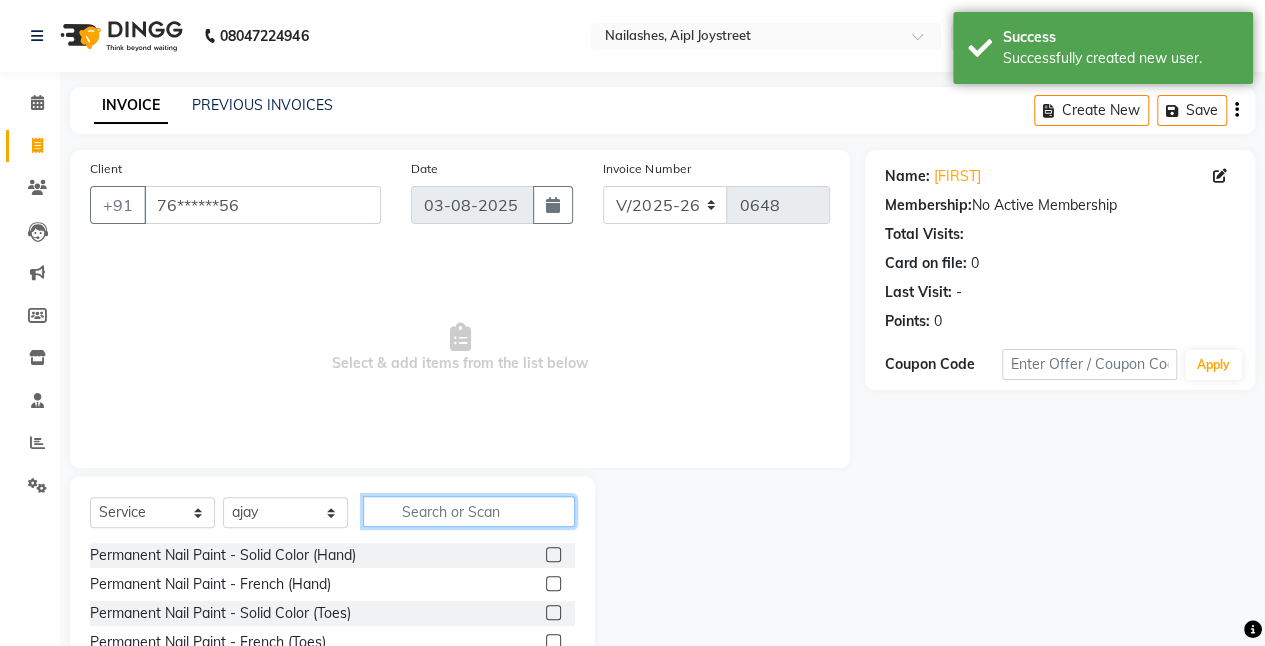 click 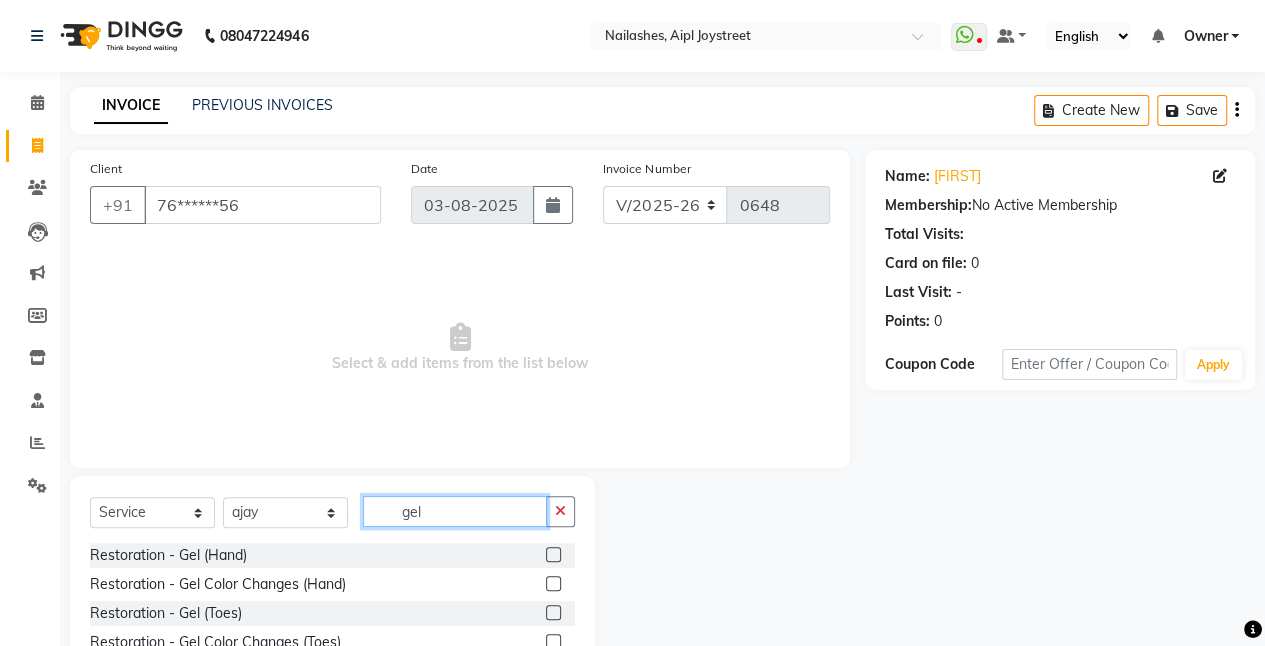 scroll, scrollTop: 90, scrollLeft: 0, axis: vertical 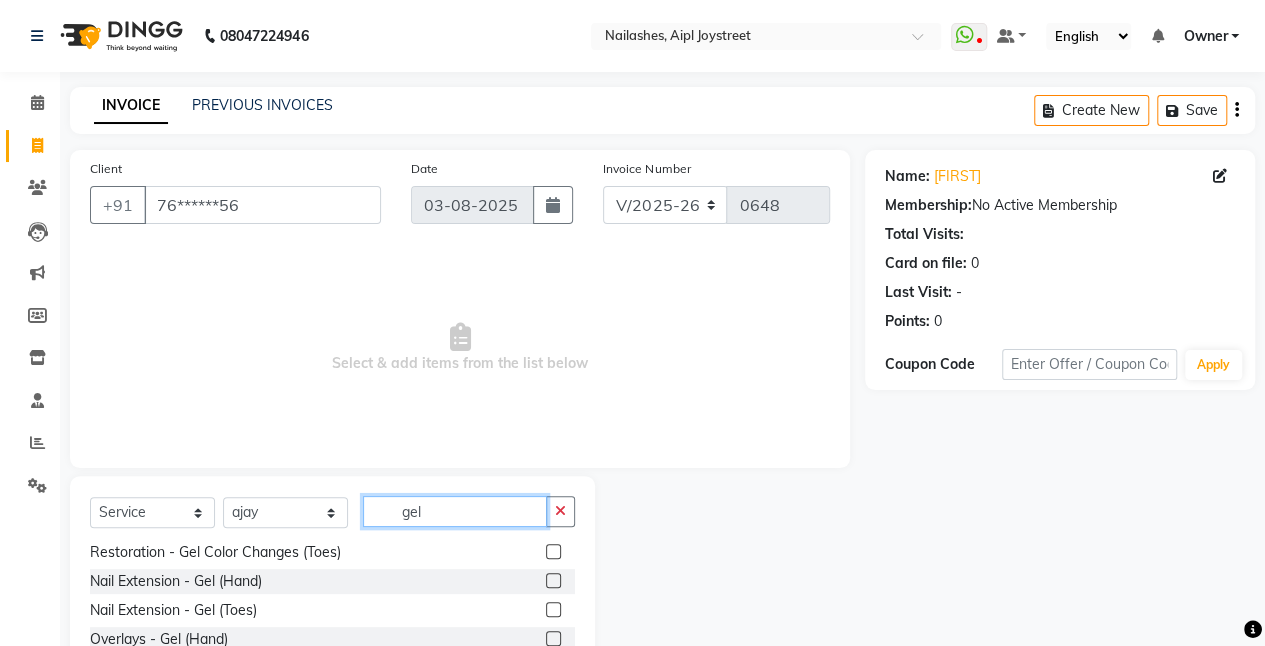 type on "gel" 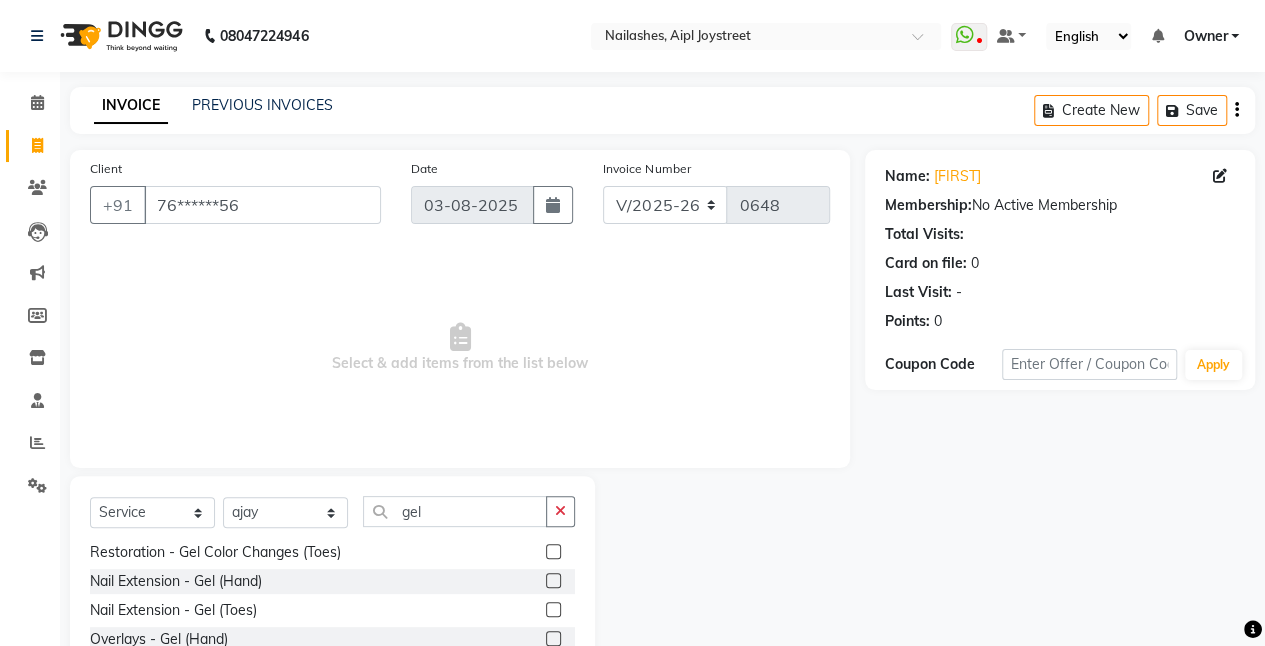 click 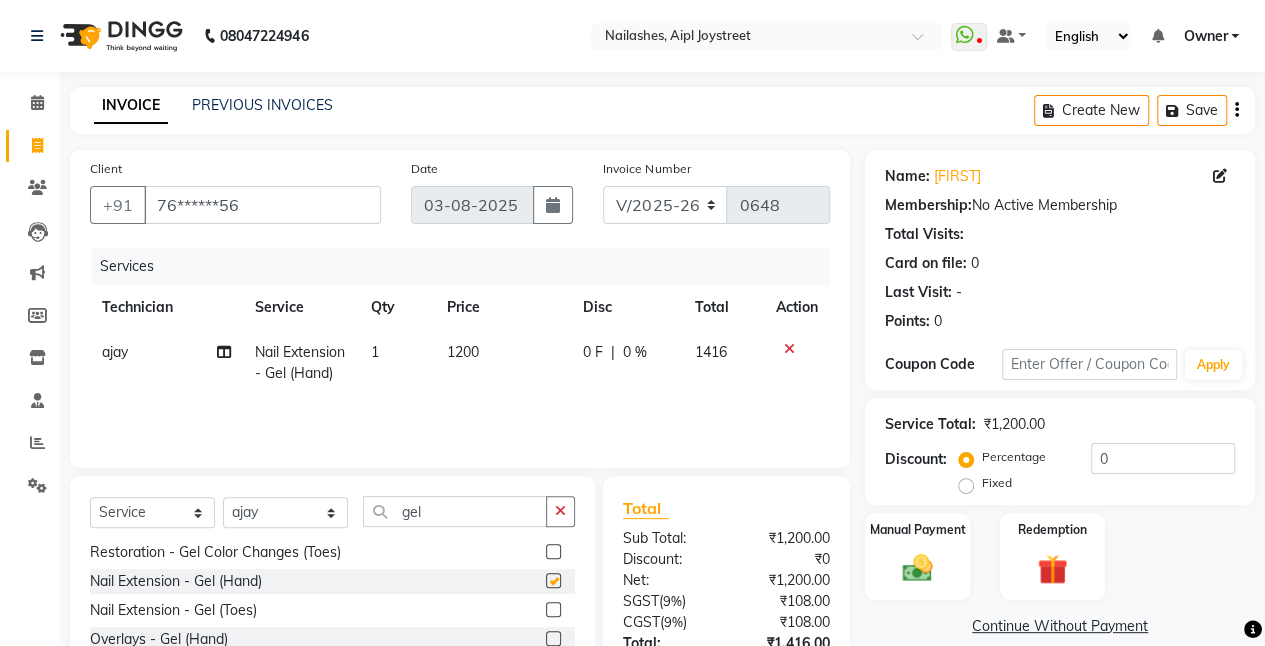 checkbox on "false" 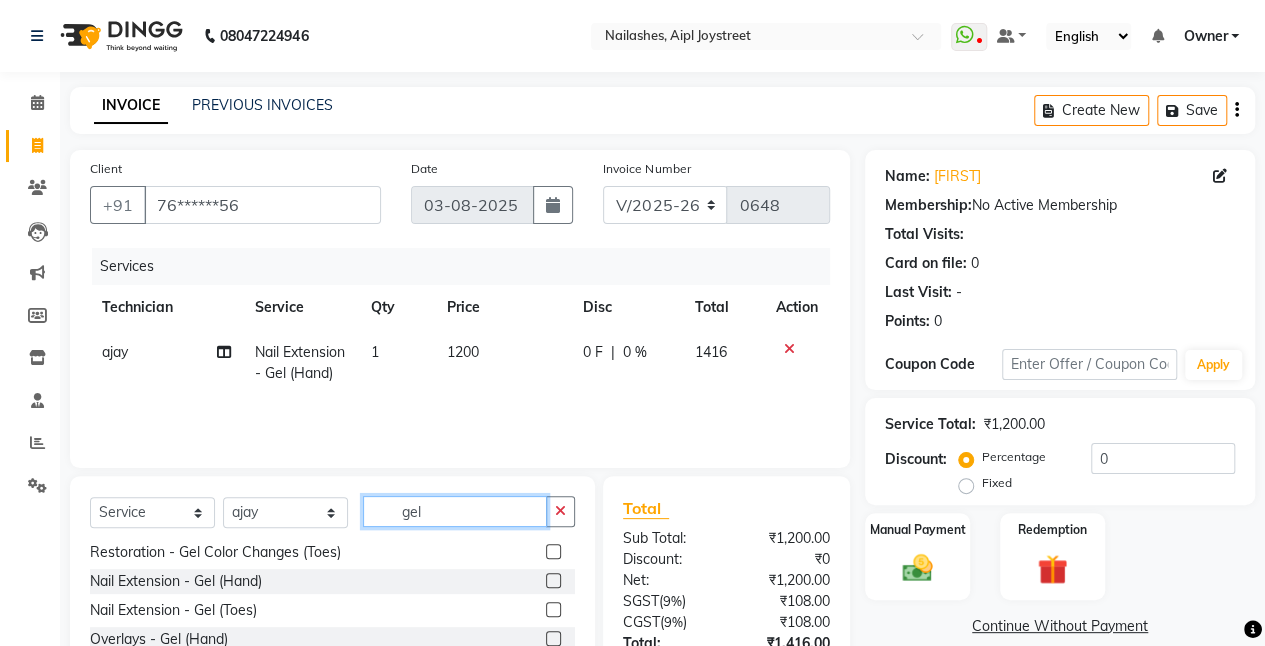 click on "gel" 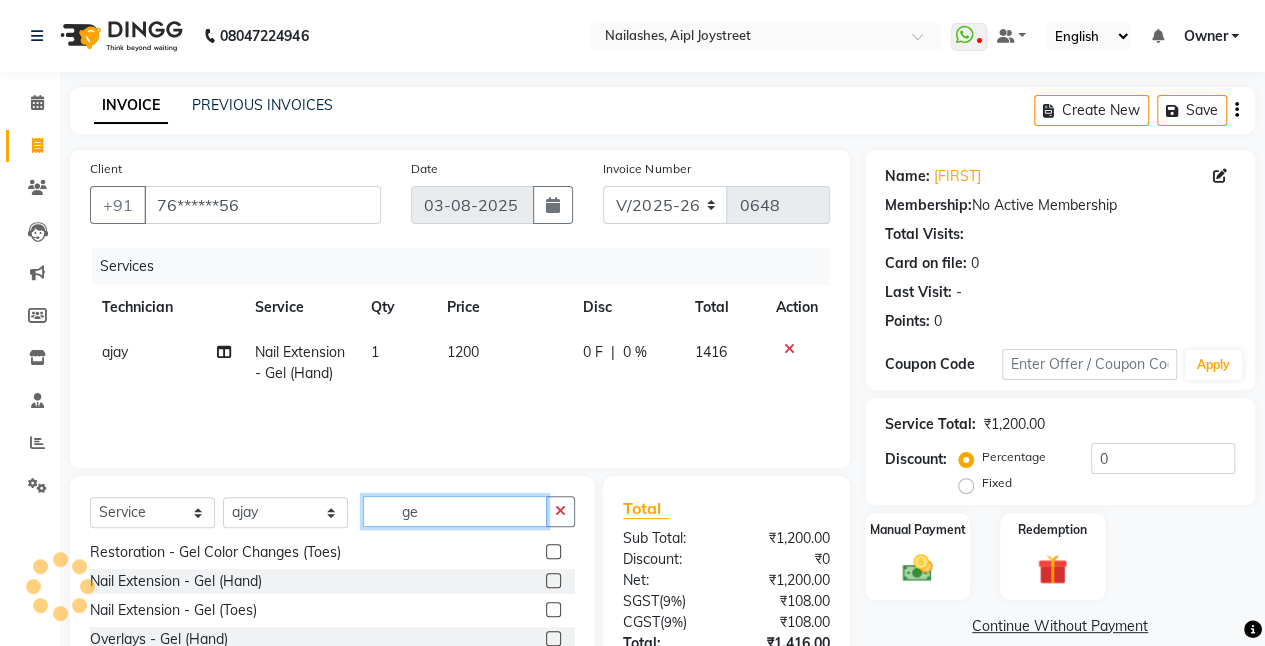 type on "g" 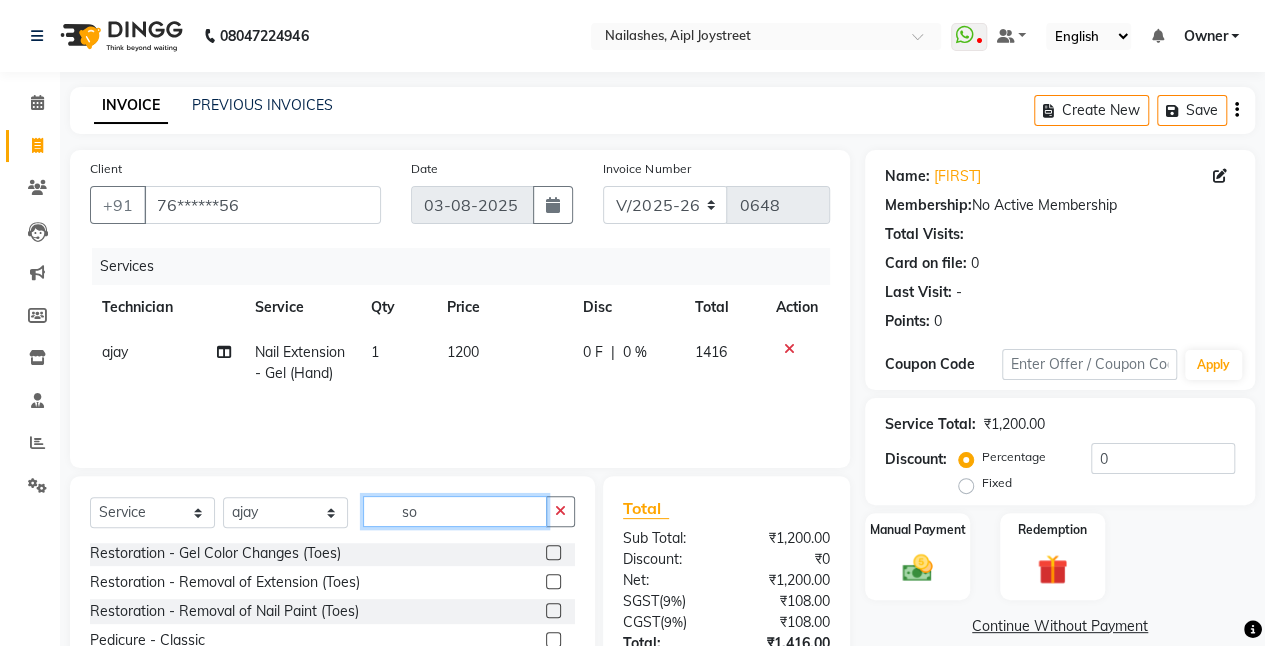 scroll, scrollTop: 0, scrollLeft: 0, axis: both 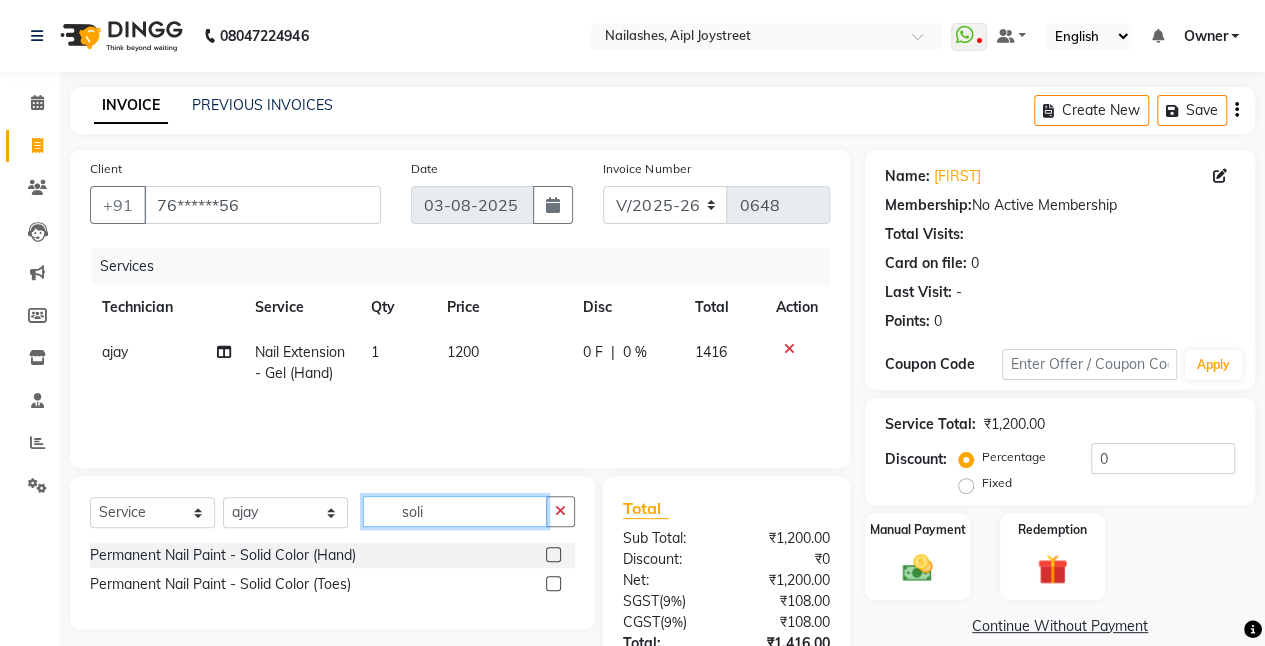 type on "soli" 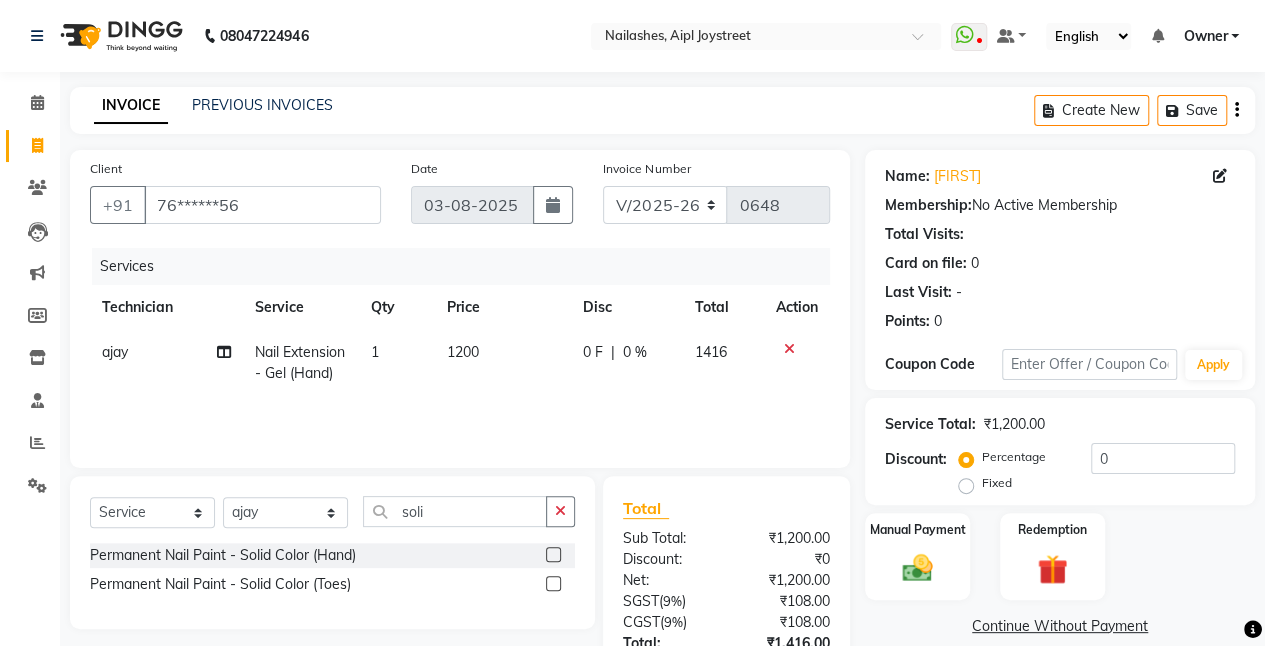 click 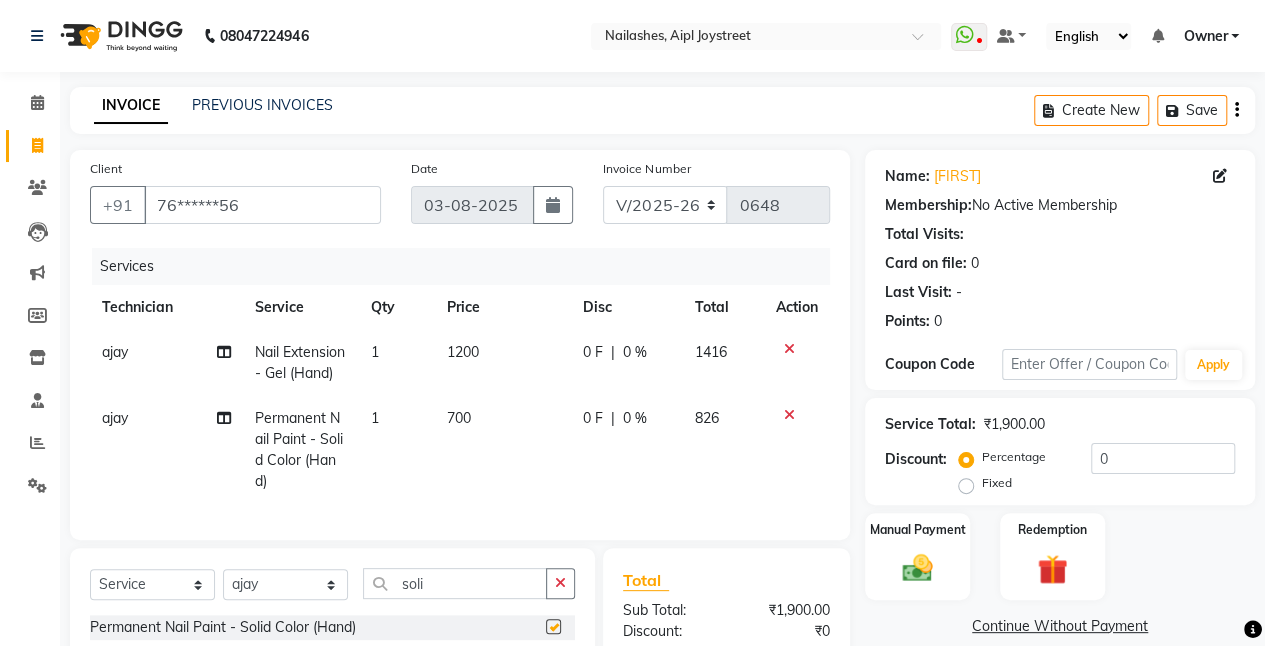 checkbox on "false" 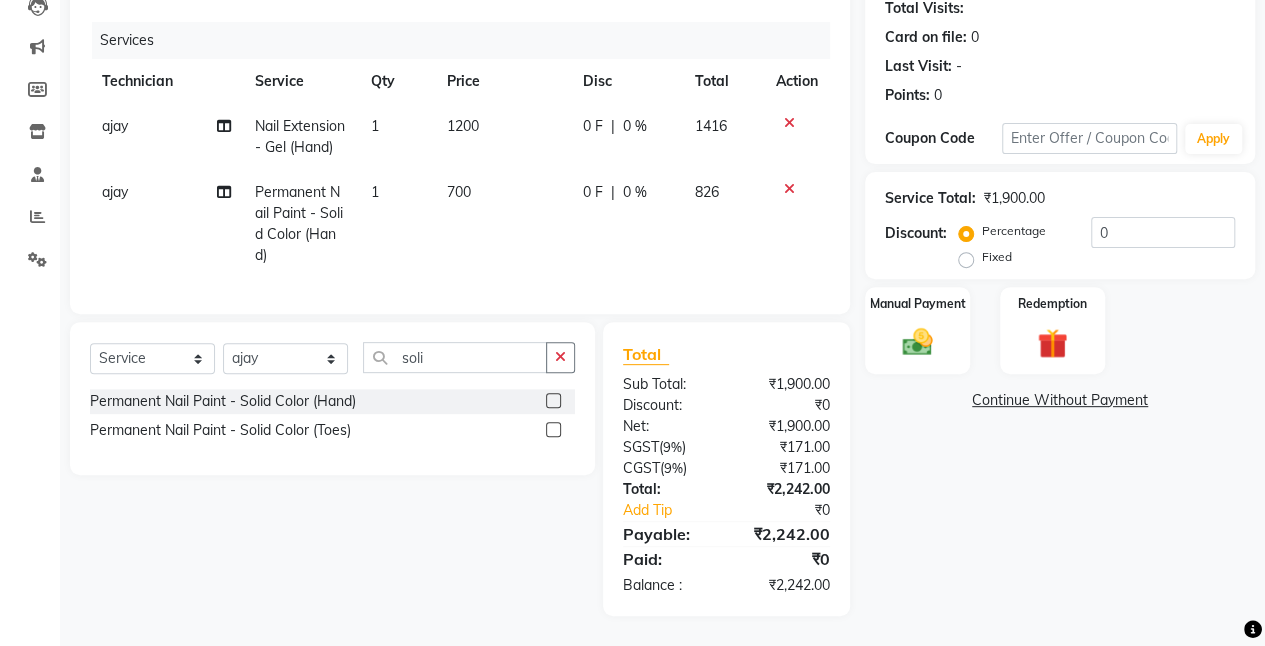 scroll, scrollTop: 238, scrollLeft: 0, axis: vertical 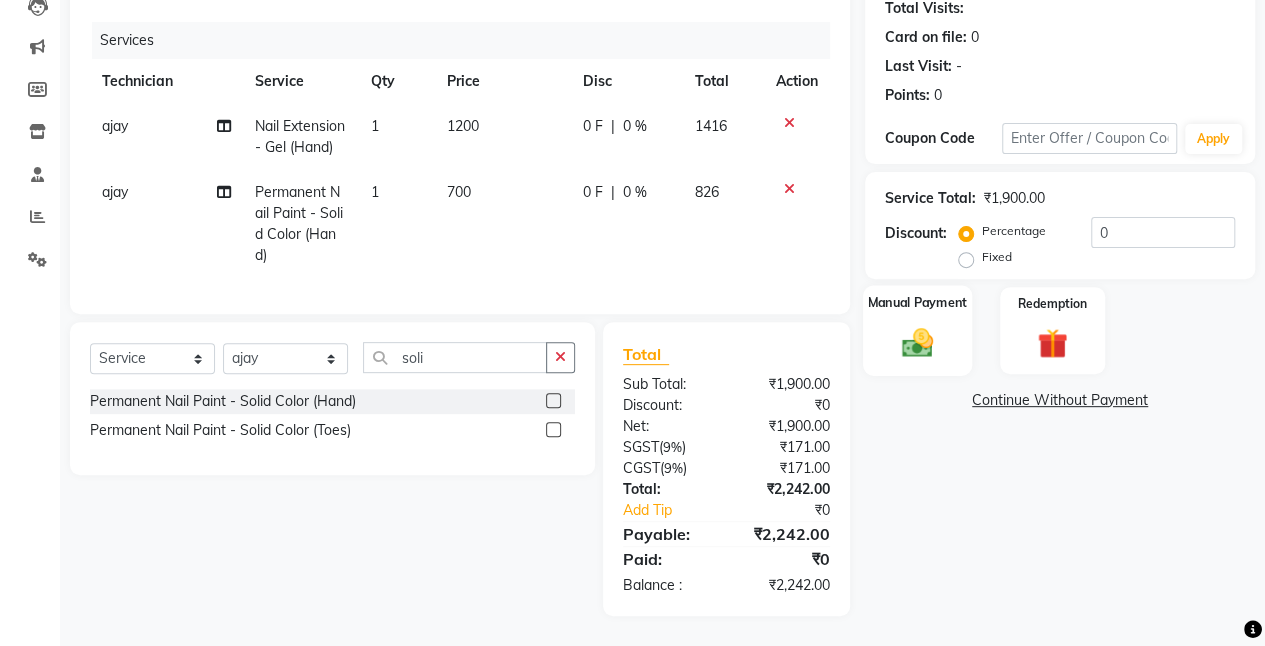 click 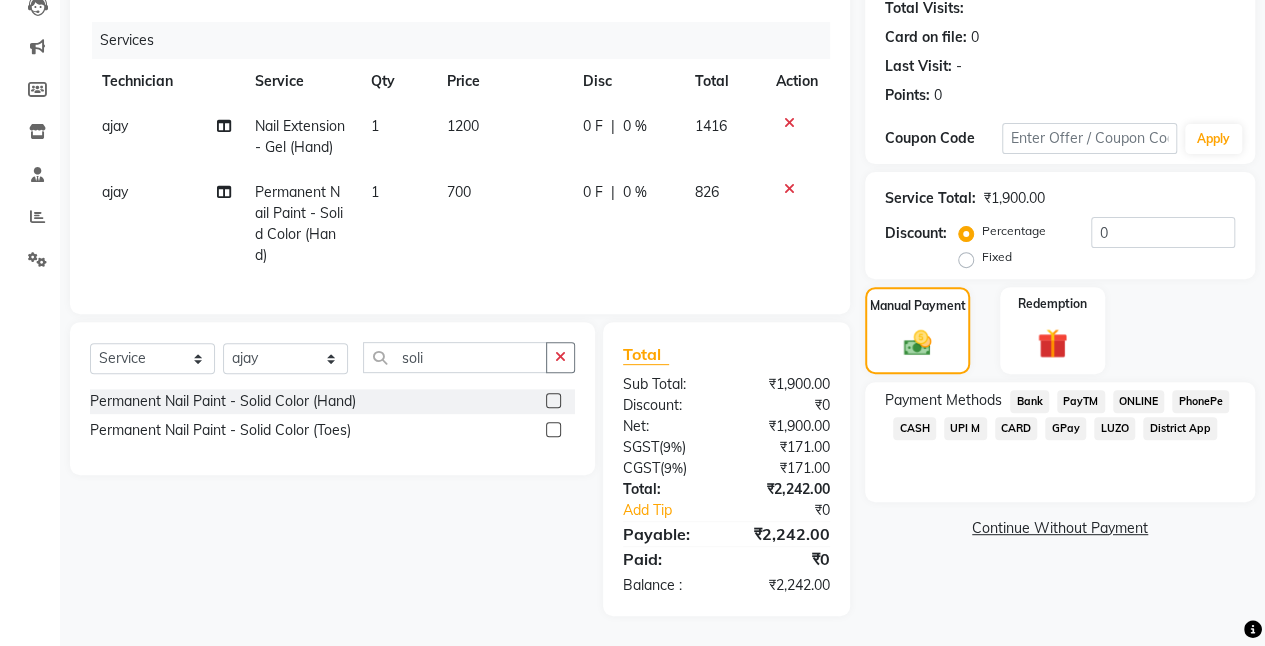 click on "CASH" 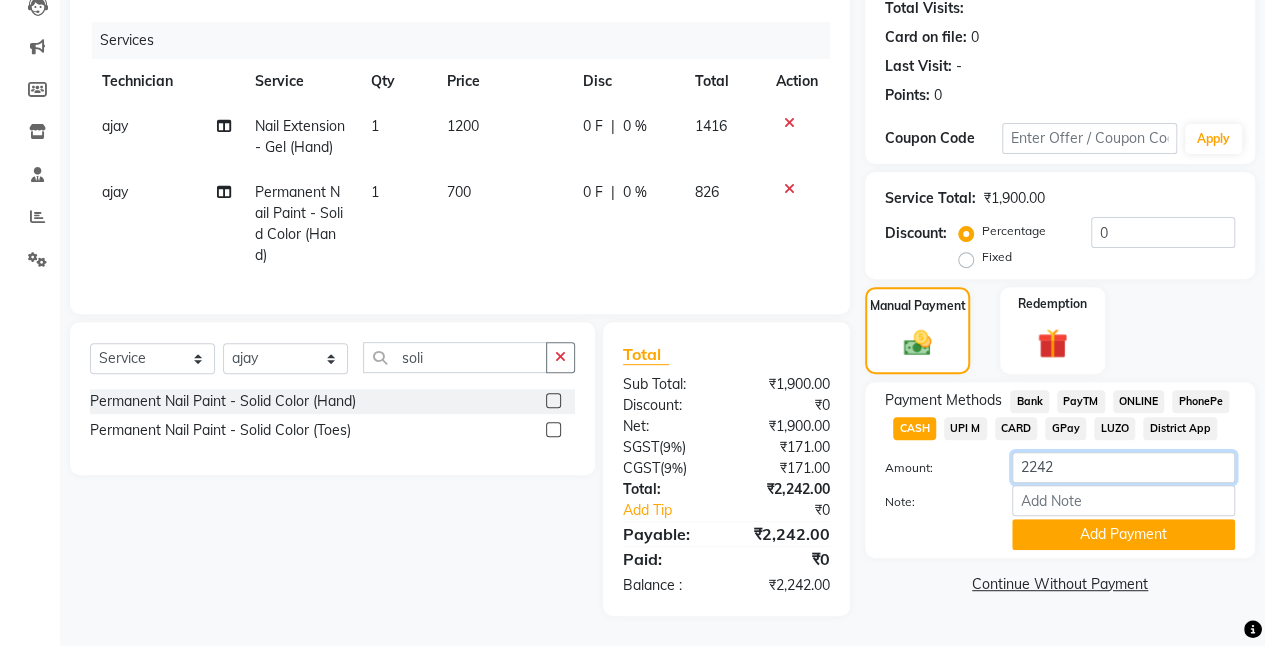 click on "2242" 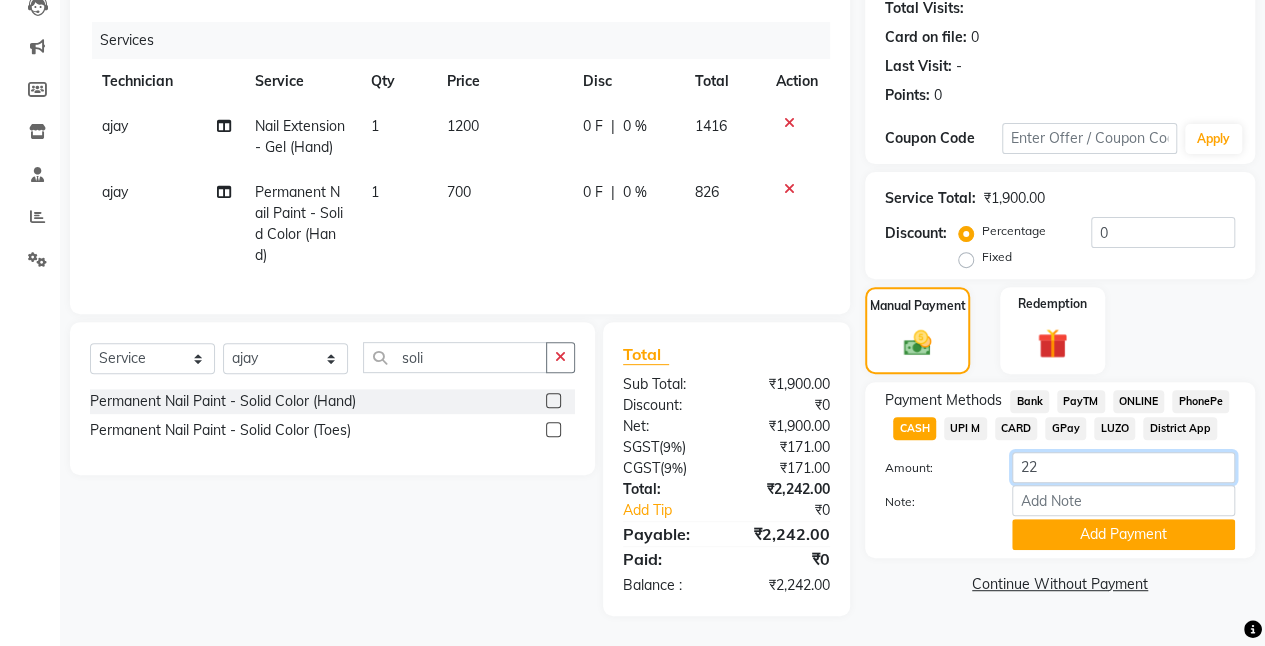 type on "2" 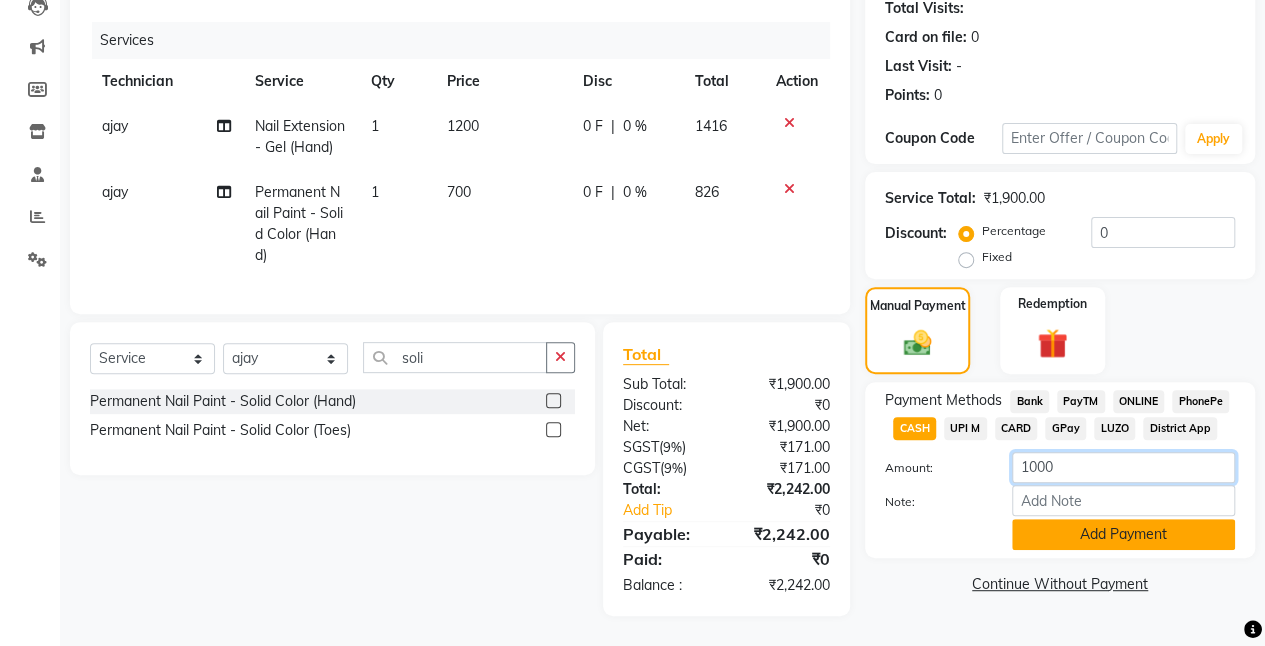 type on "1000" 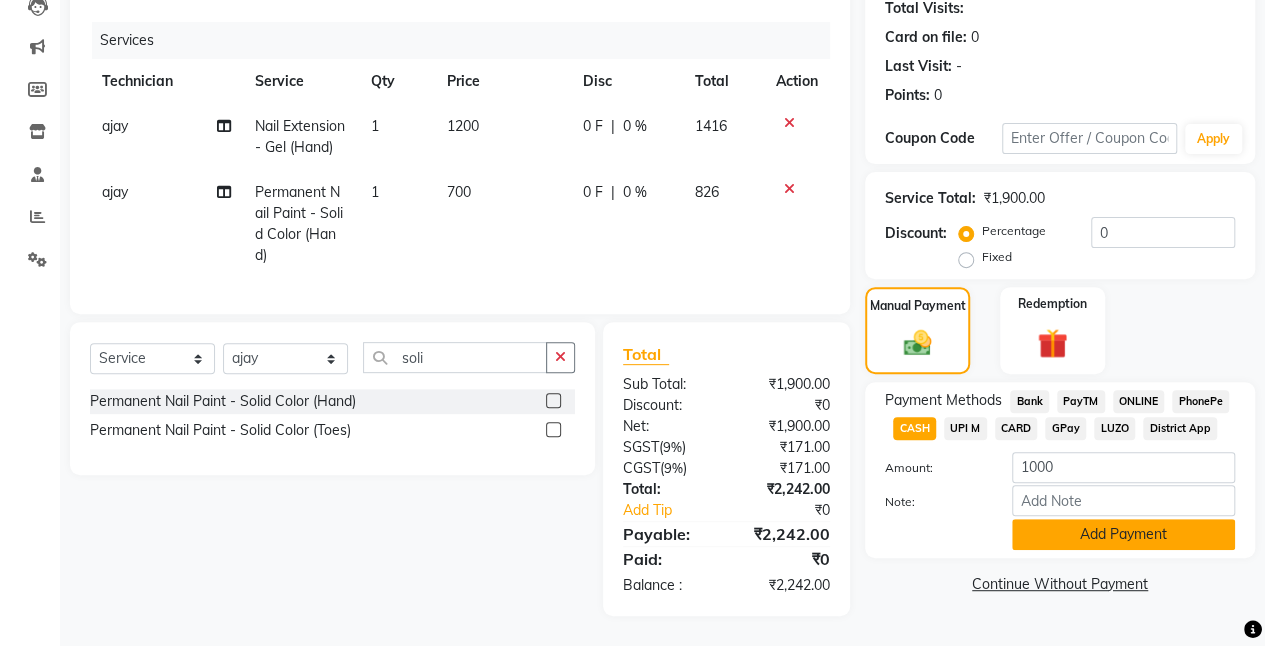 click on "Add Payment" 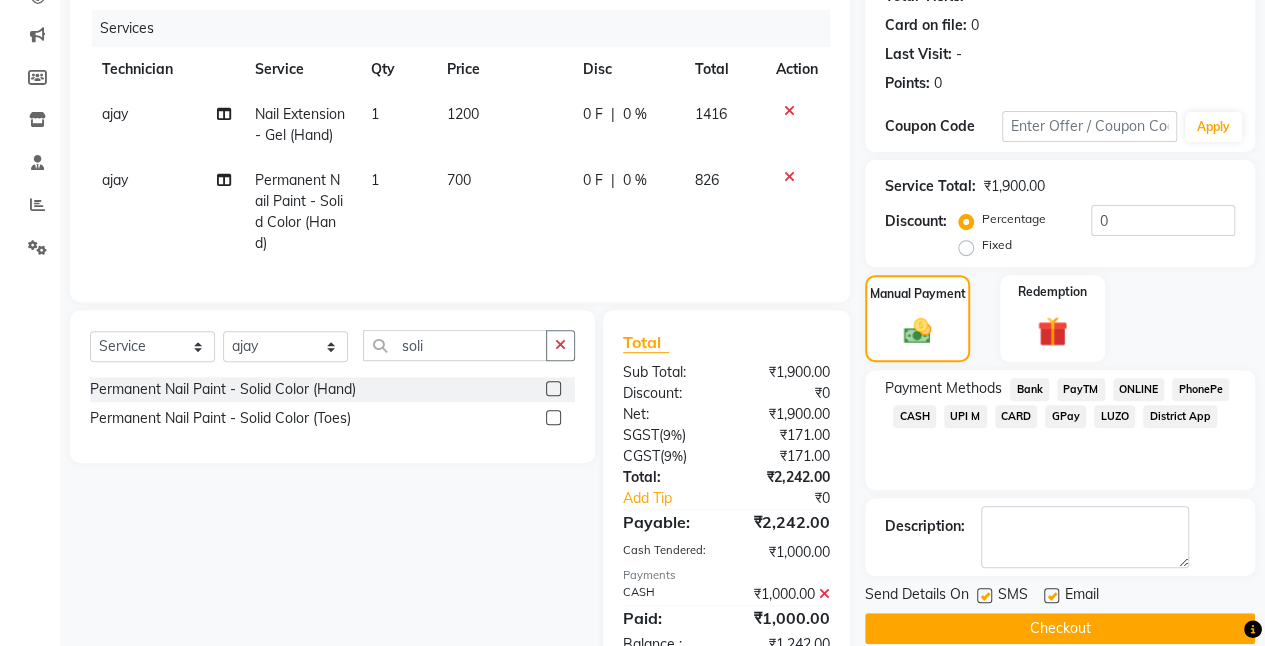 click on "ONLINE" 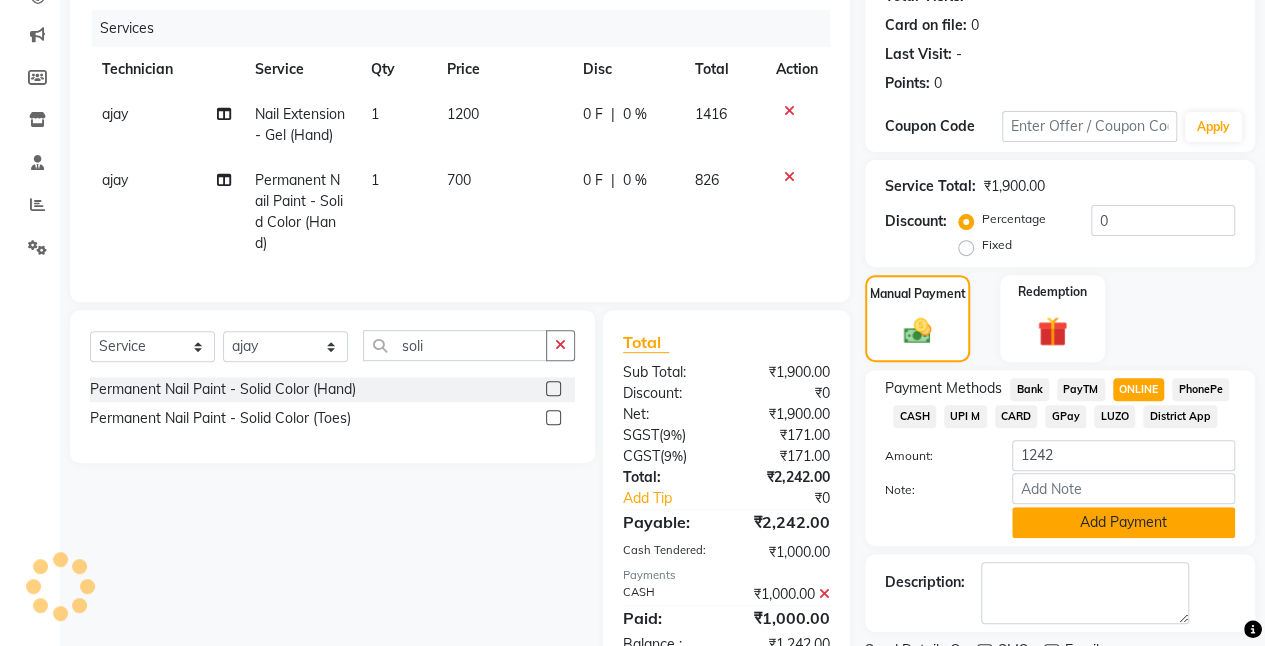 click on "Add Payment" 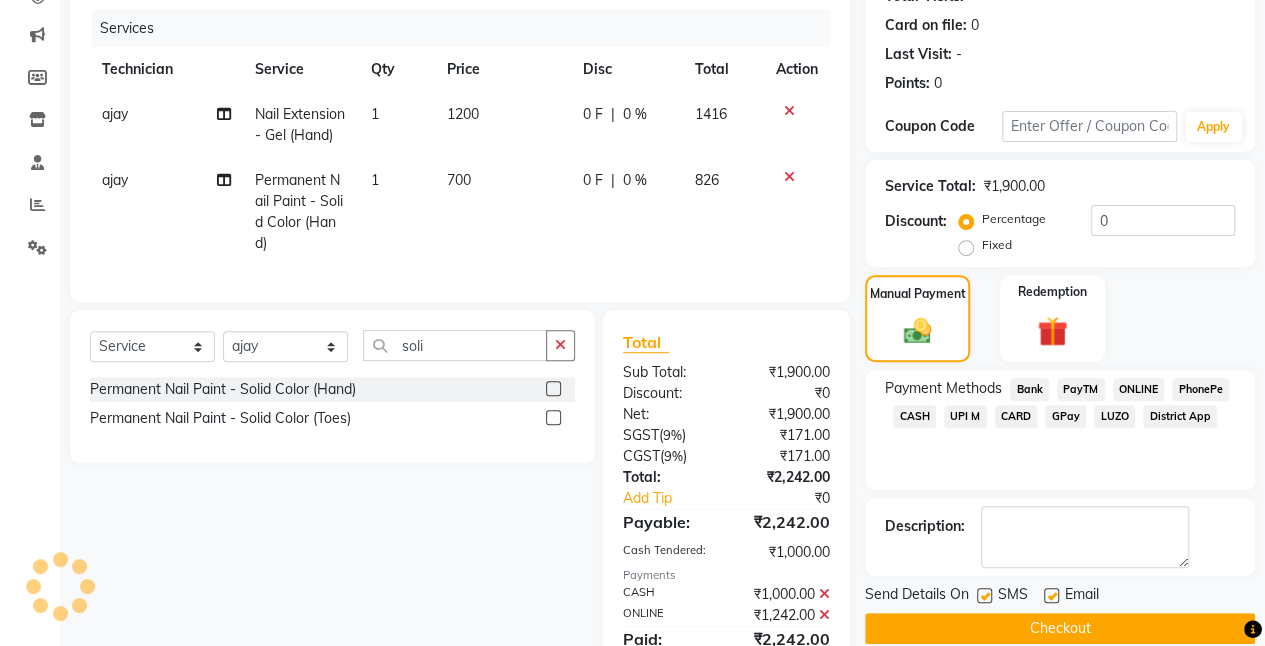 scroll, scrollTop: 332, scrollLeft: 0, axis: vertical 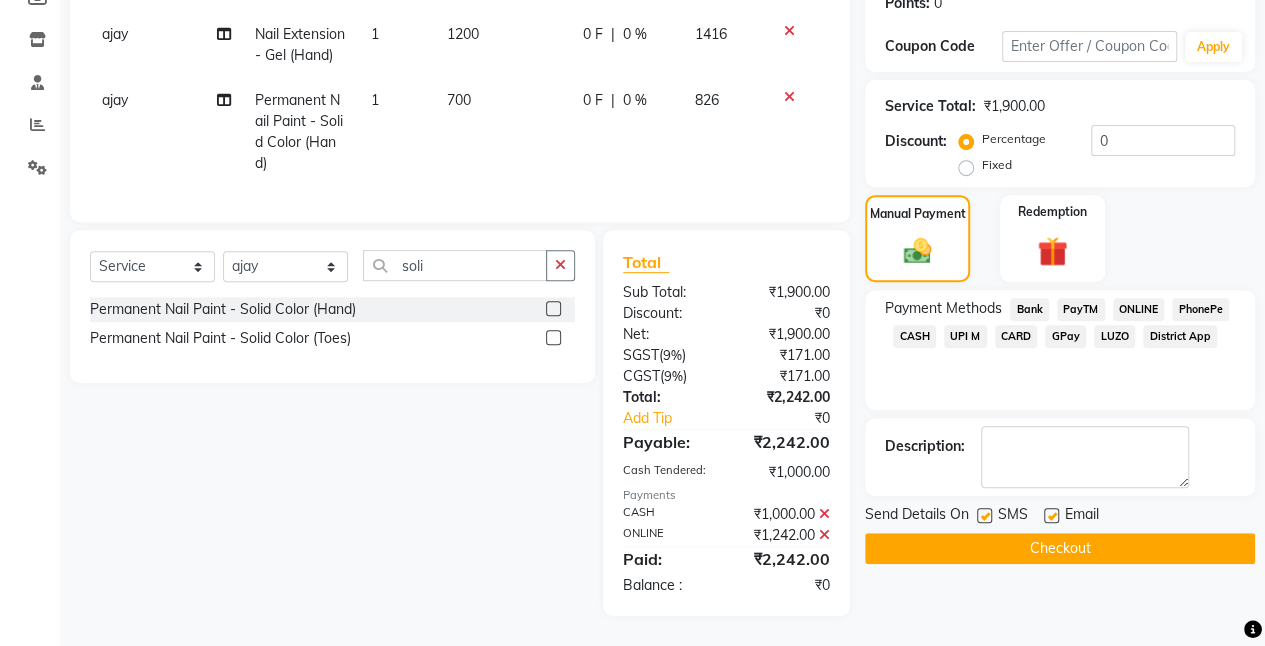 click on "Checkout" 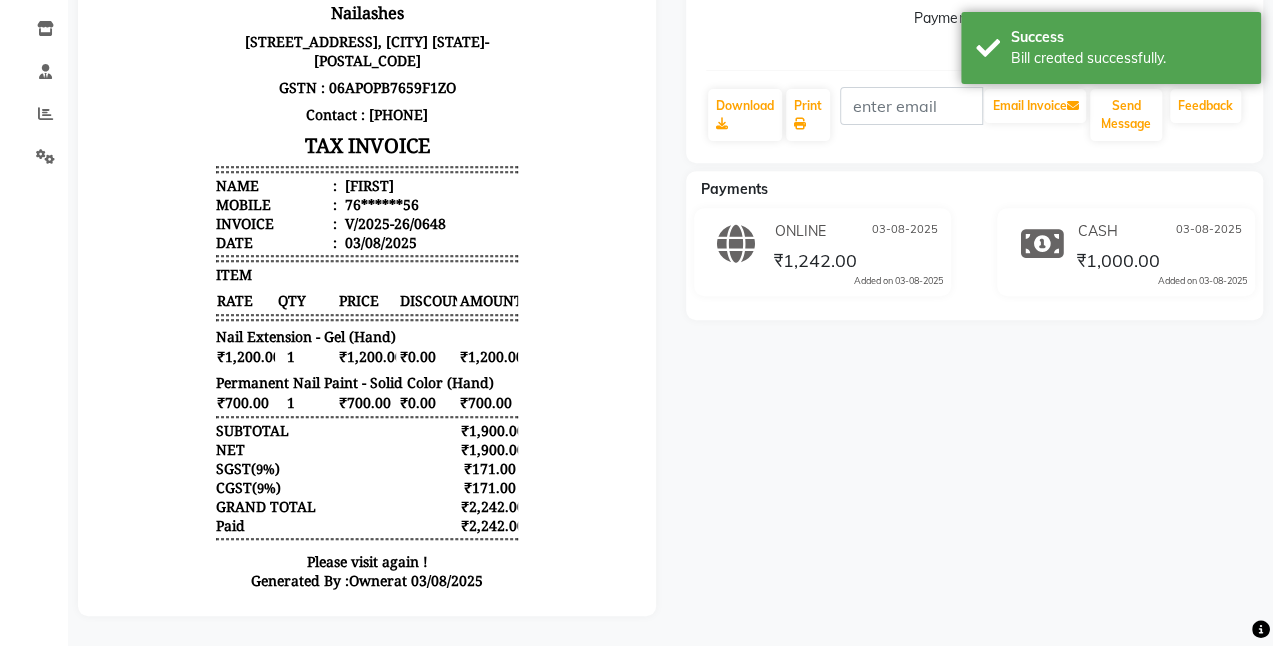 scroll, scrollTop: 0, scrollLeft: 0, axis: both 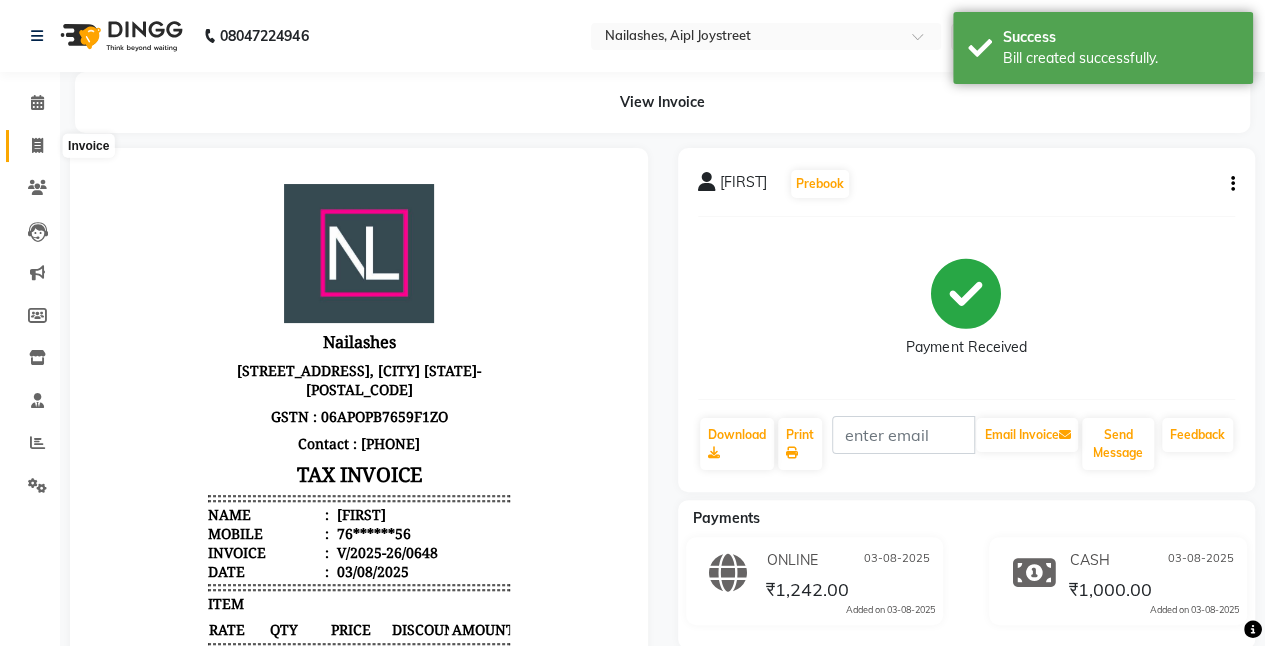 click 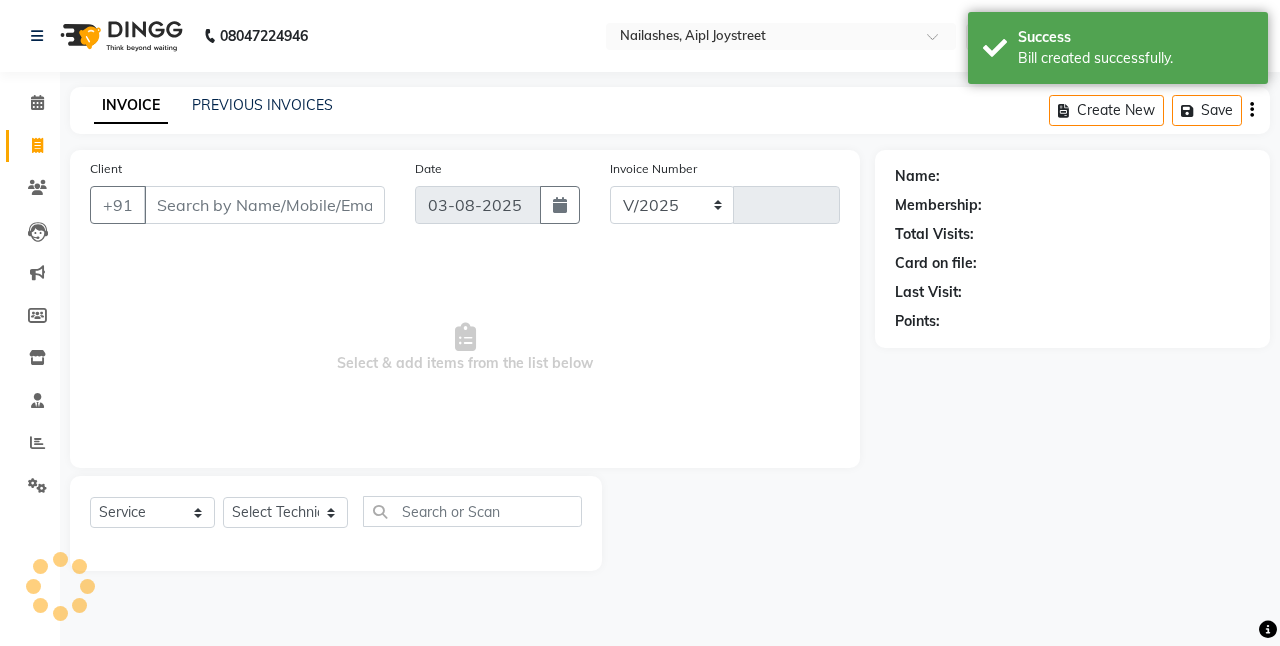 select on "5749" 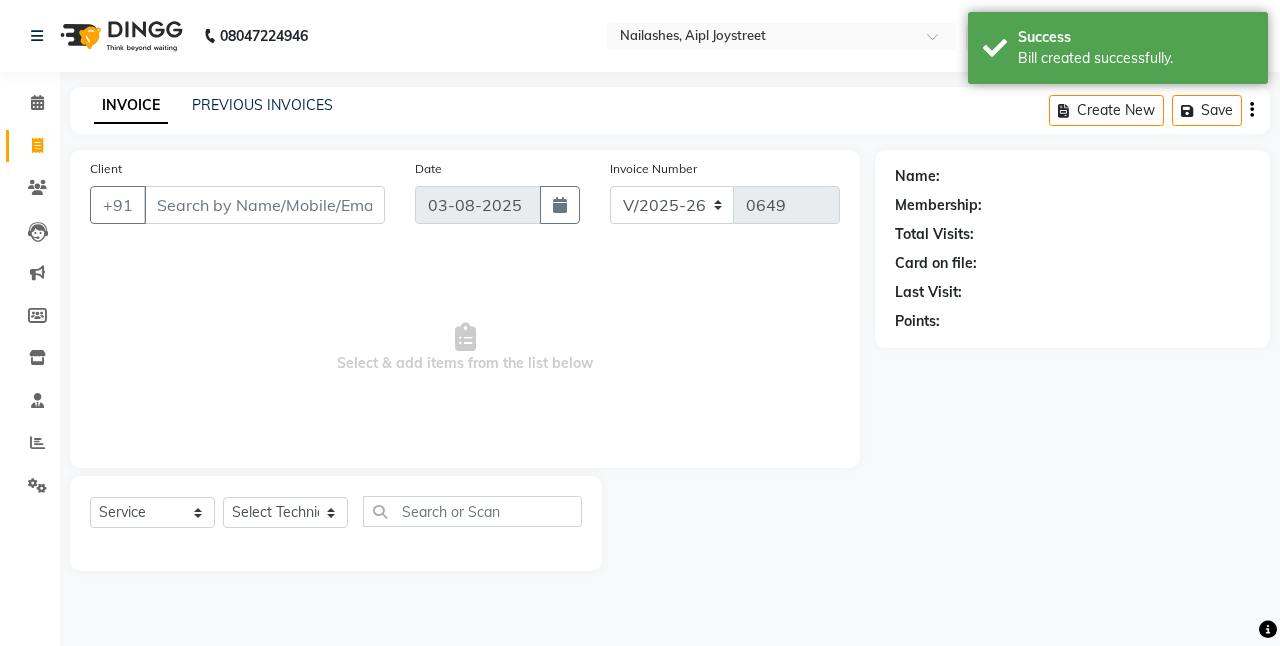 click on "Client" at bounding box center [264, 205] 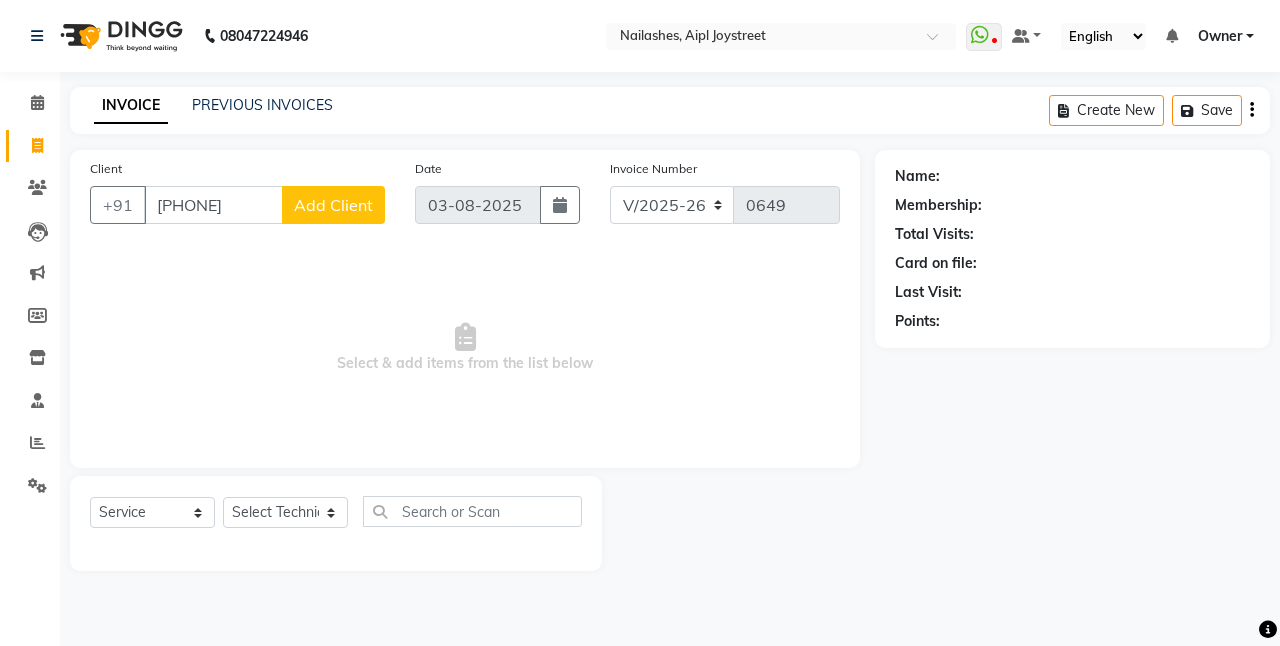 type on "[PHONE]" 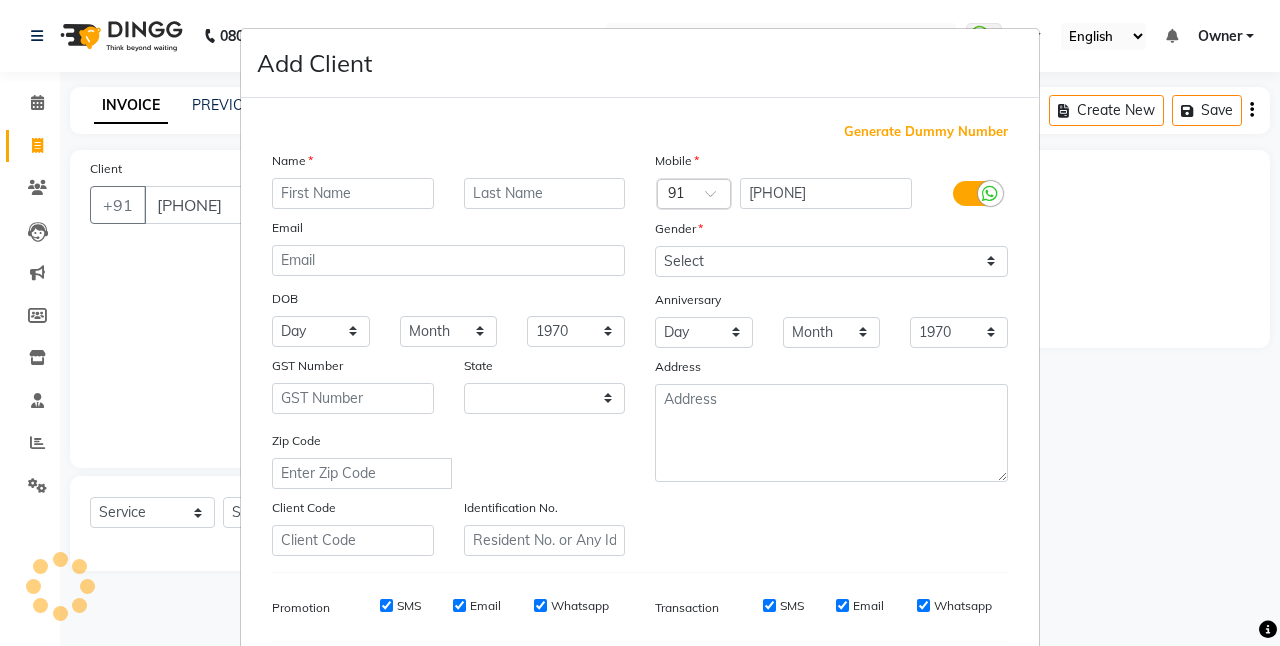 select on "21" 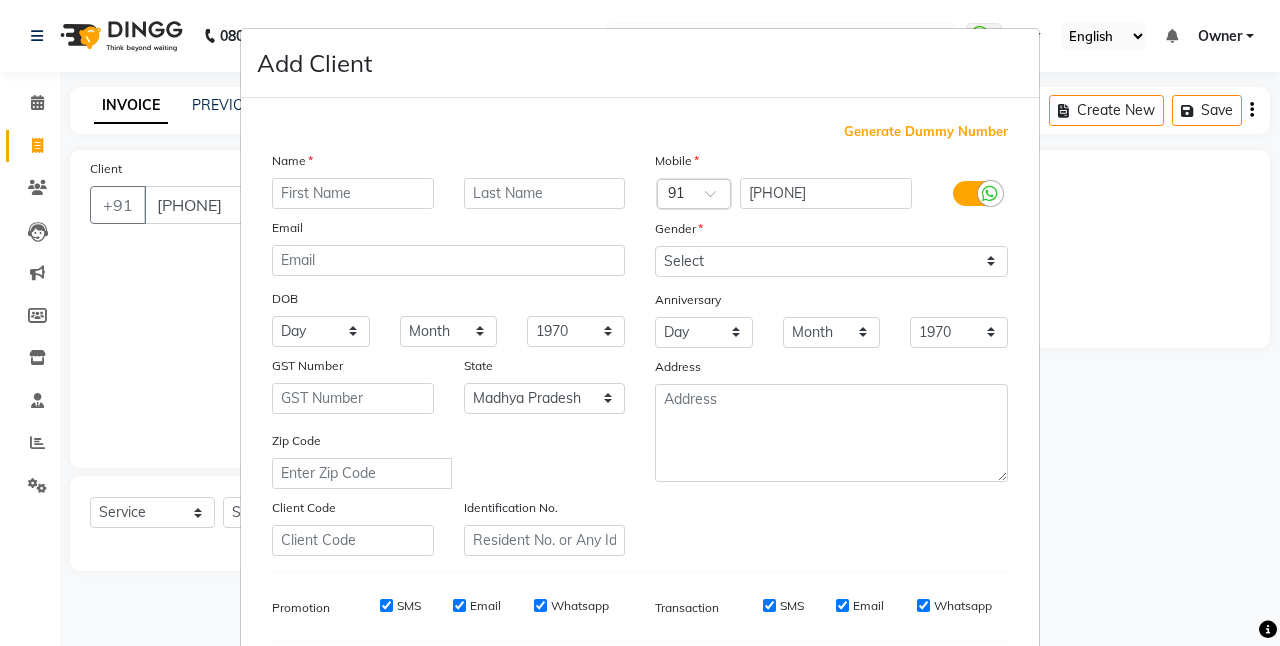 click at bounding box center [353, 193] 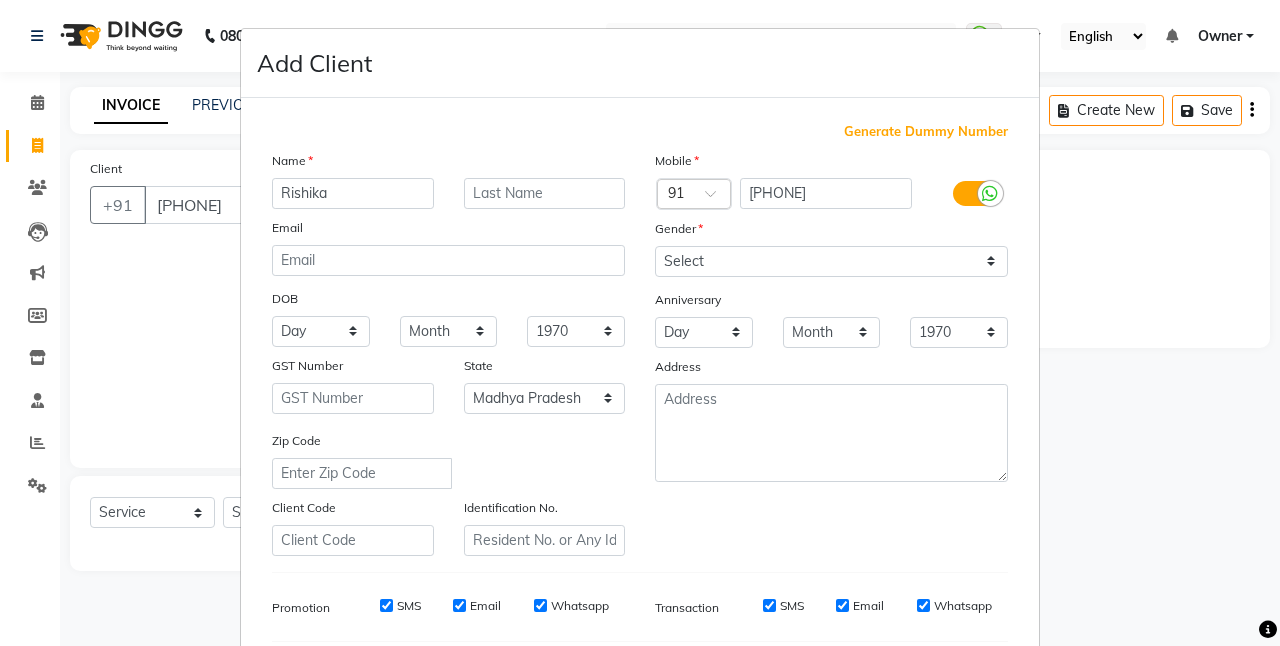 type on "Rishika" 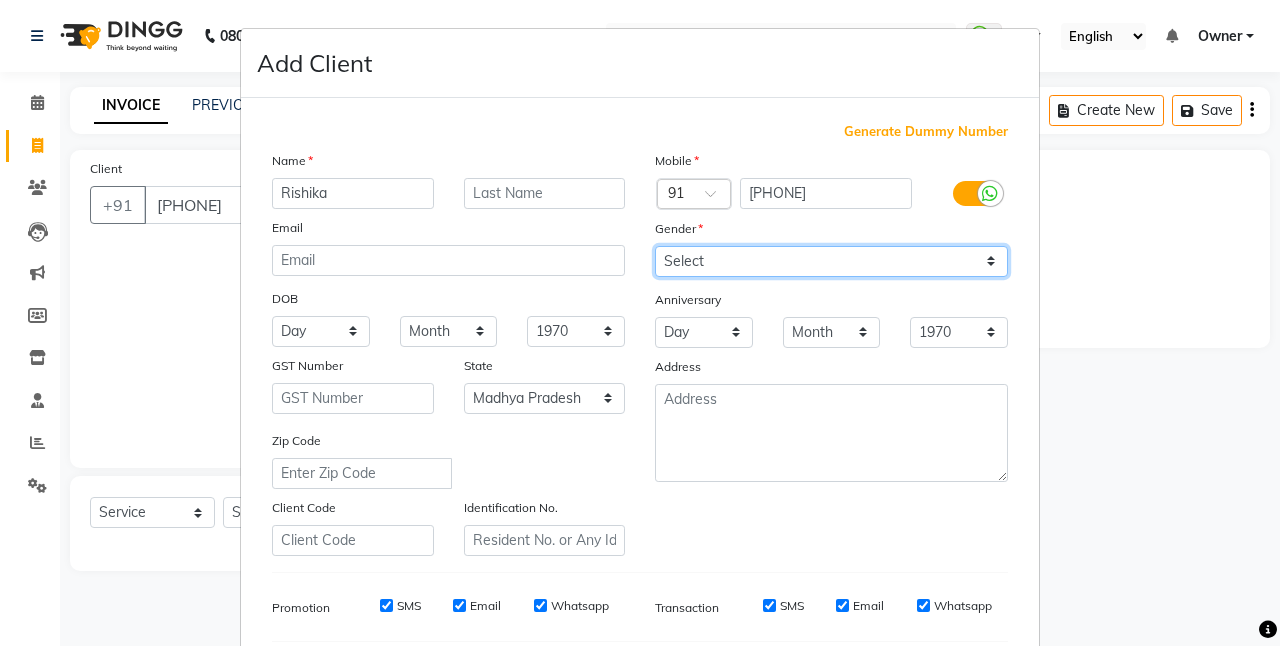 click on "Select Male Female Other Prefer Not To Say" at bounding box center [831, 261] 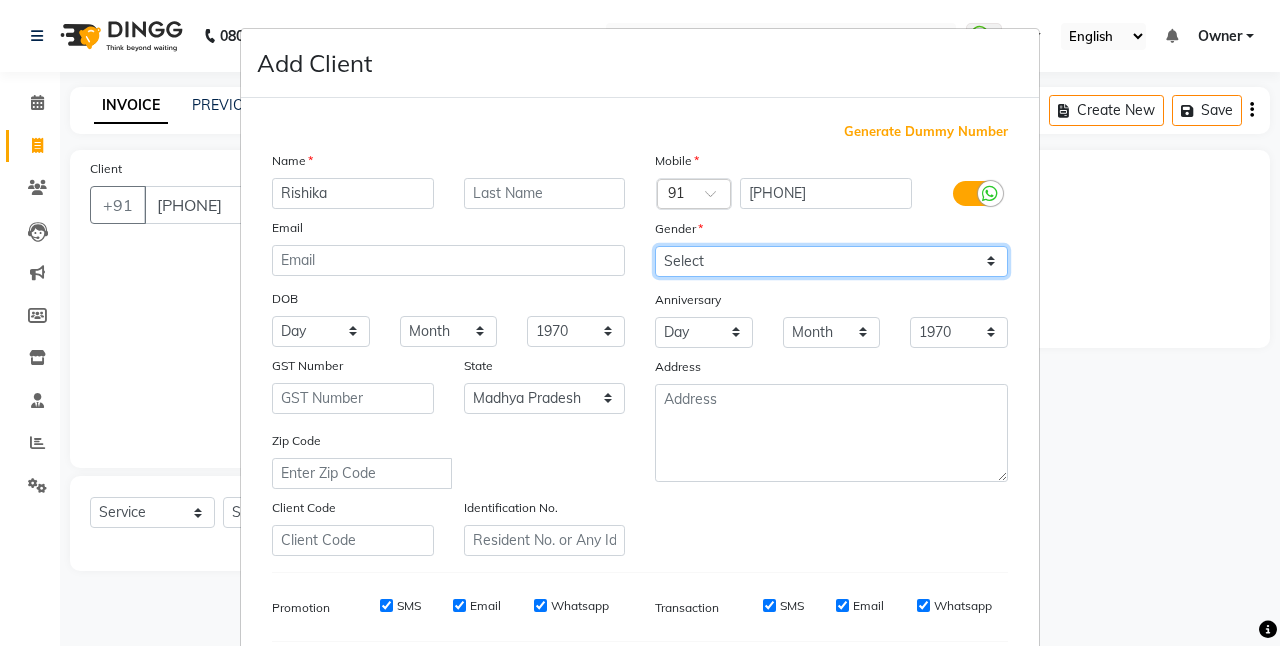 select on "female" 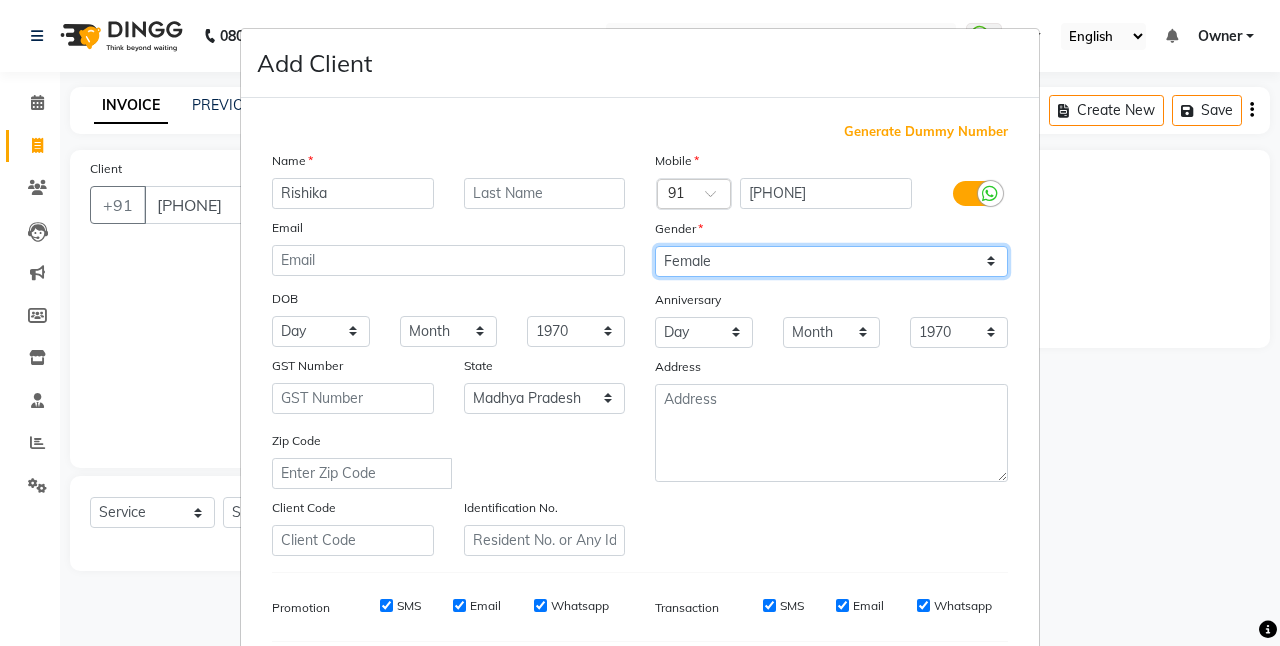 click on "Select Male Female Other Prefer Not To Say" at bounding box center (831, 261) 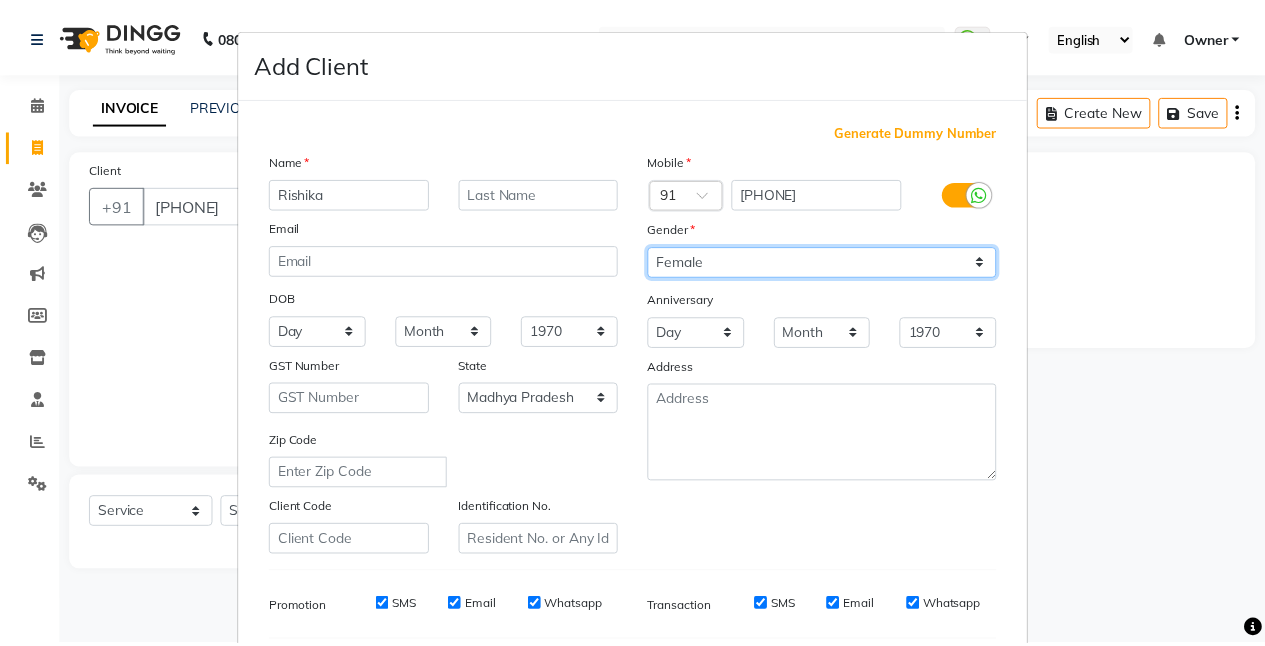 scroll, scrollTop: 274, scrollLeft: 0, axis: vertical 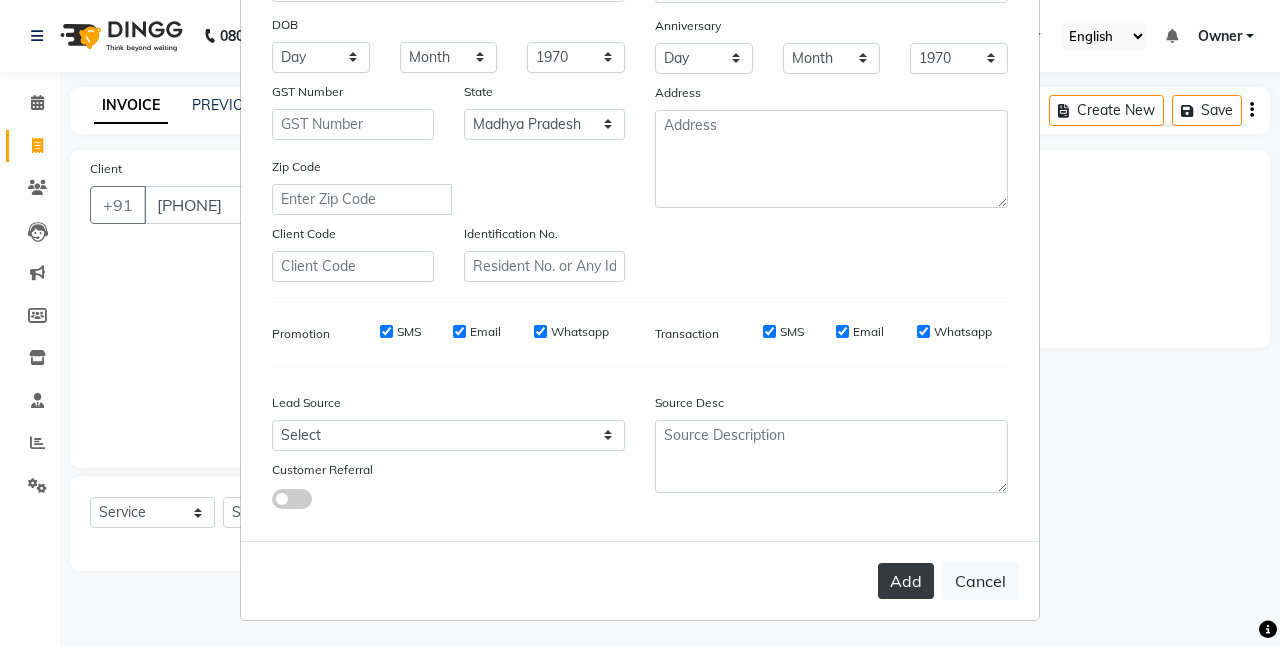 click on "Add" at bounding box center (906, 581) 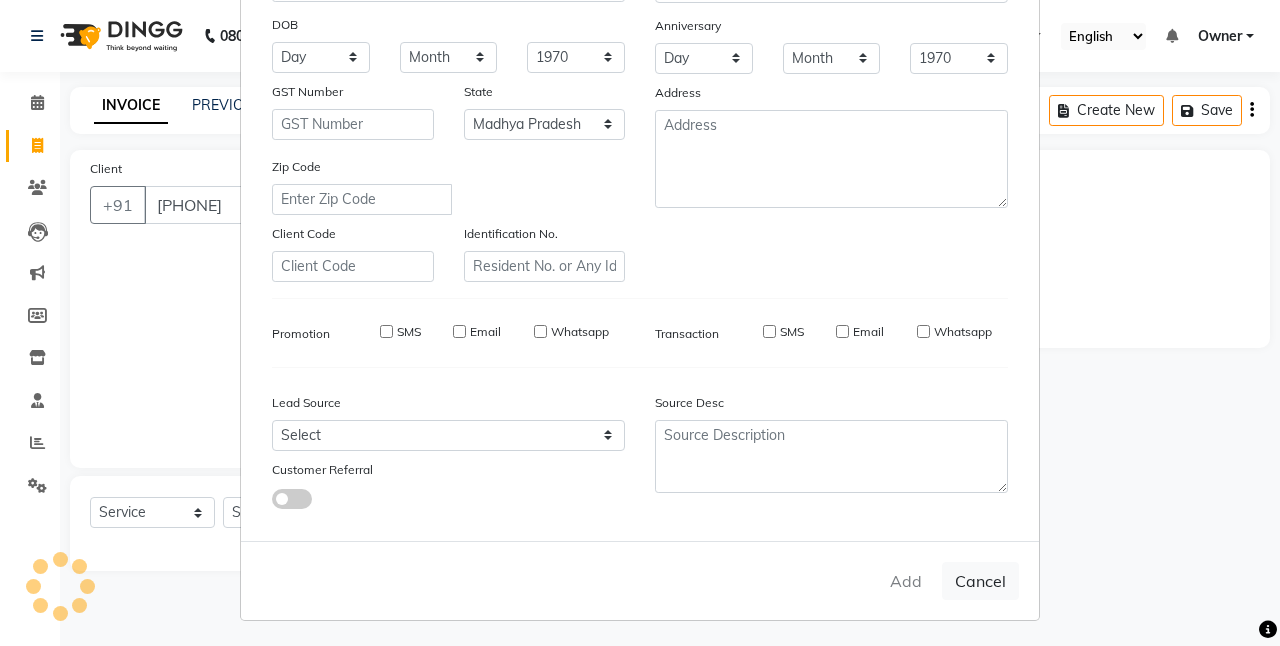 type on "90******32" 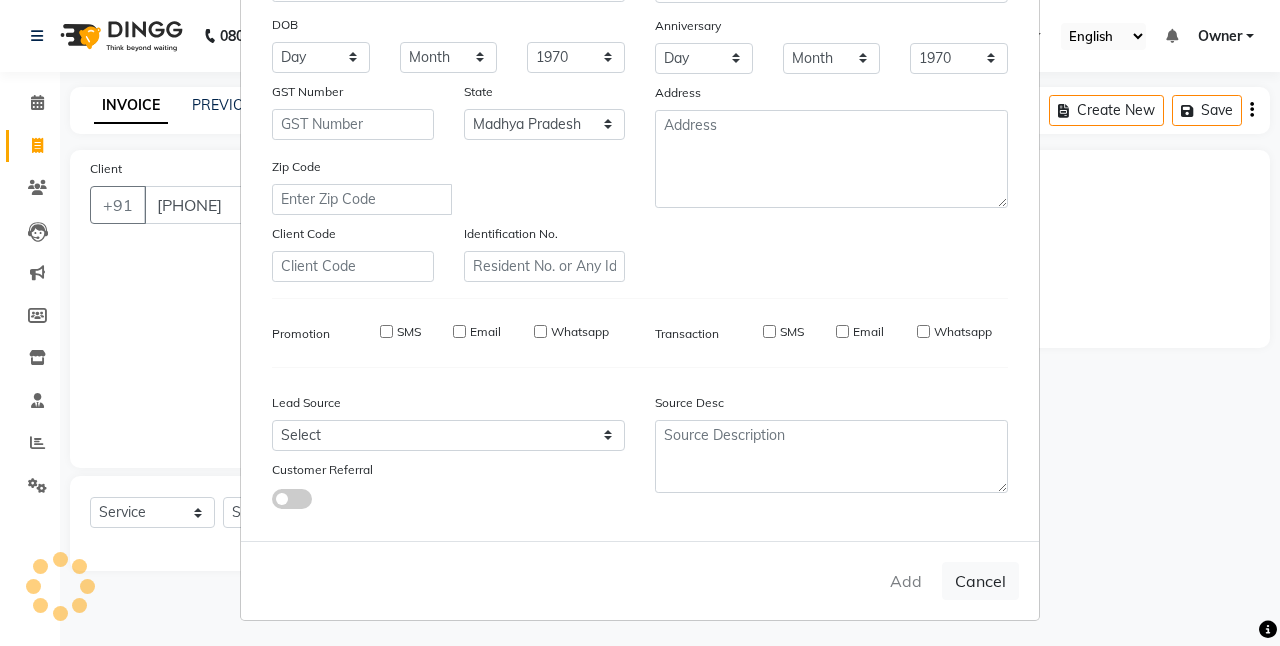 type 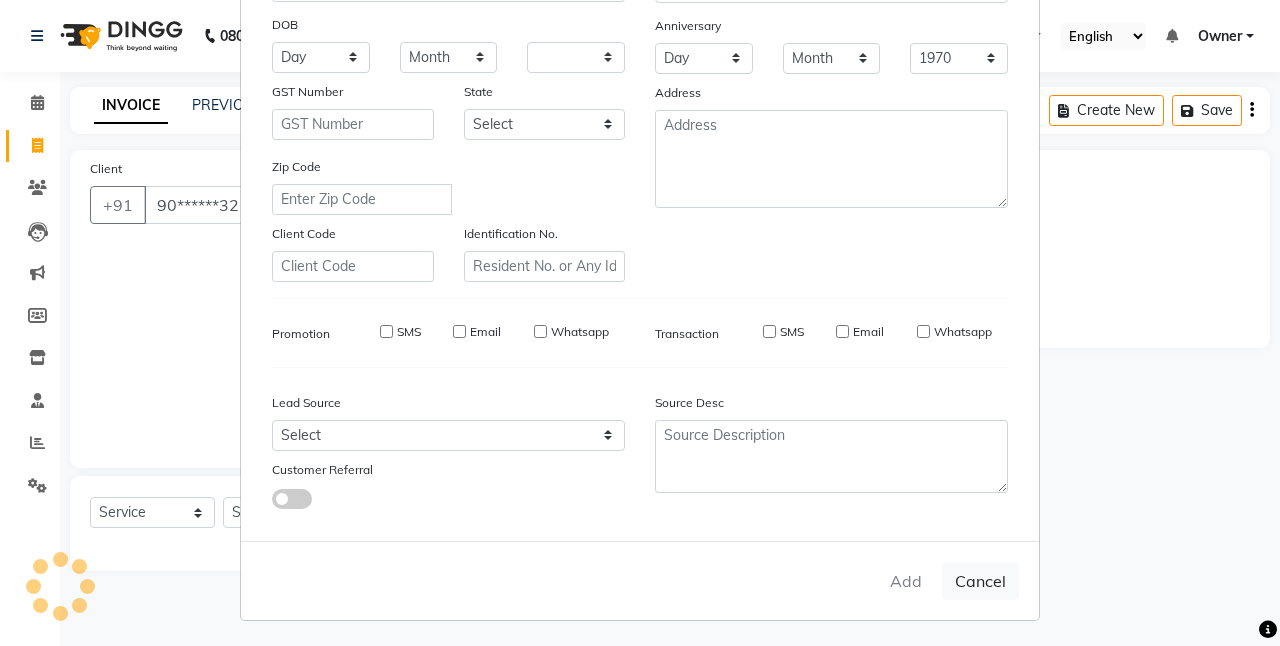 type 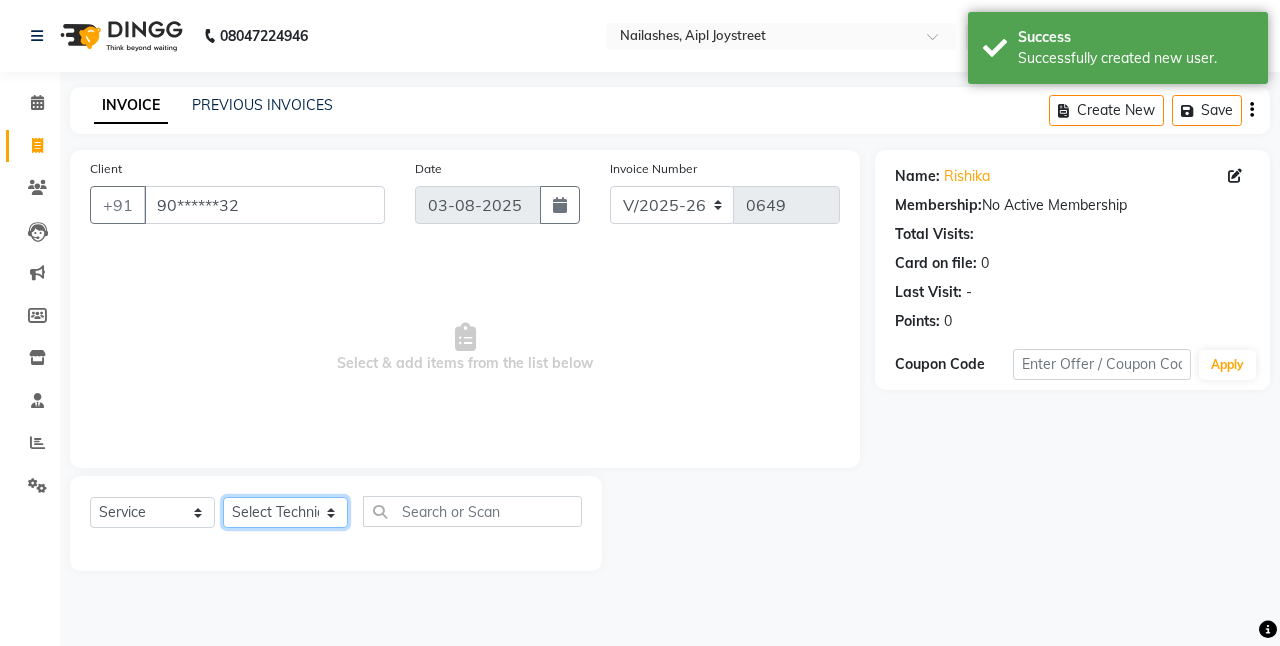 click on "Select Technician ajay Anita Chetan Manager Muskan Owner Prosanto Salome VIVEK" 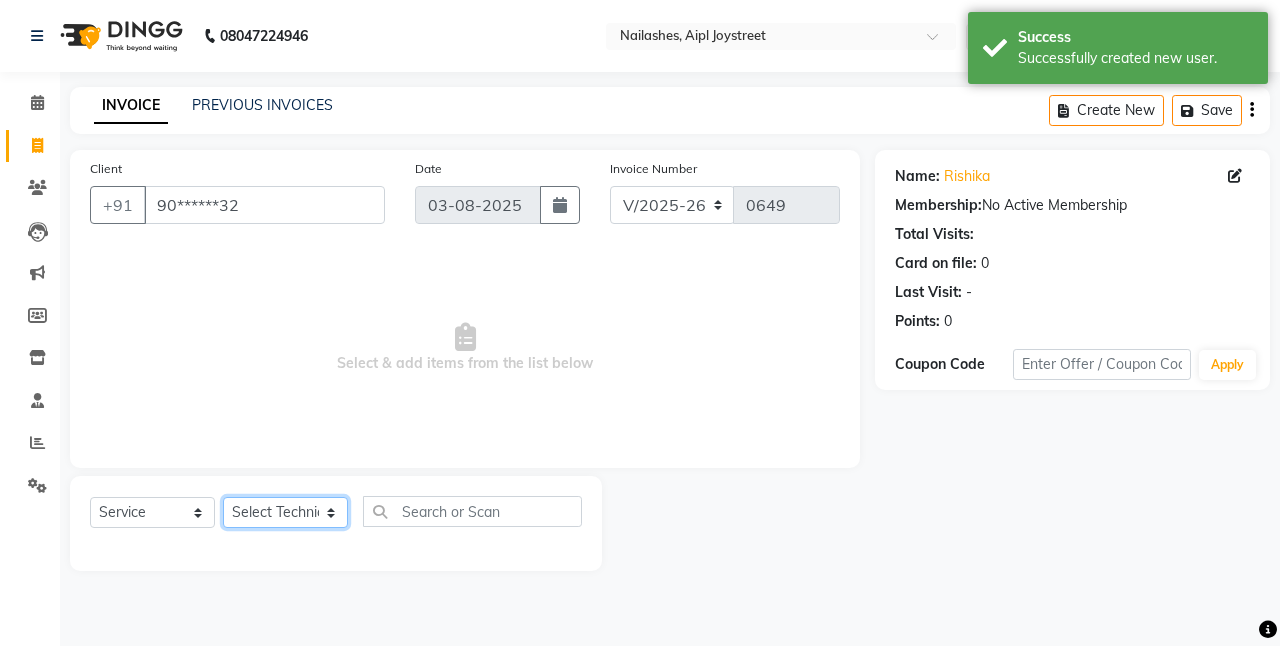 select on "39728" 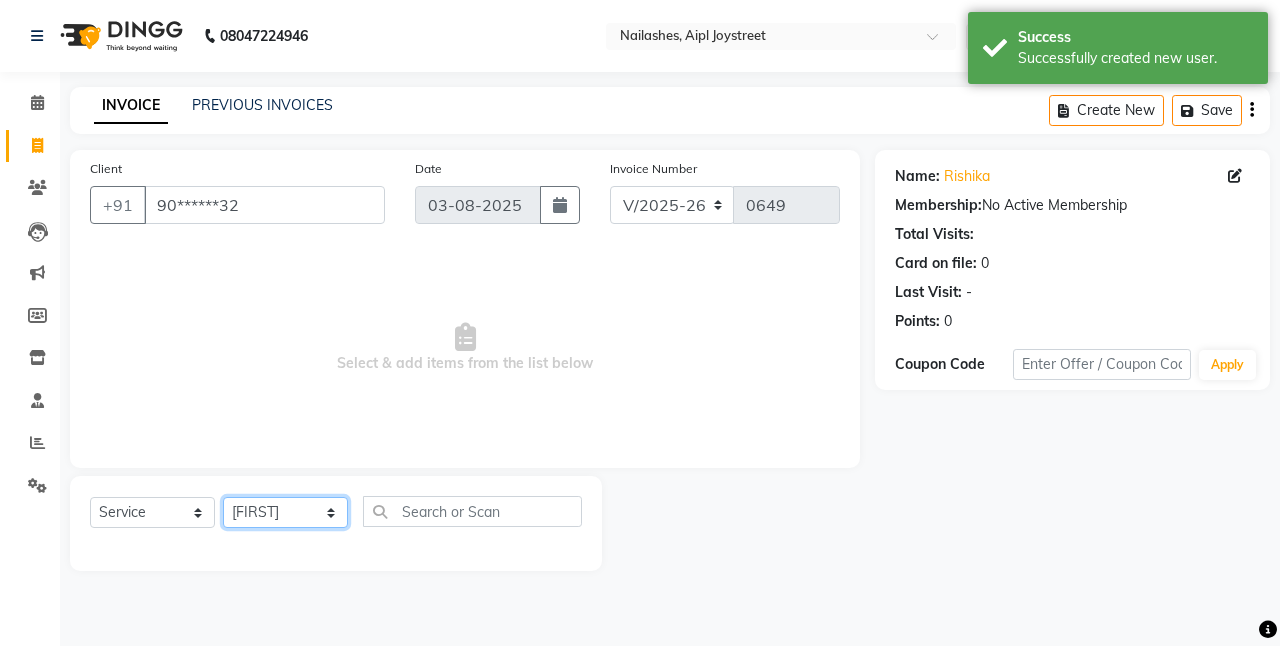 click on "Select Technician ajay Anita Chetan Manager Muskan Owner Prosanto Salome VIVEK" 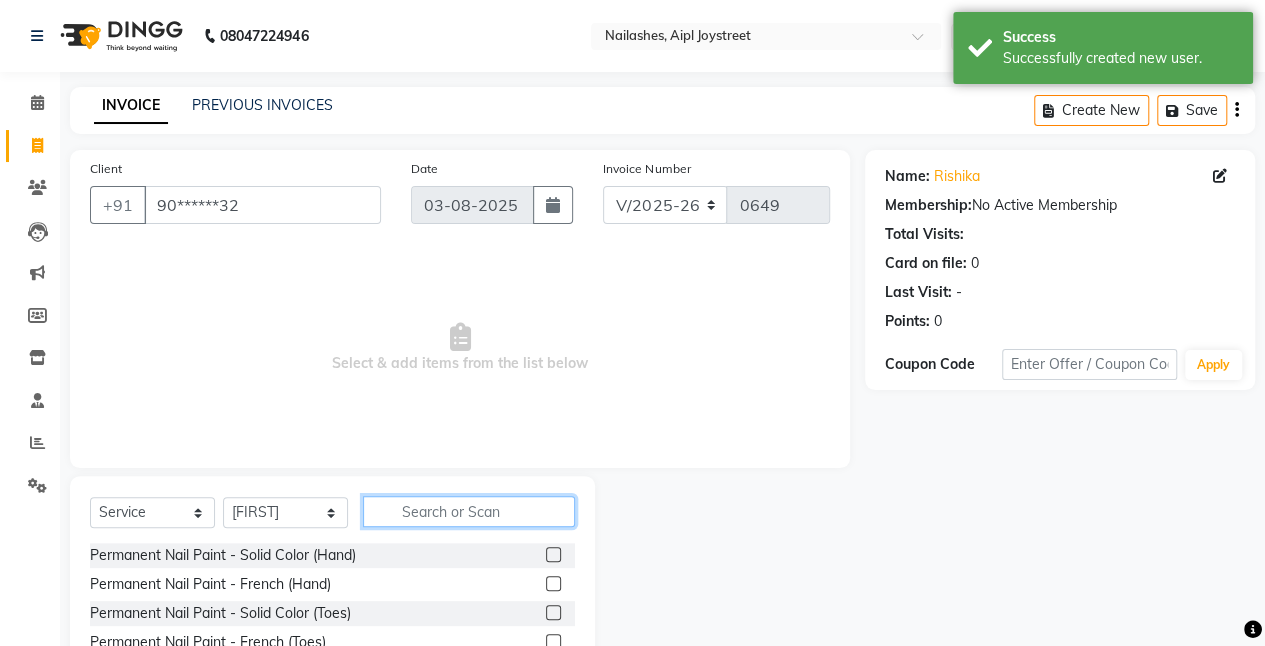 click 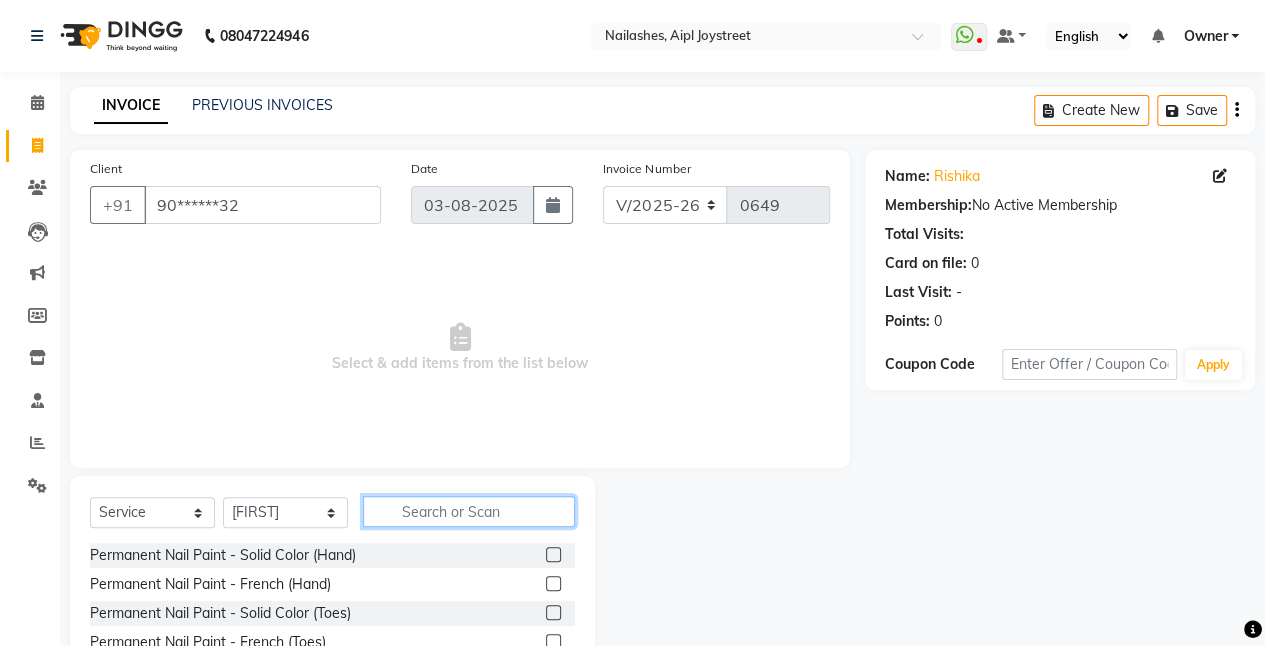 click 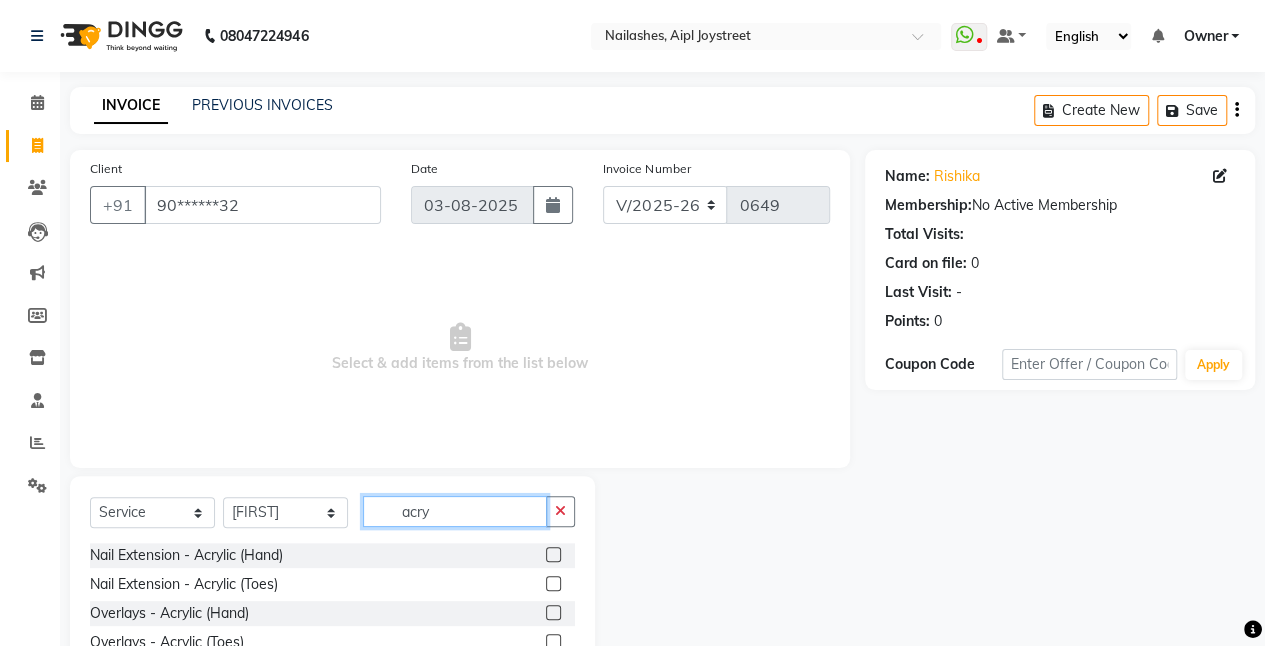 type on "acry" 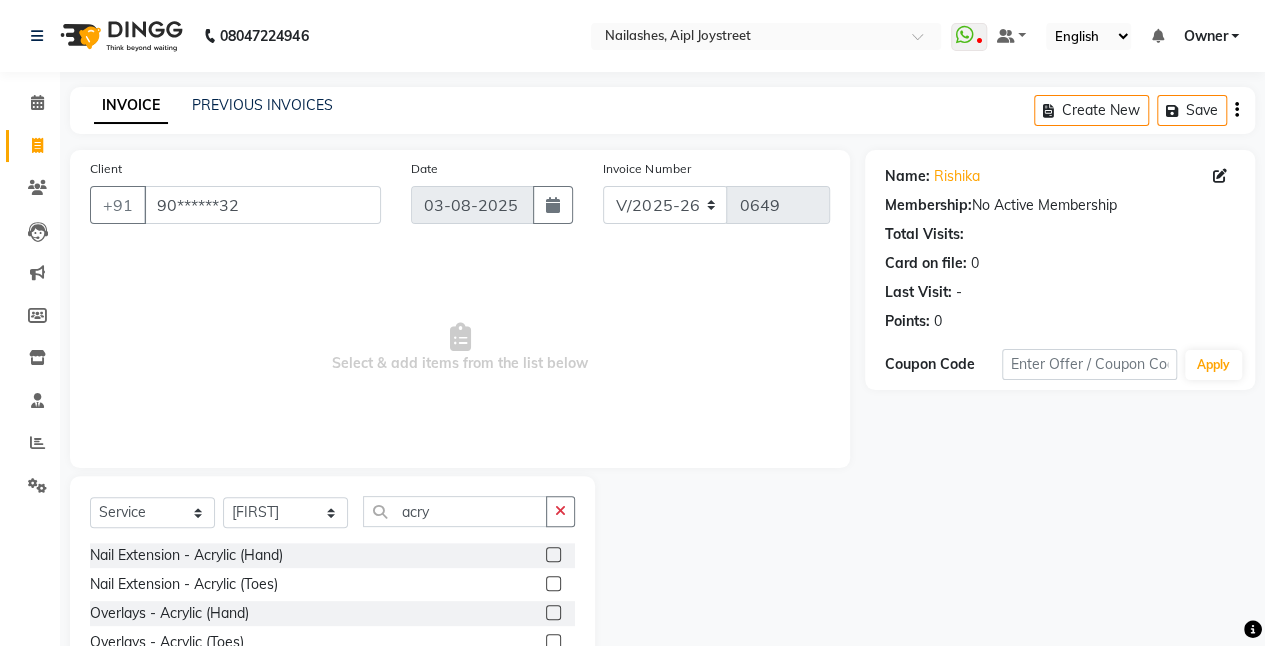 click 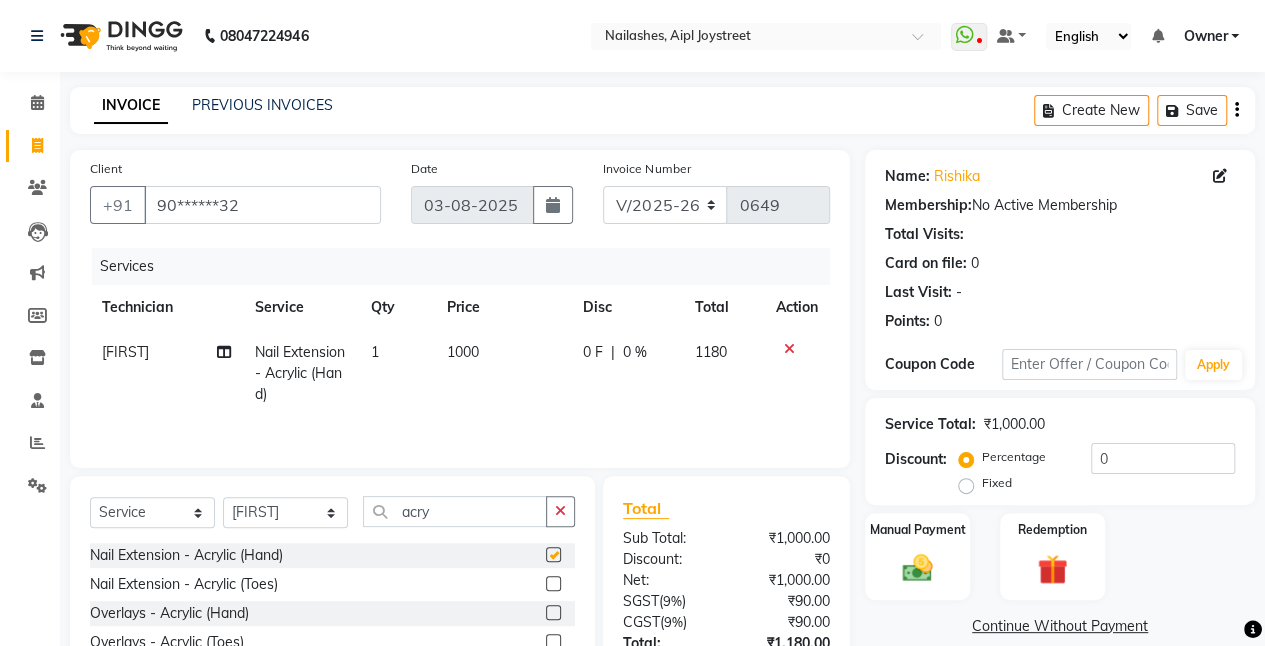 checkbox on "false" 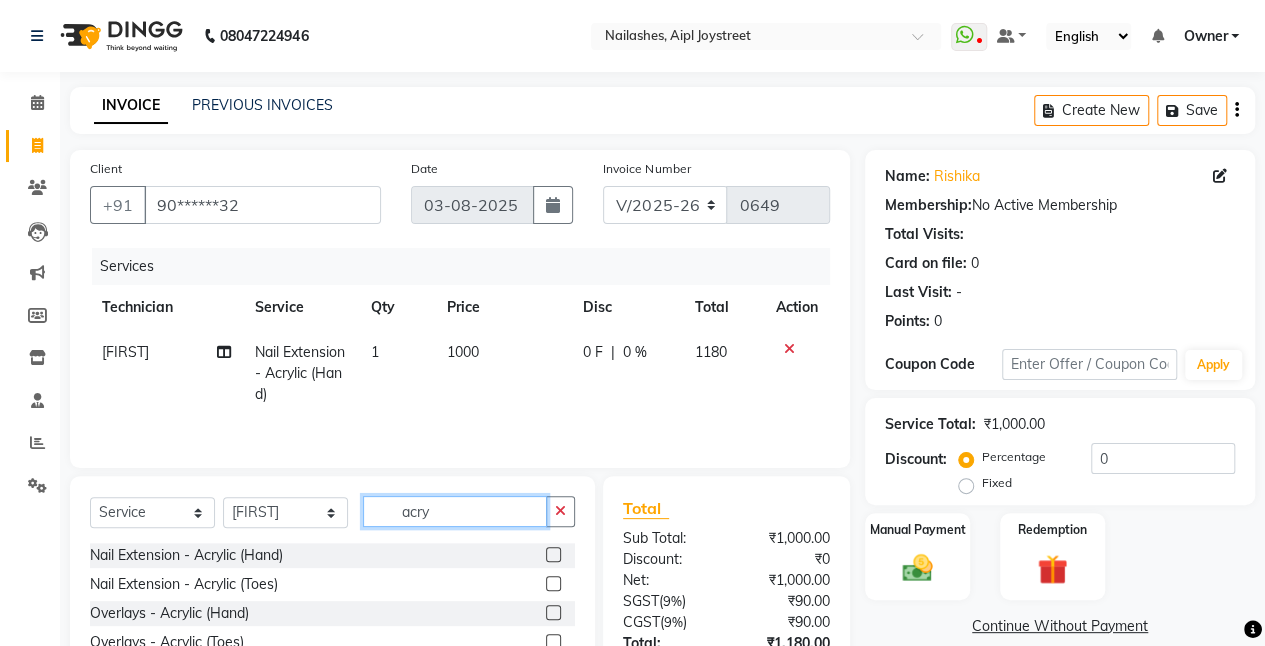 click on "acry" 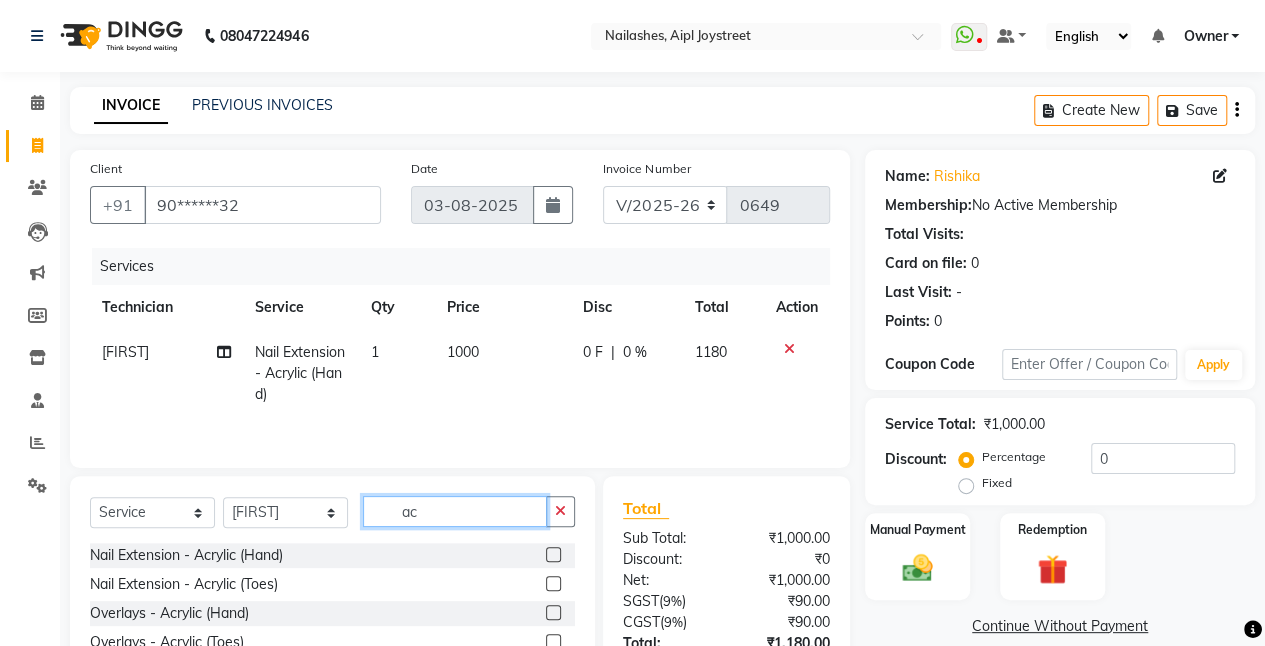 type on "a" 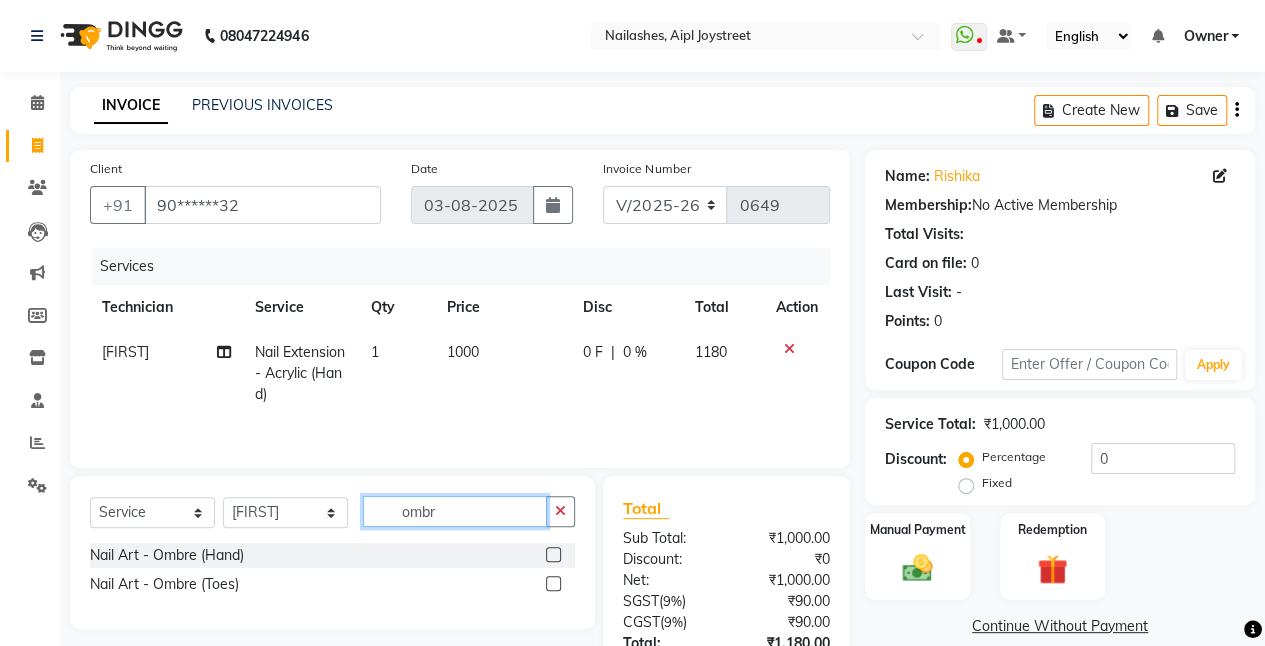 type on "ombr" 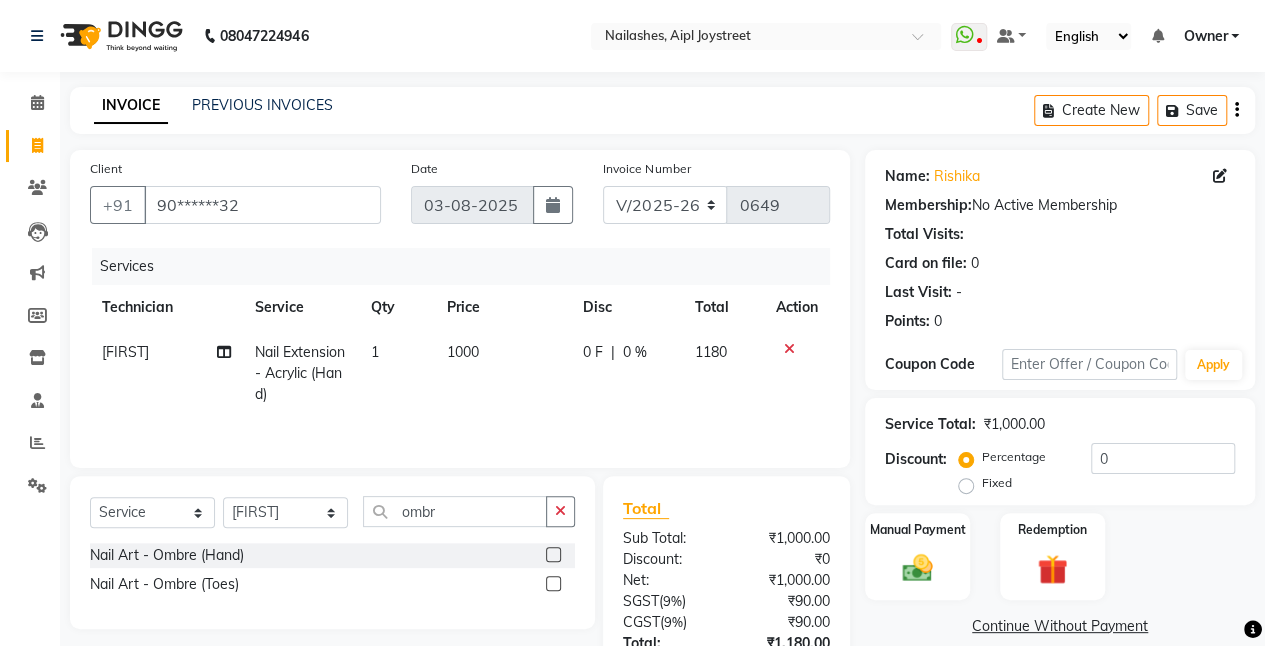 click 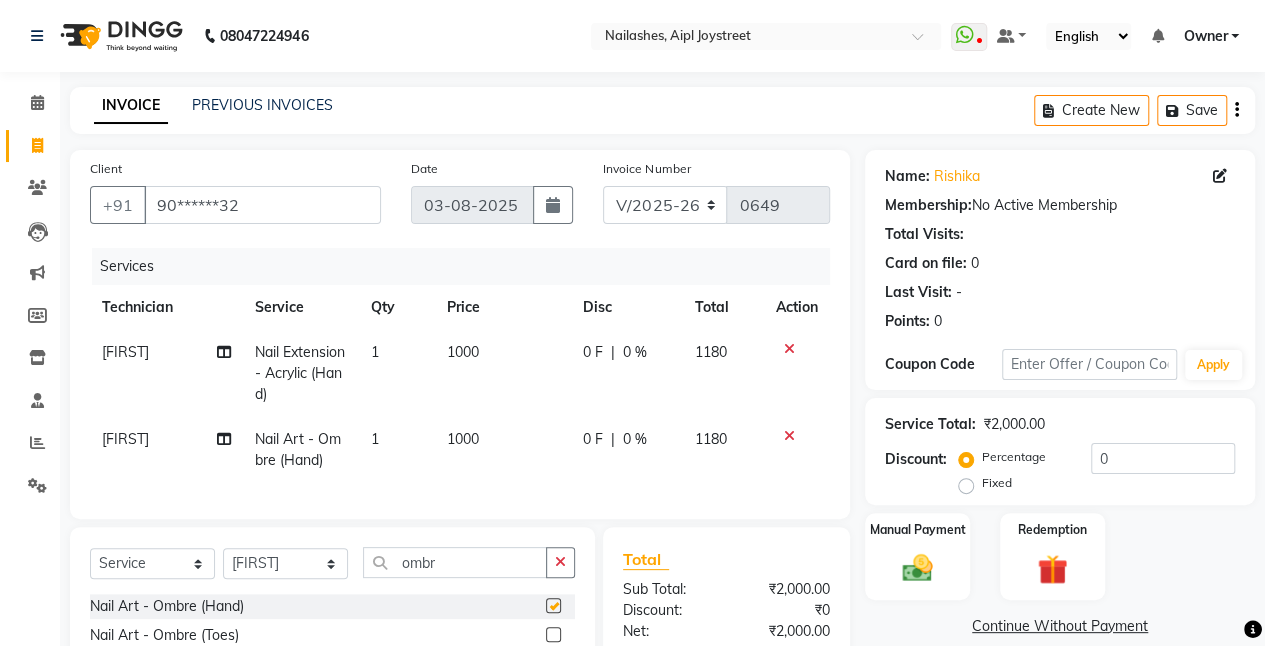 checkbox on "false" 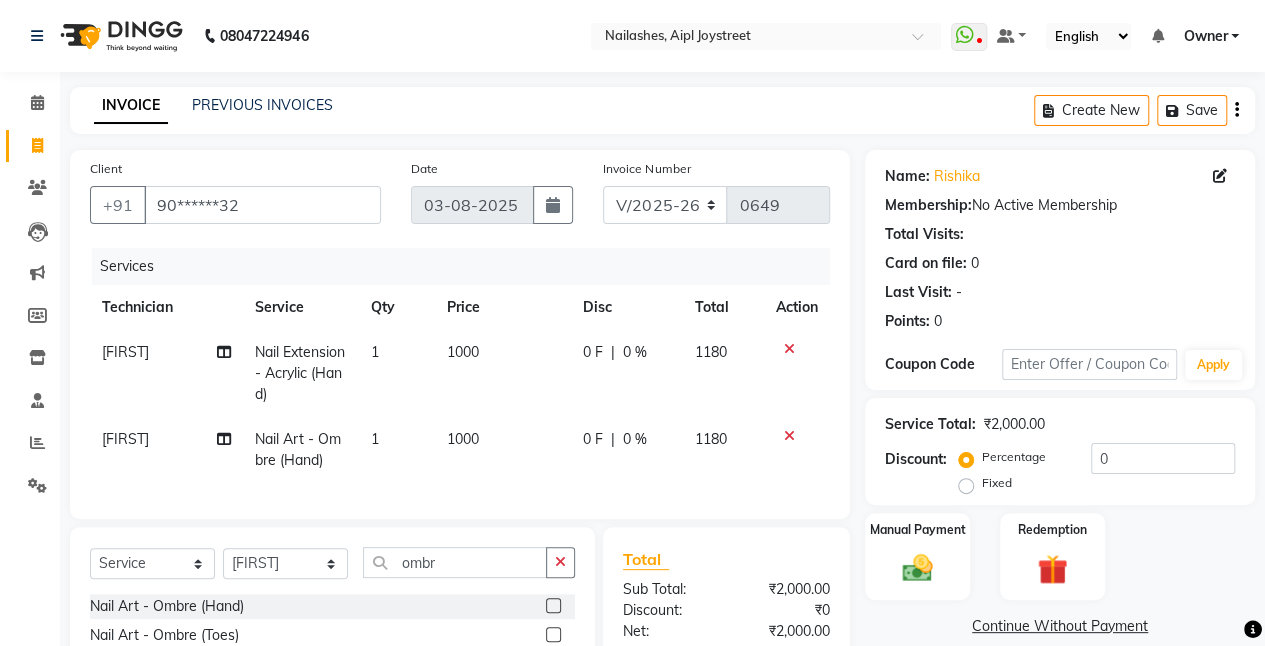 click on "1000" 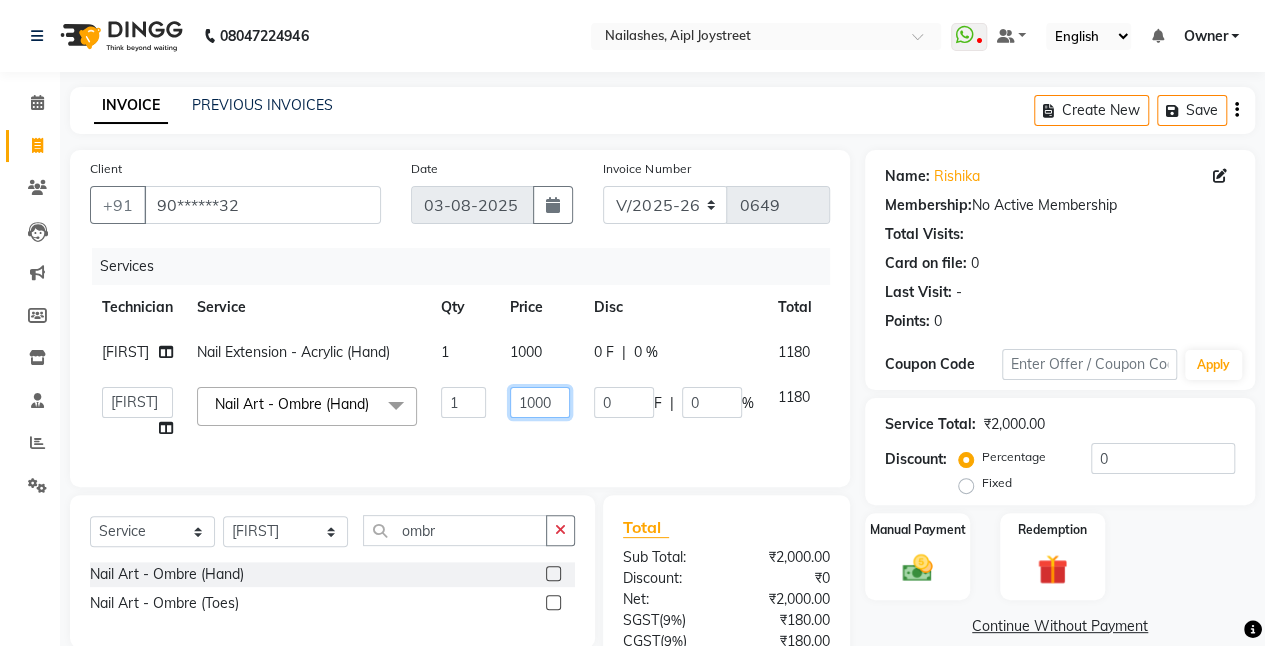 click on "1000" 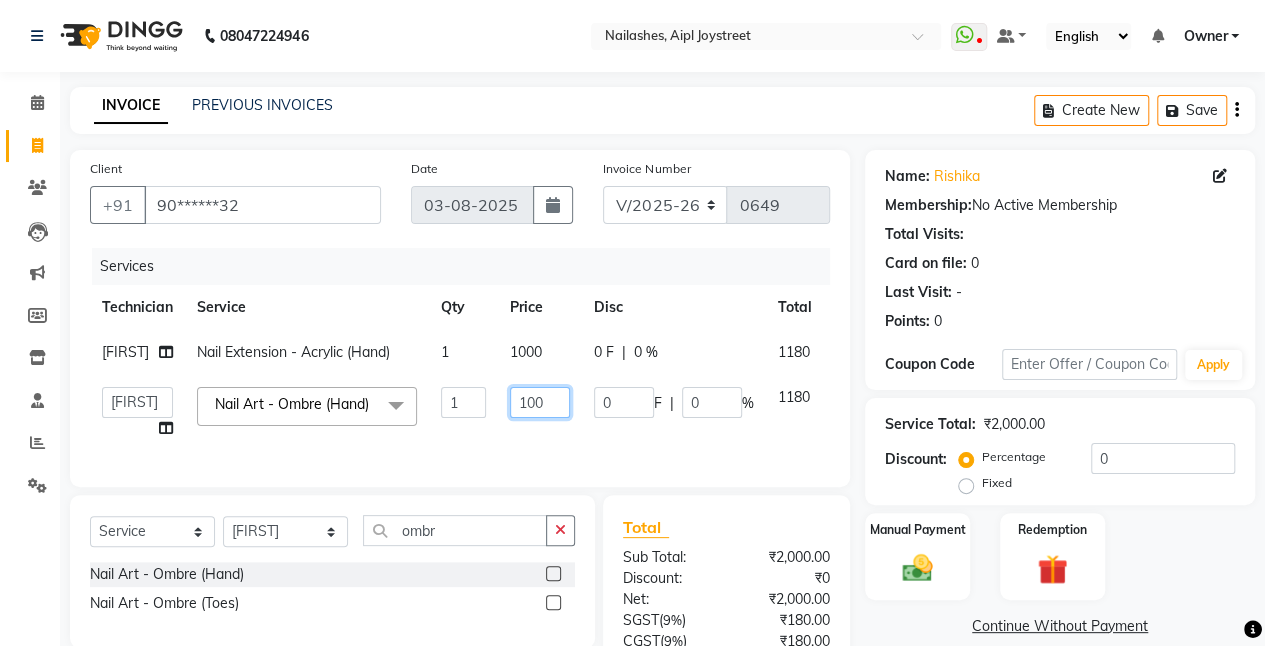 type on "1500" 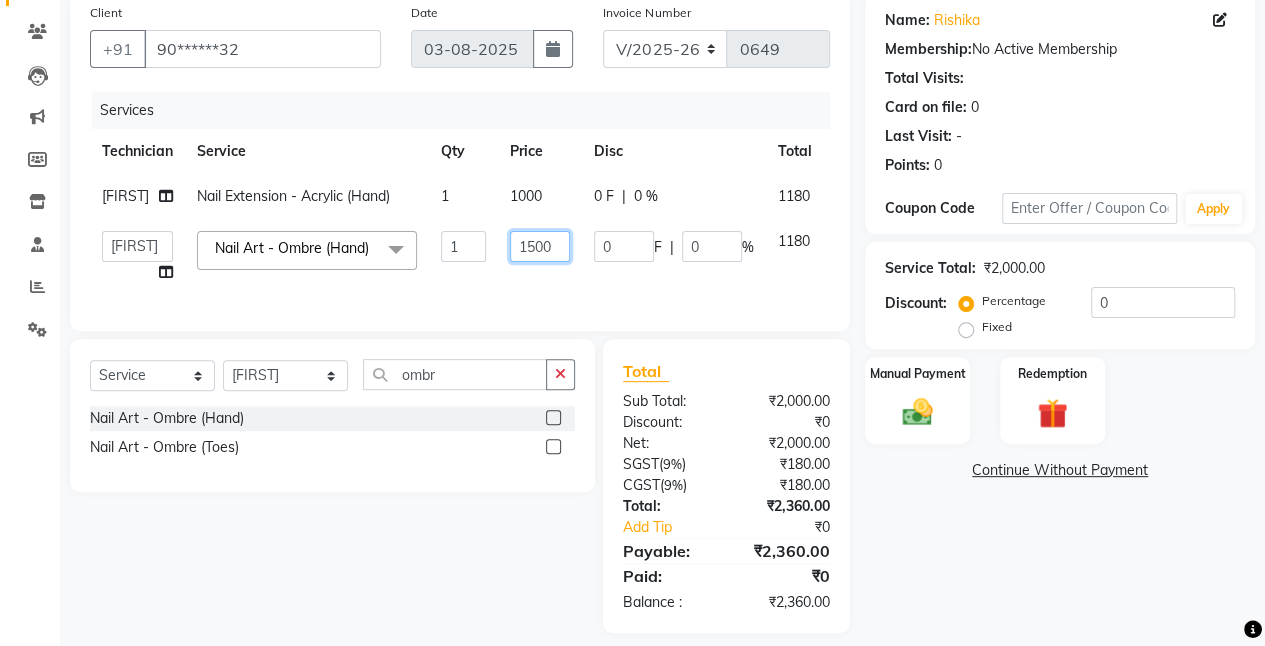 scroll, scrollTop: 157, scrollLeft: 0, axis: vertical 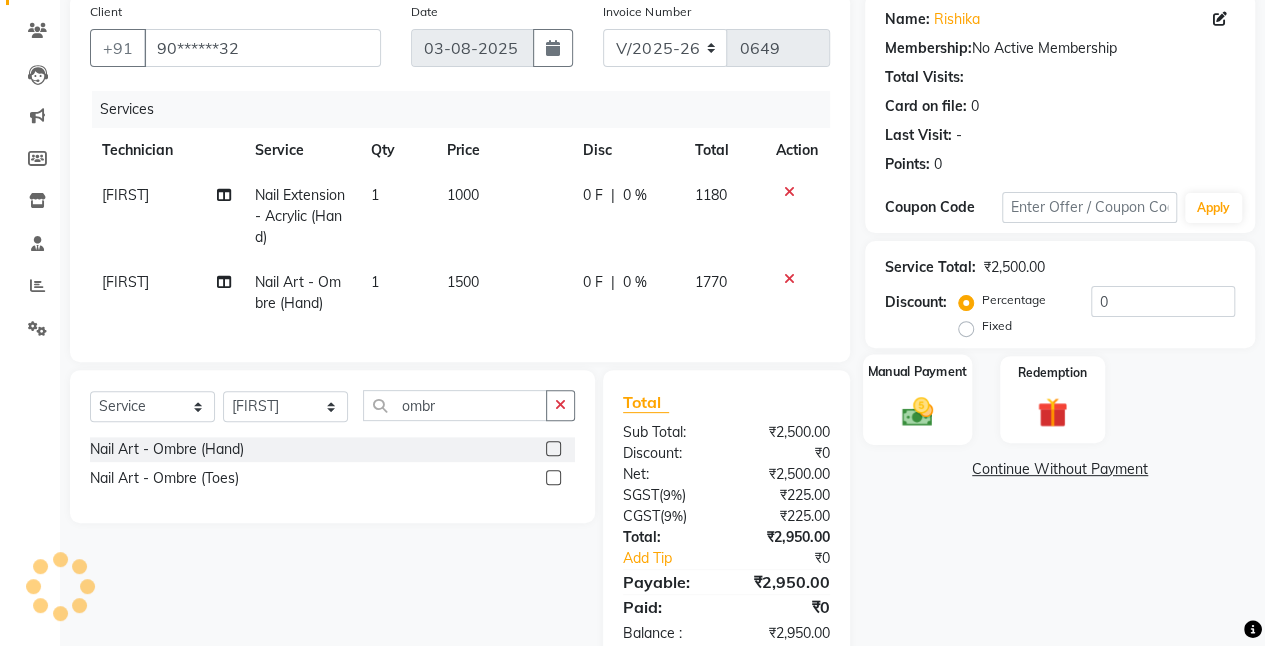 click 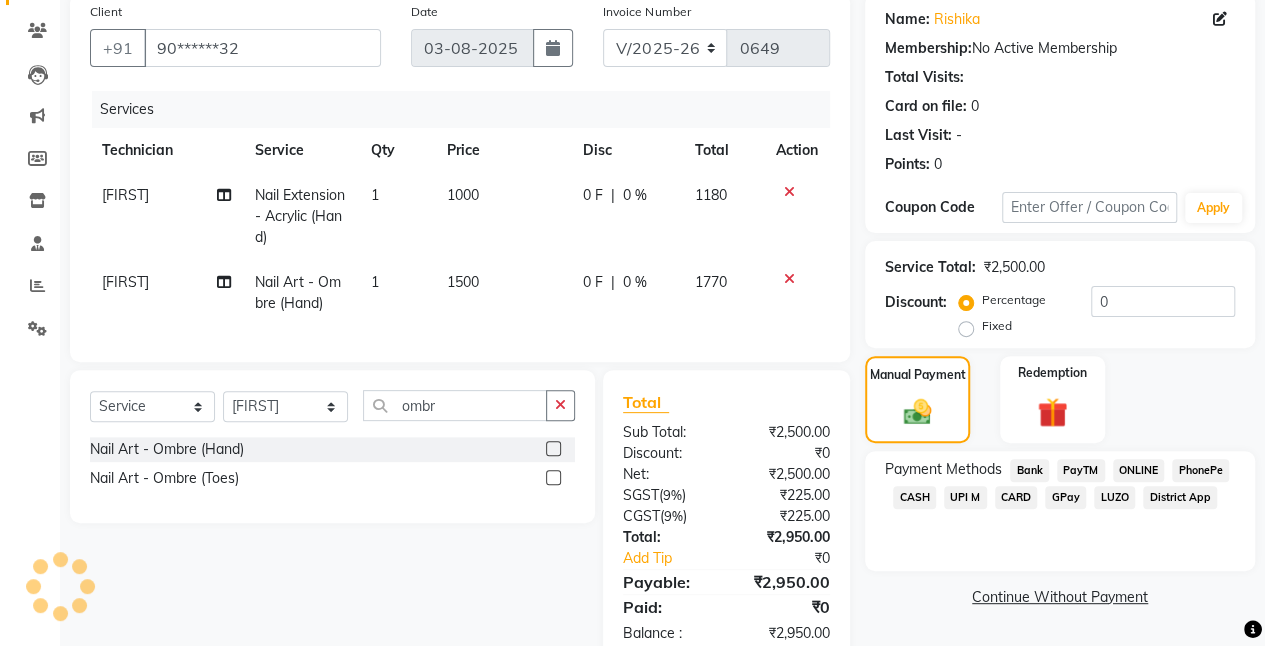 click on "CASH" 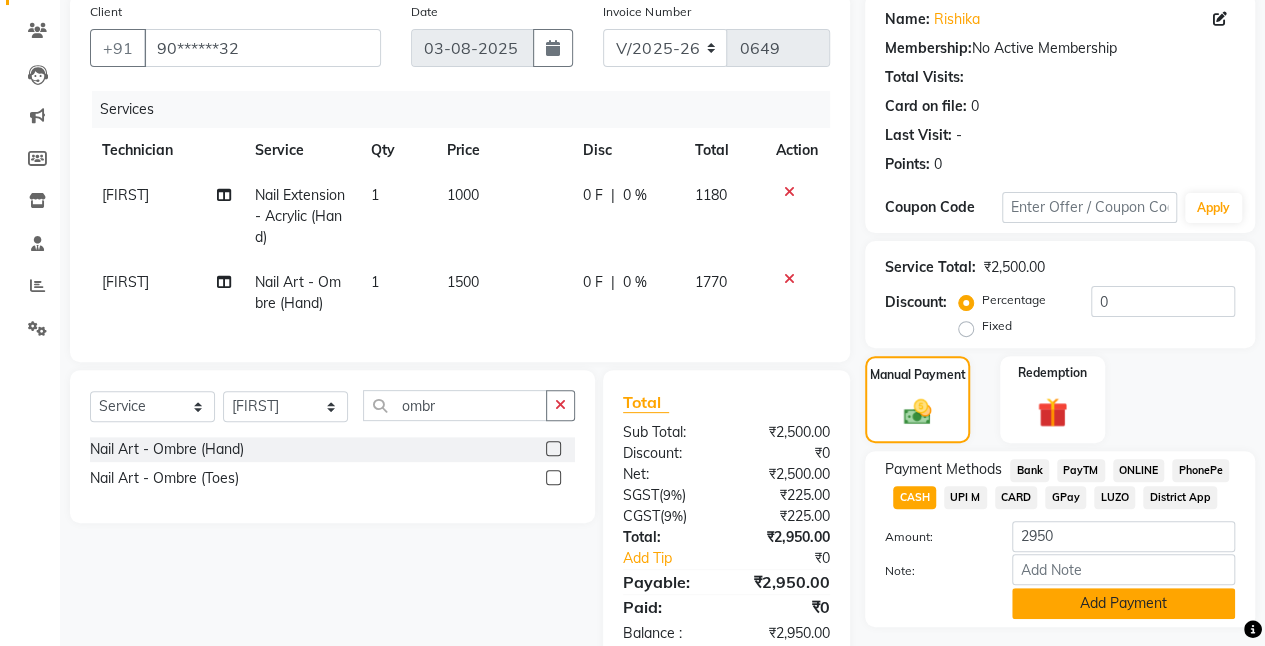 click on "Add Payment" 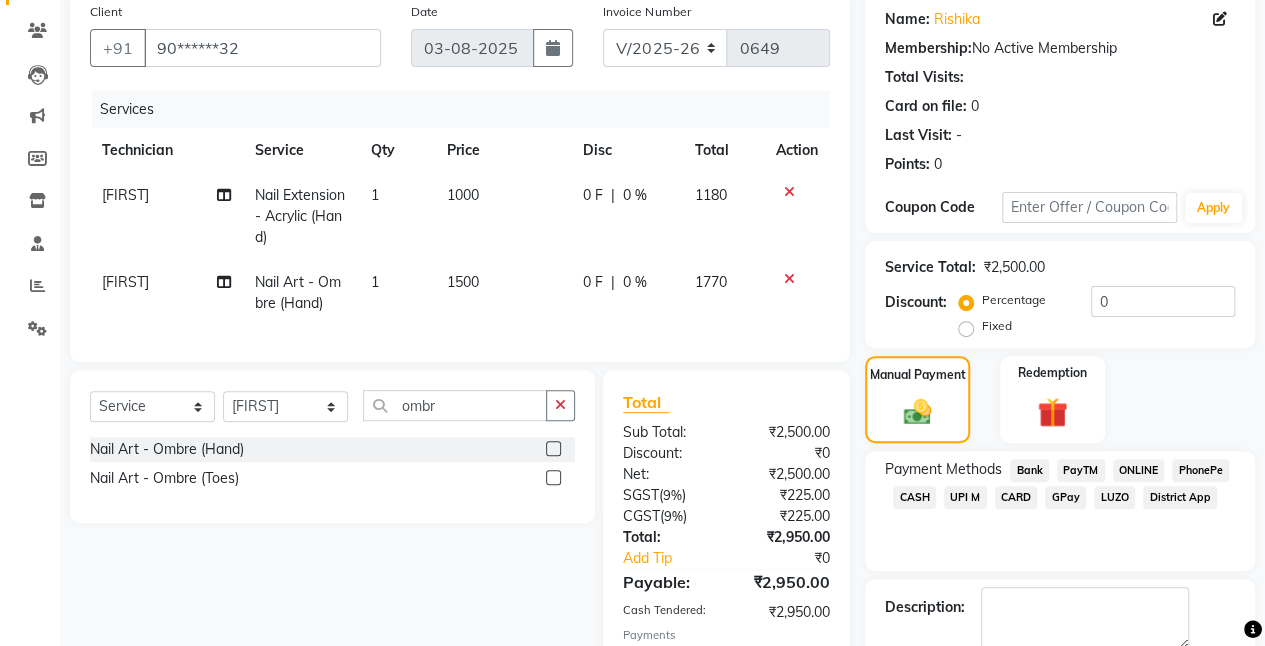 scroll, scrollTop: 290, scrollLeft: 0, axis: vertical 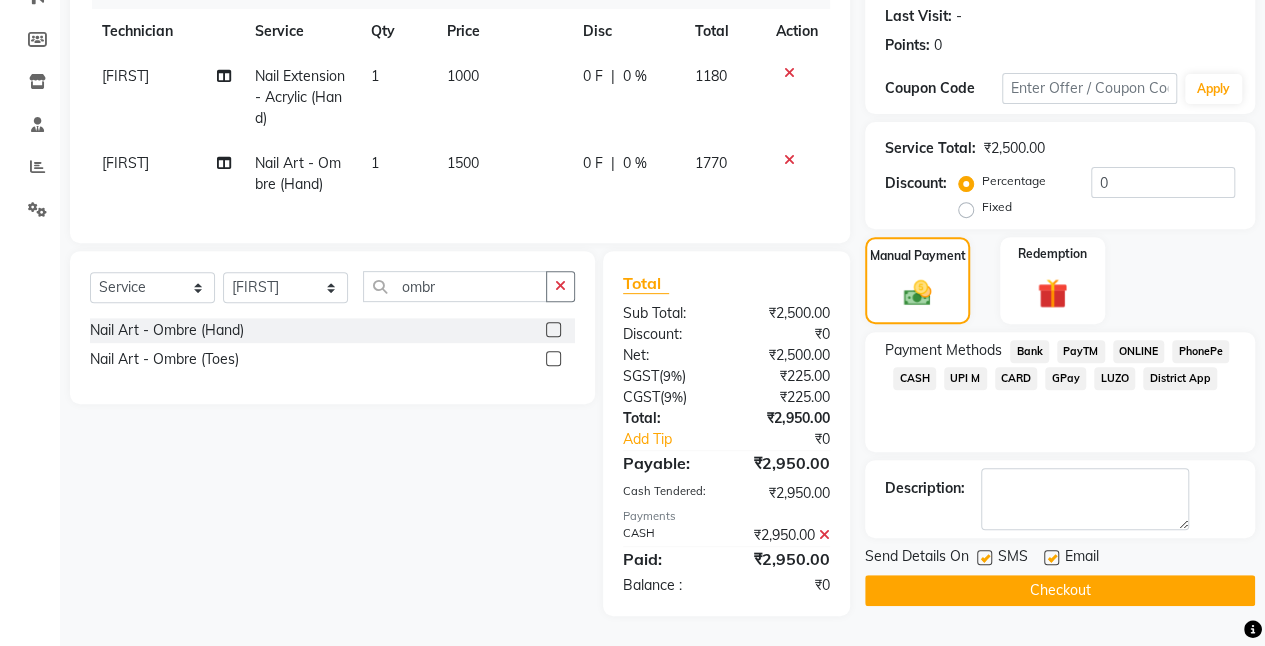 click on "CASH" 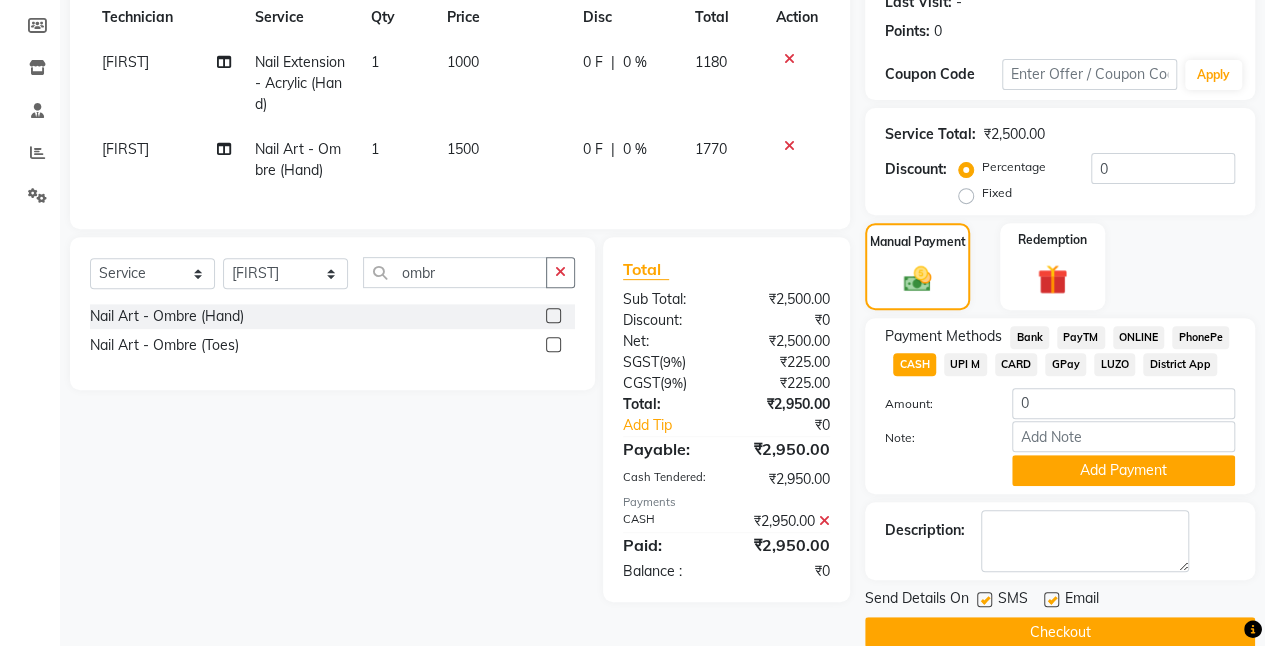 click on "Send Details On SMS Email" 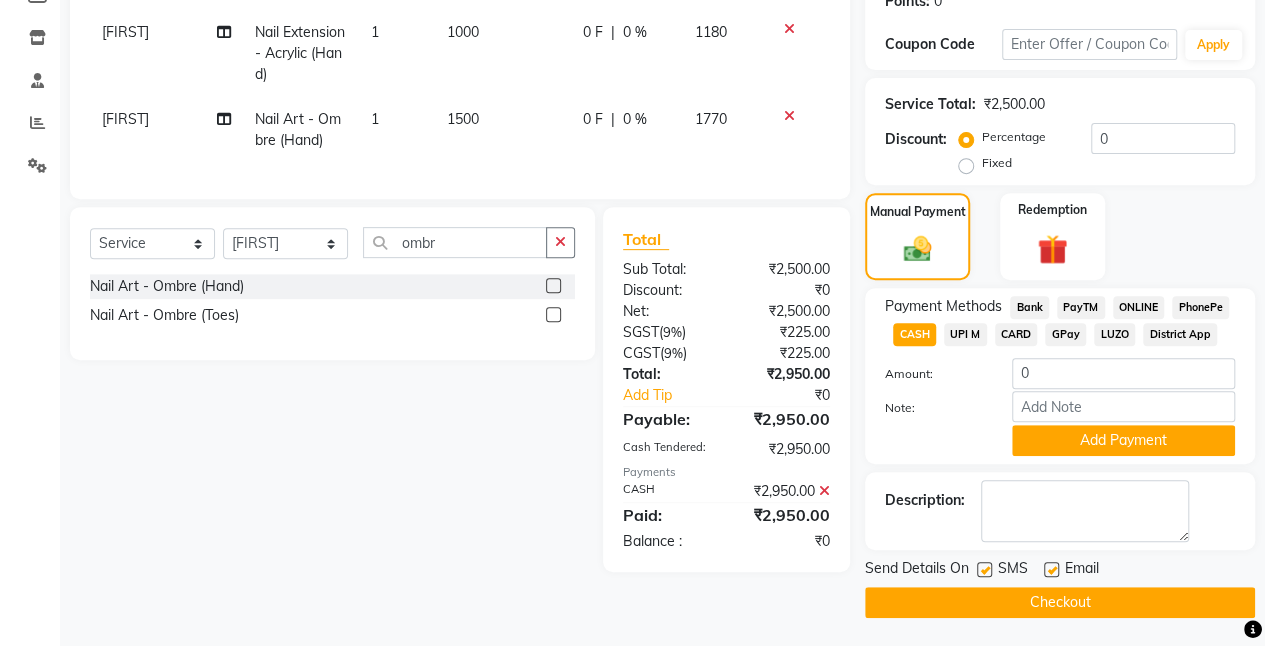 click on "Checkout" 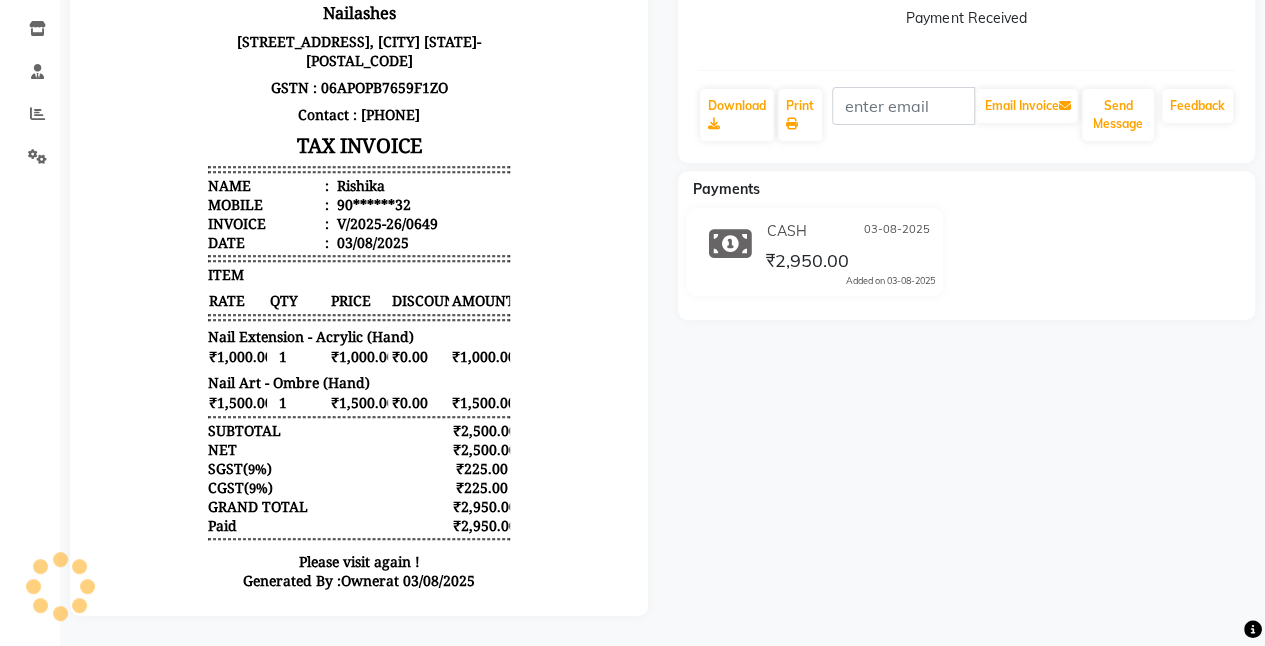 scroll, scrollTop: 0, scrollLeft: 0, axis: both 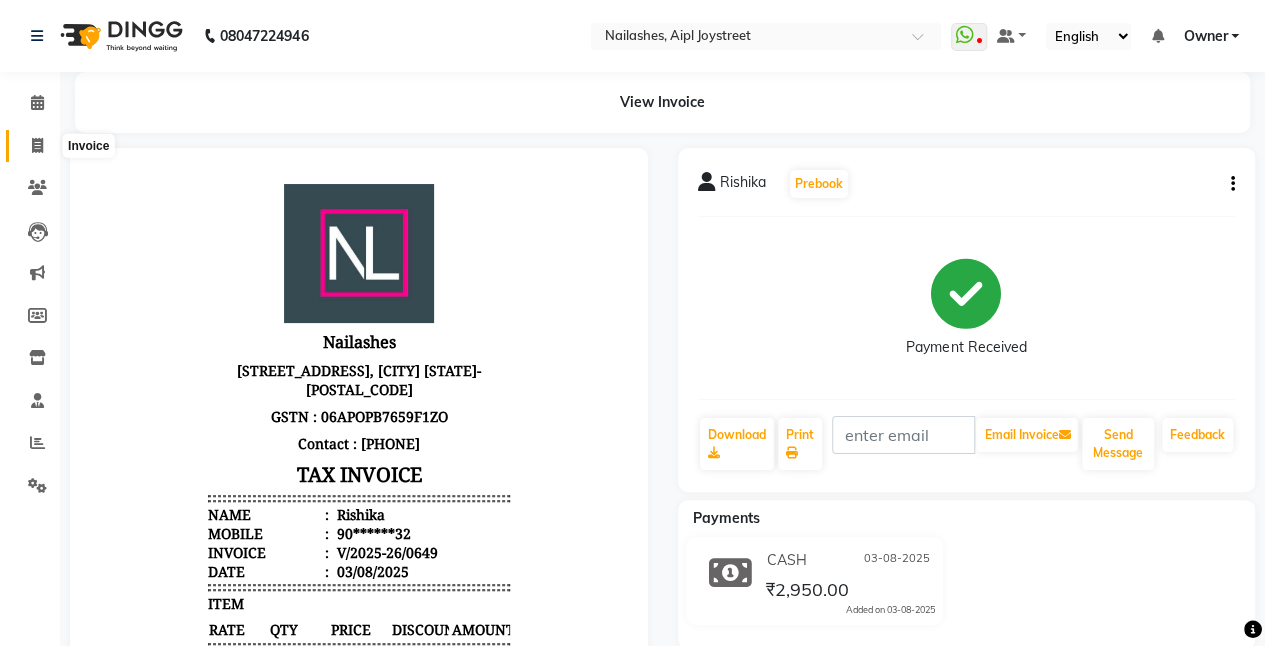 click 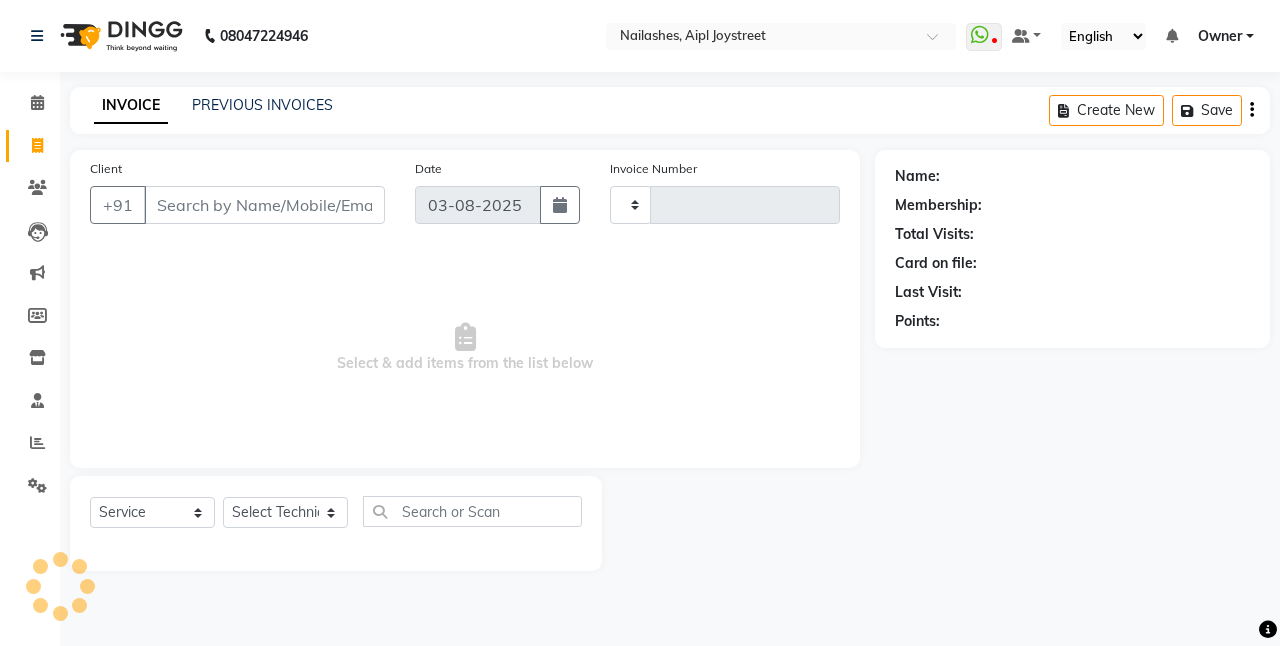 type on "0650" 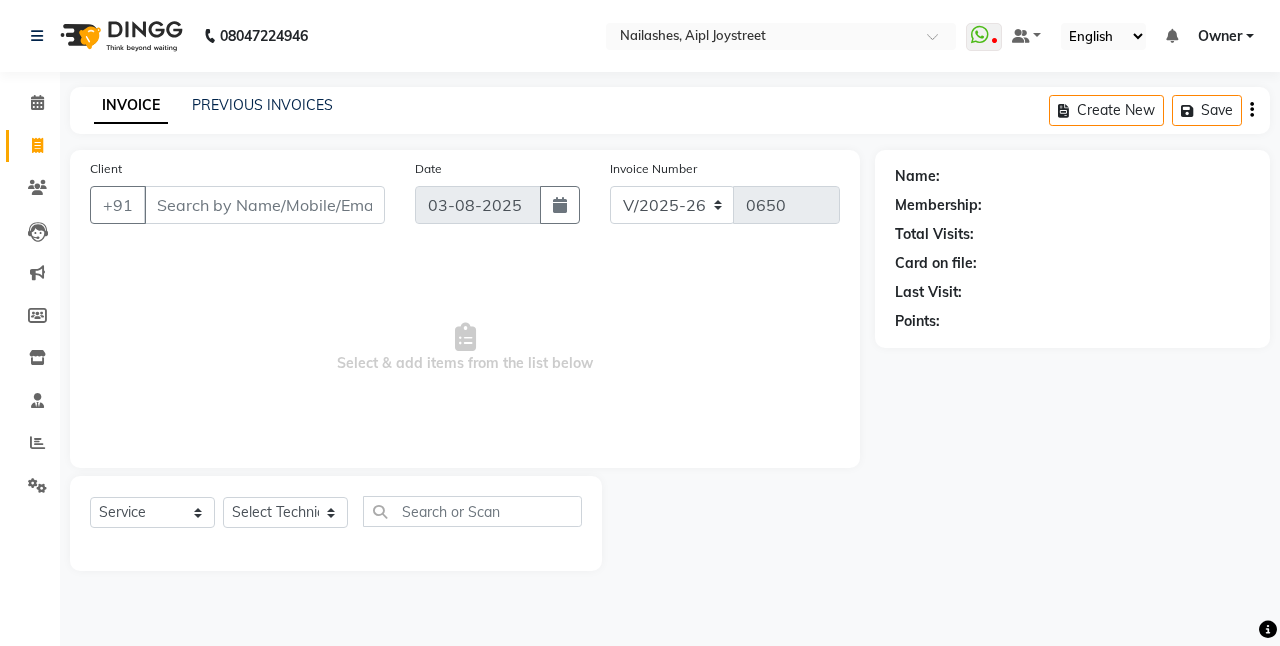 click on "Client" at bounding box center (264, 205) 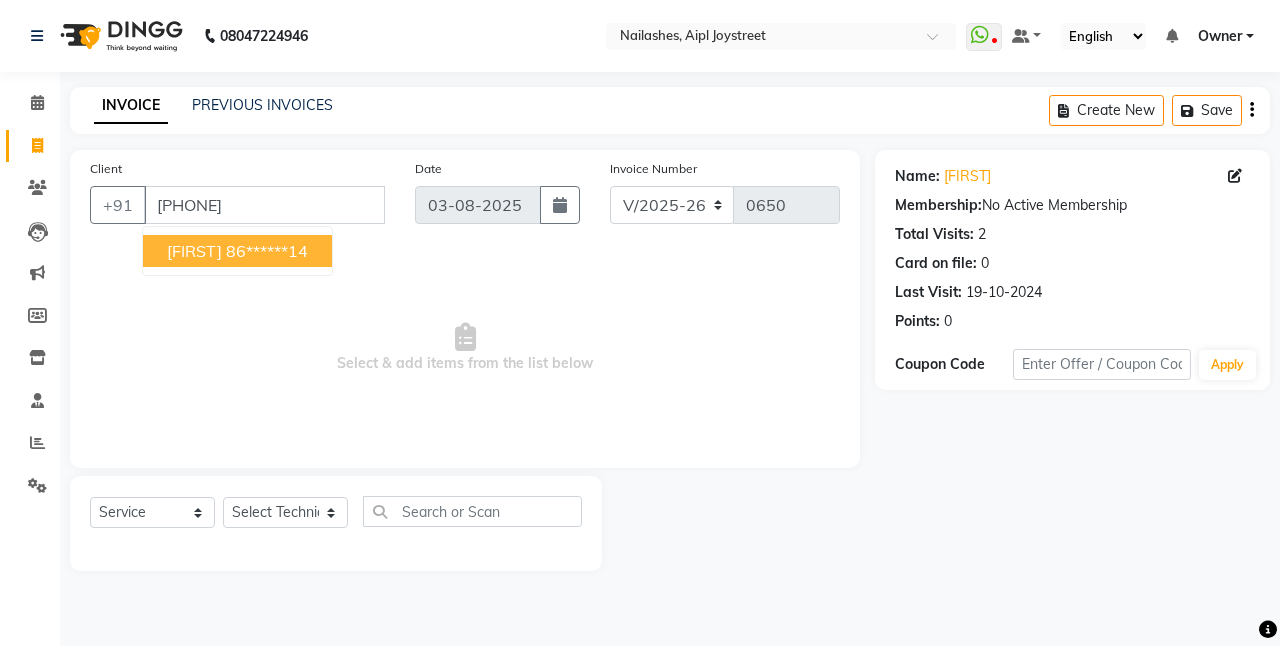 click on "86******14" at bounding box center [267, 251] 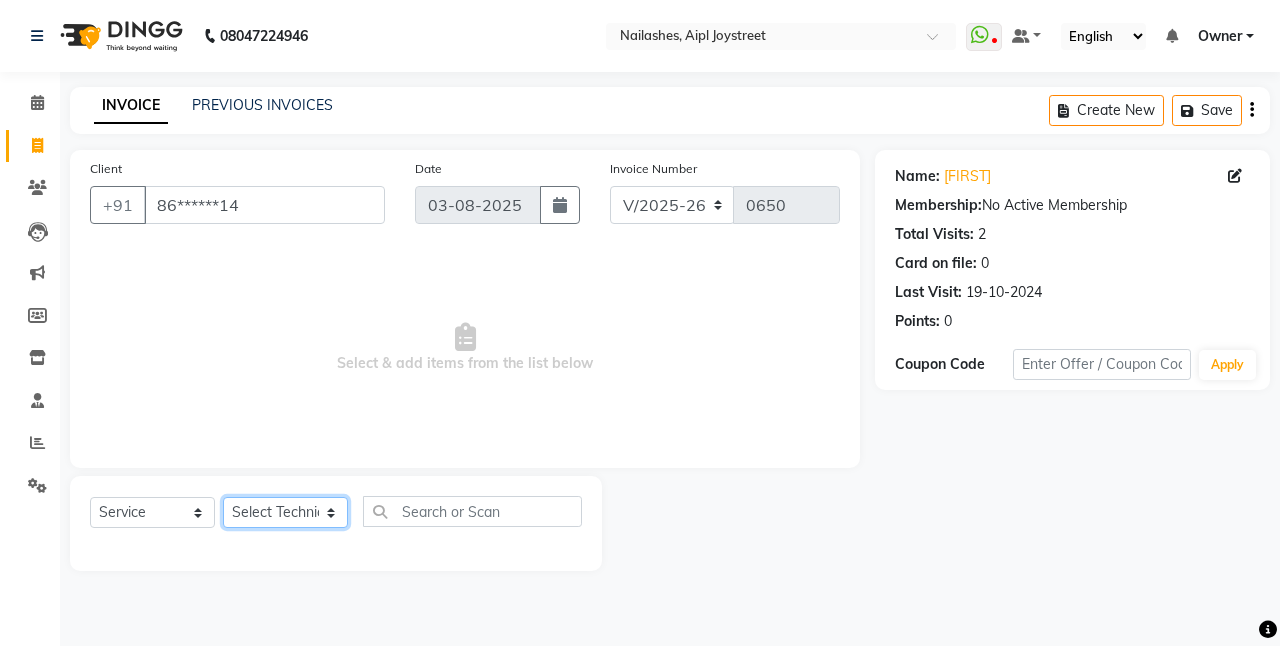 click on "Select Technician ajay Anita Chetan Manager Muskan Owner Prosanto Salome VIVEK" 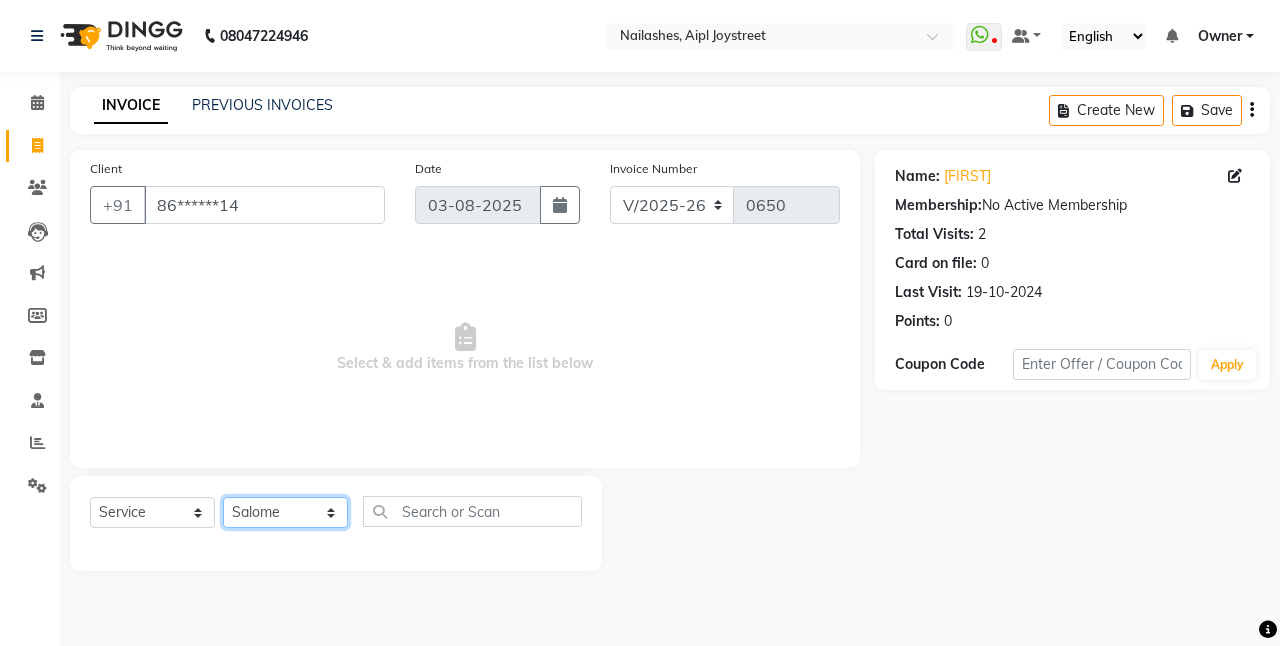 click on "Select Technician ajay Anita Chetan Manager Muskan Owner Prosanto Salome VIVEK" 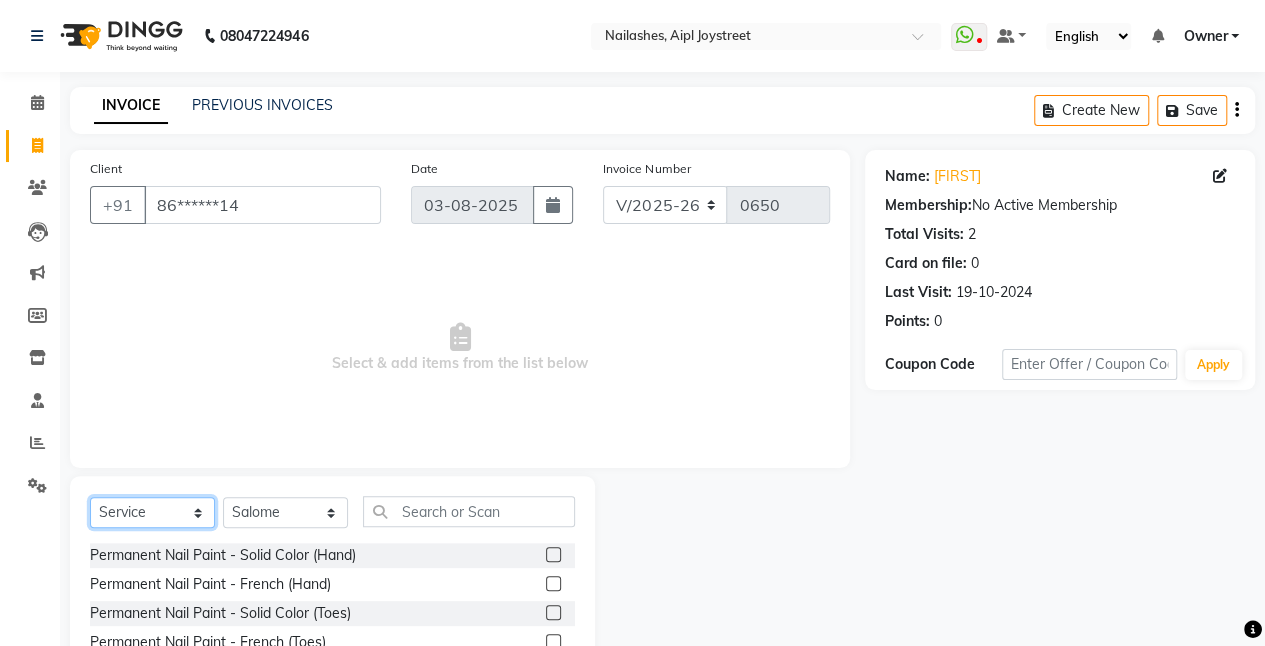 click on "Select  Service  Product  Membership  Package Voucher Prepaid Gift Card" 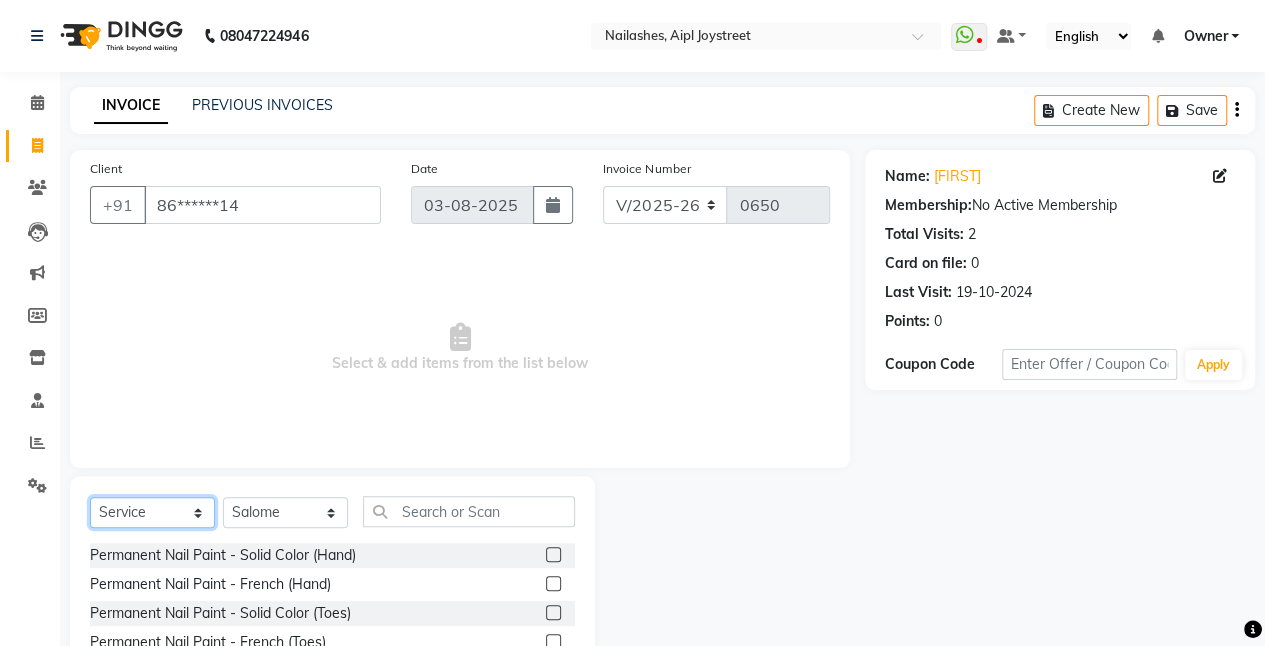 select on "P" 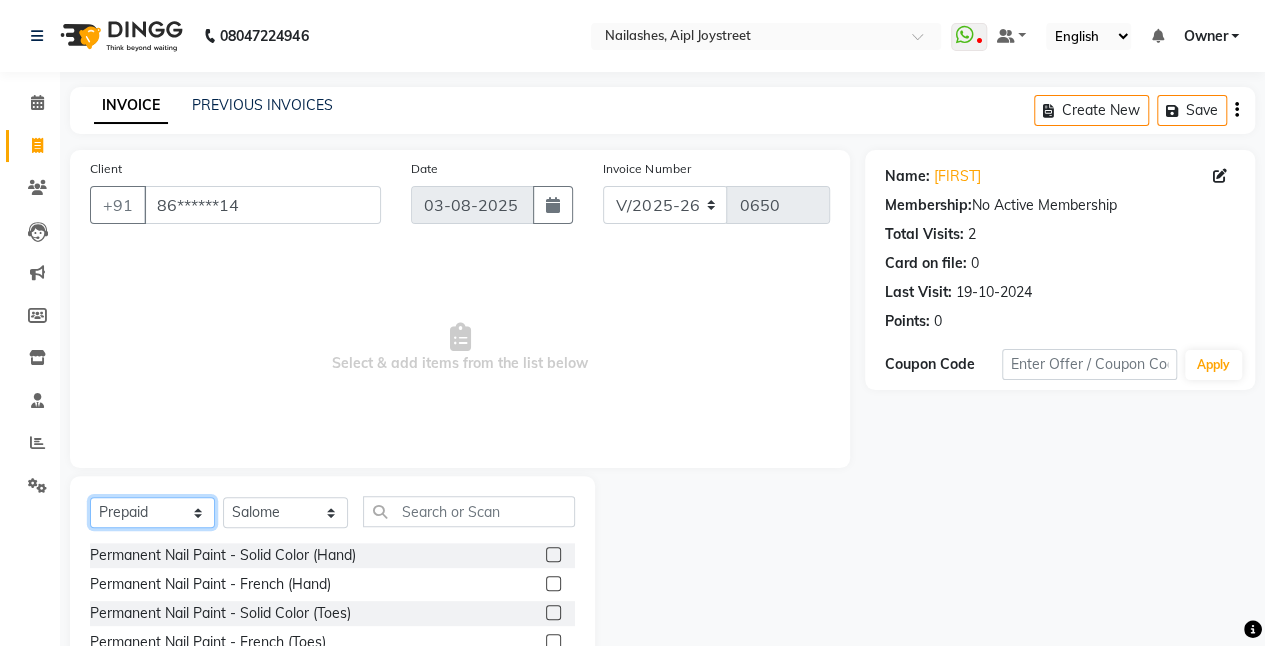 click on "Select  Service  Product  Membership  Package Voucher Prepaid Gift Card" 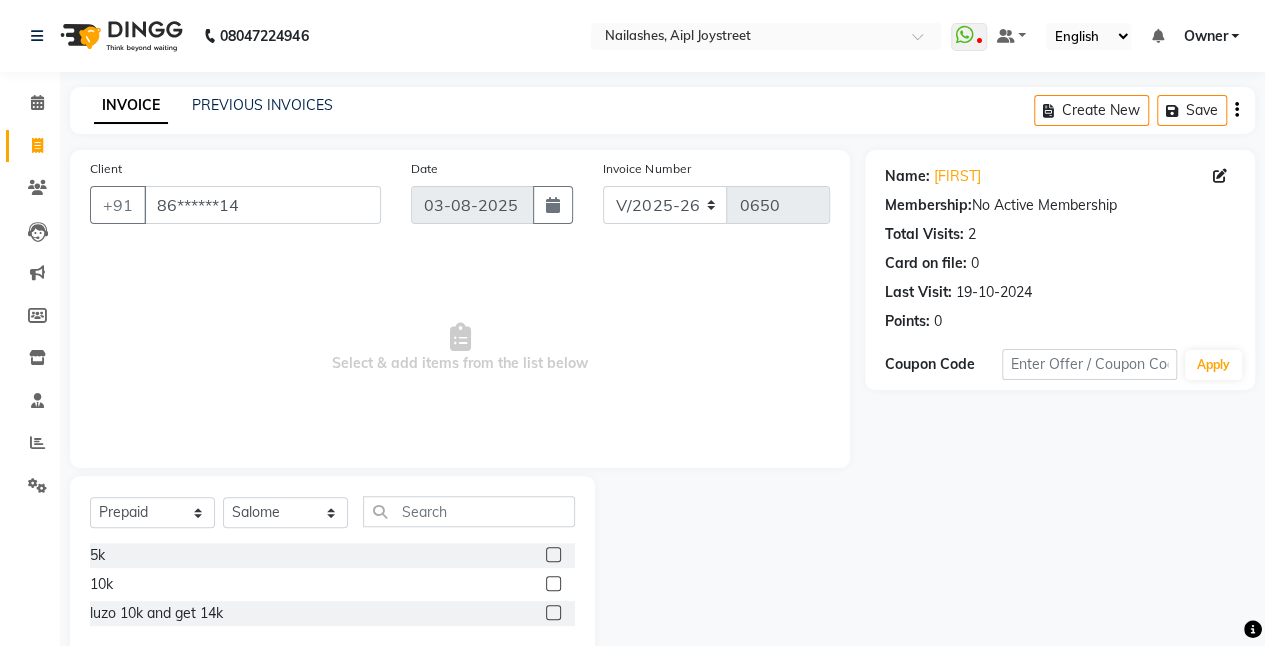 click 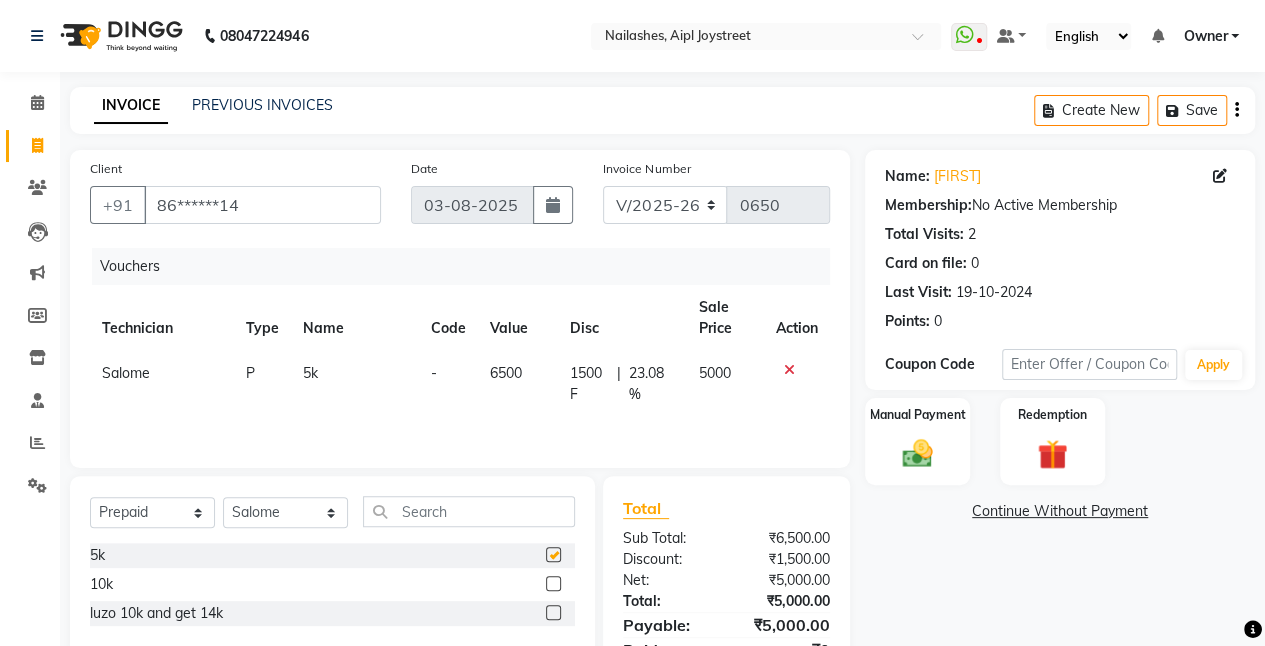 checkbox on "false" 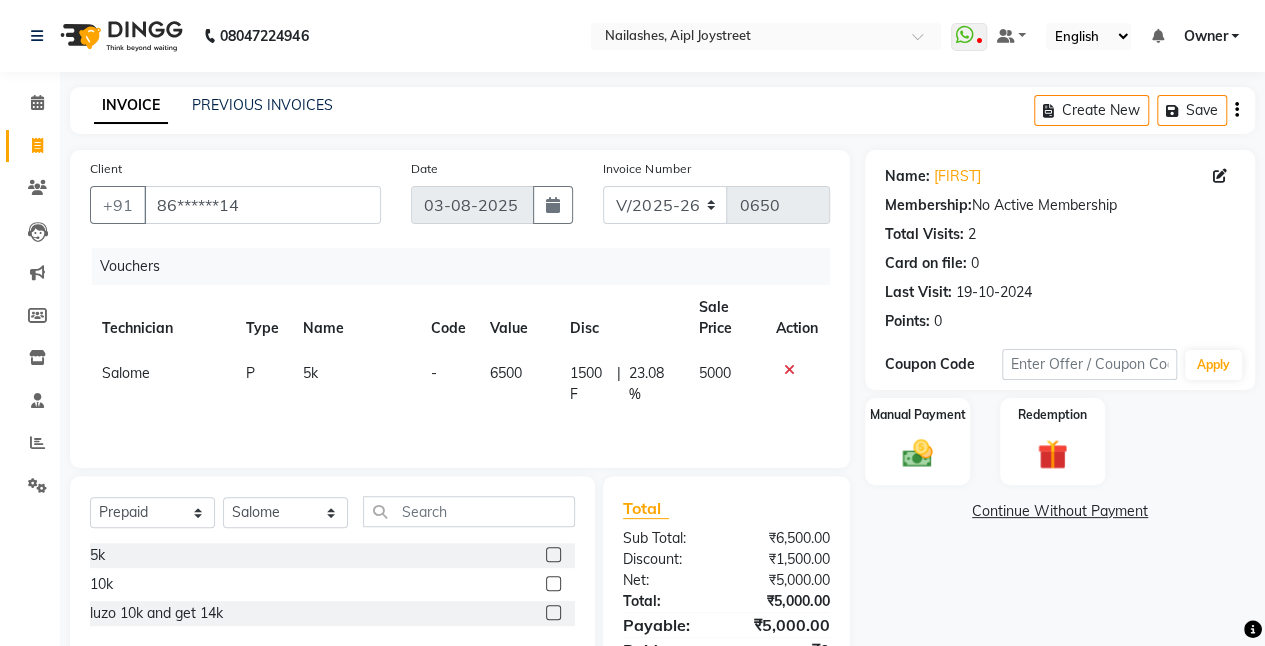 scroll, scrollTop: 90, scrollLeft: 0, axis: vertical 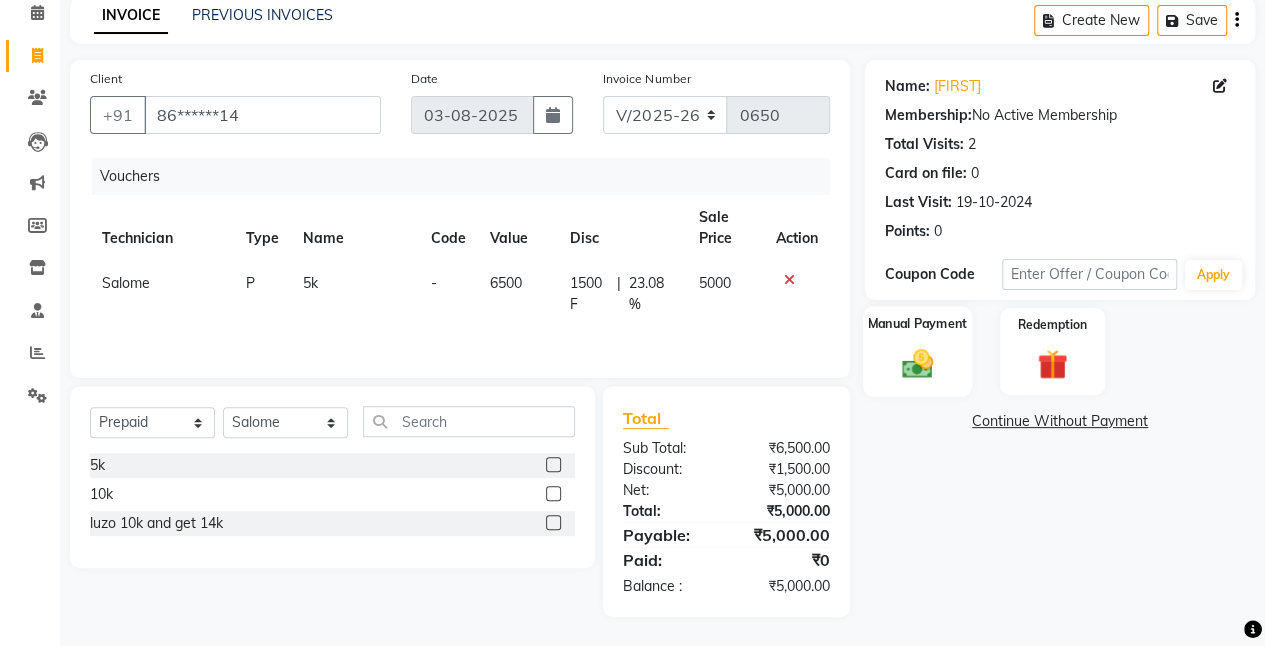 click on "Manual Payment" 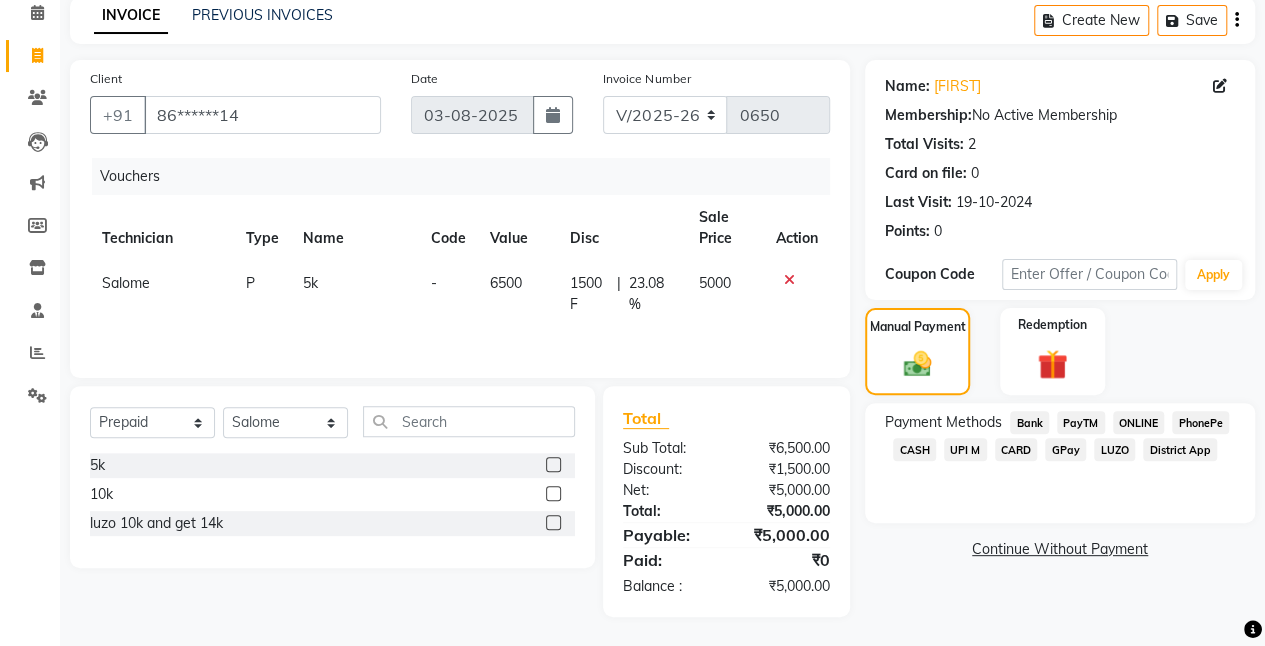 click on "CARD" 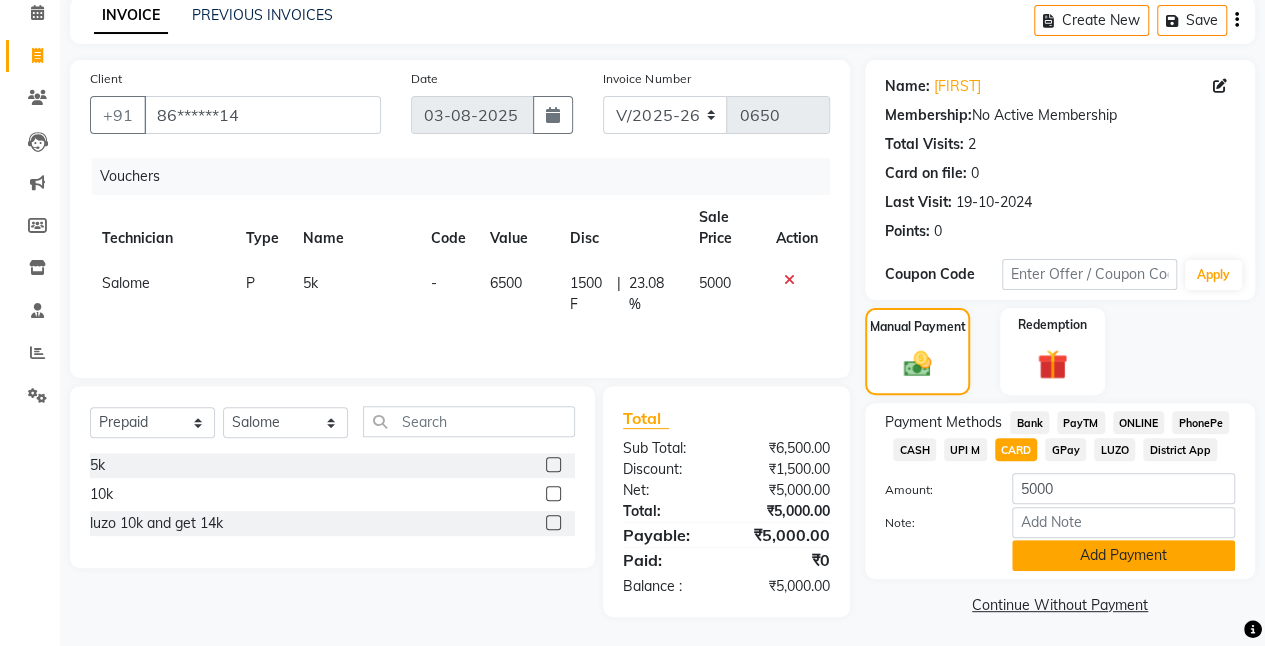 click on "Add Payment" 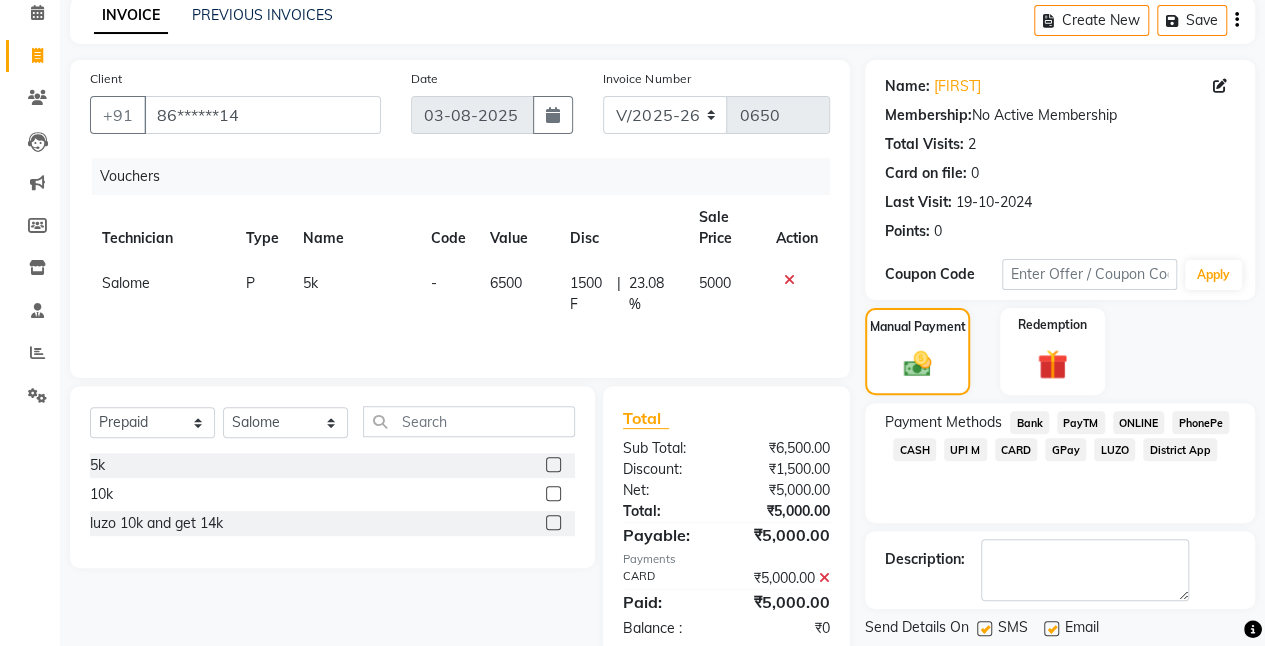 scroll, scrollTop: 149, scrollLeft: 0, axis: vertical 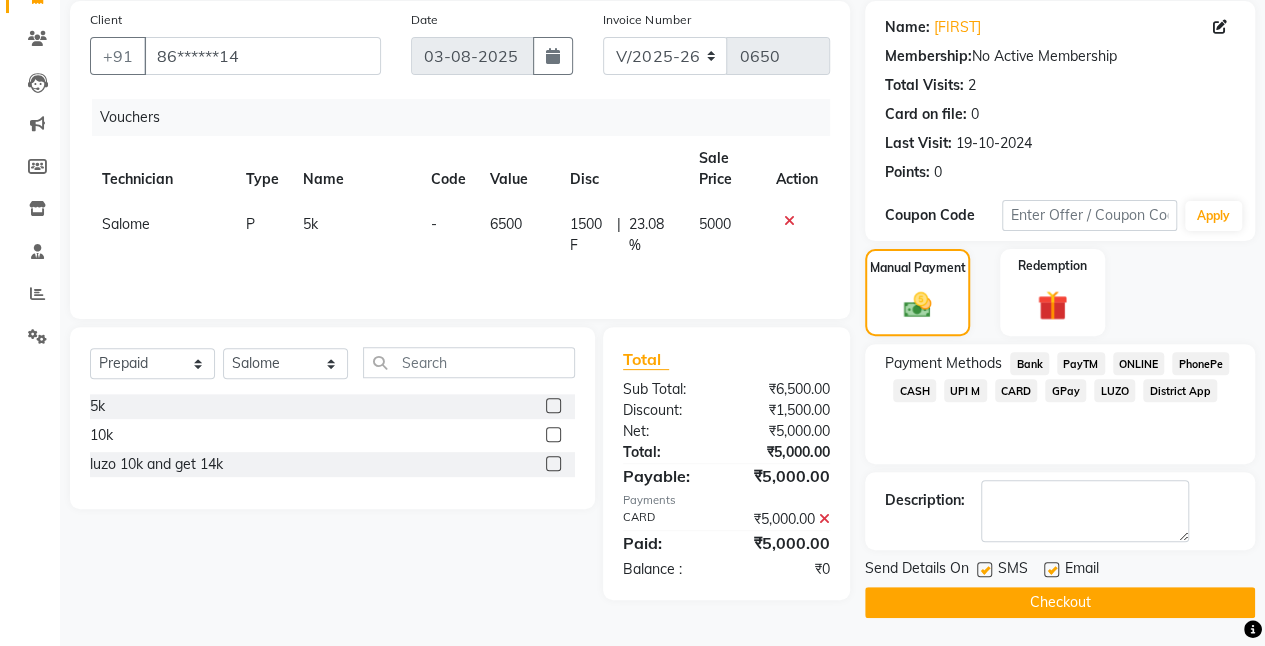 click on "Checkout" 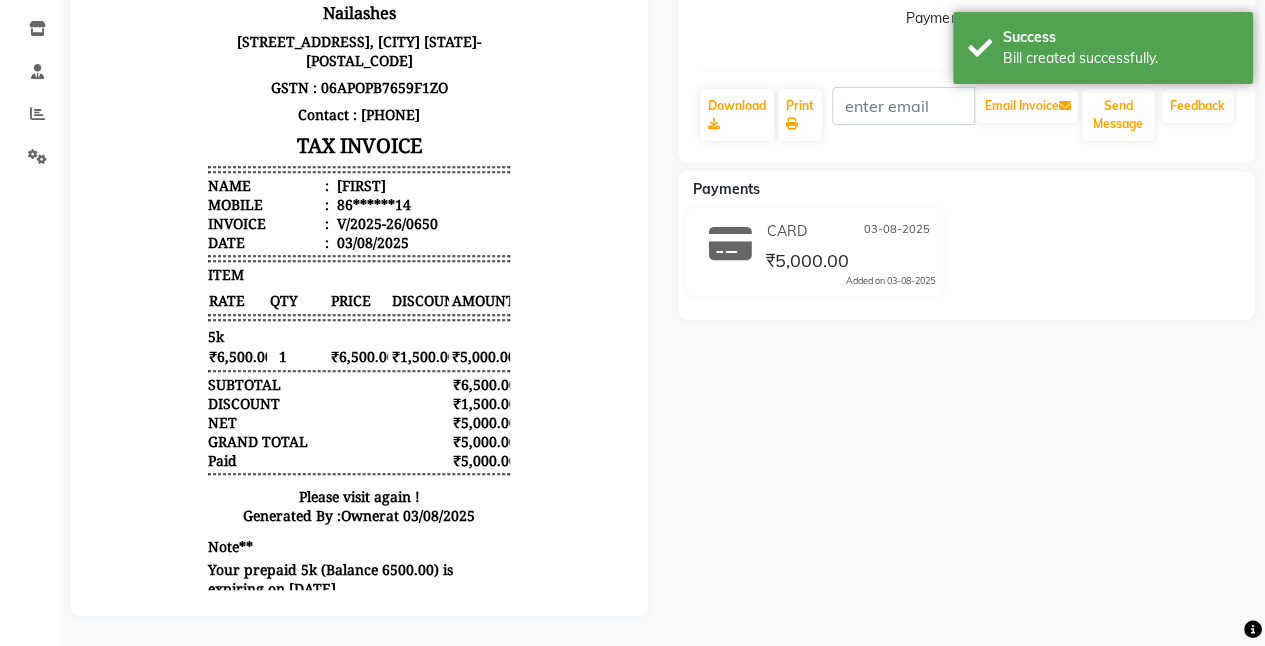 scroll, scrollTop: 0, scrollLeft: 0, axis: both 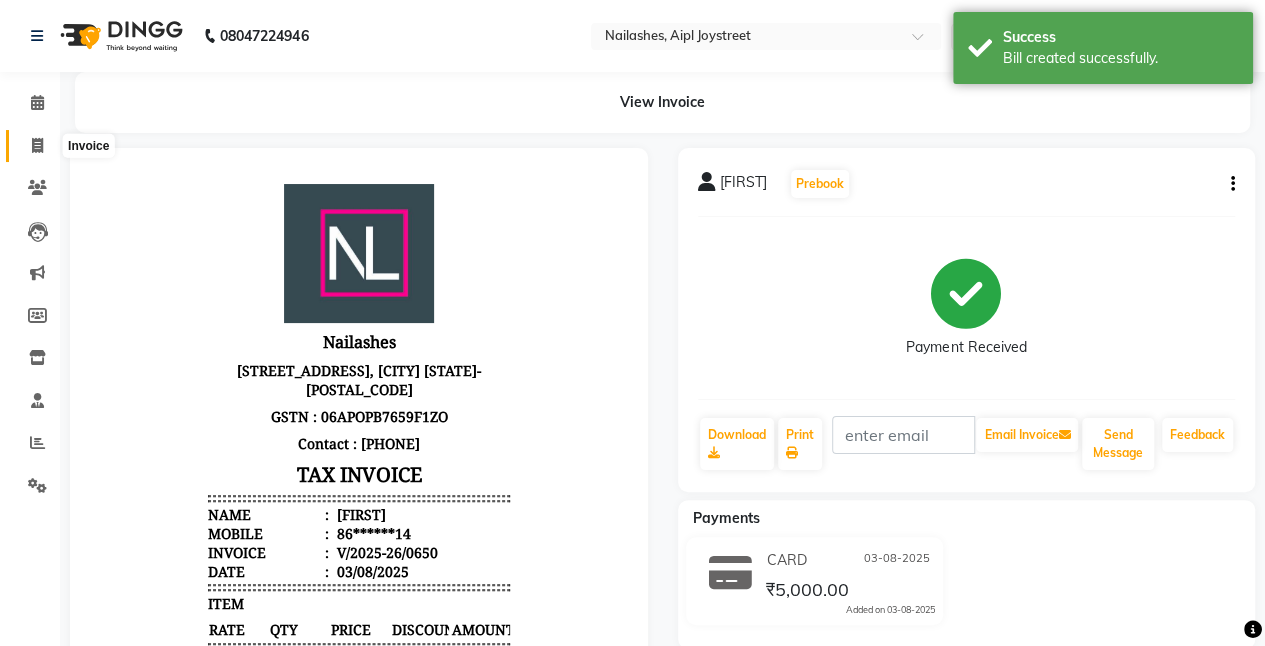 click 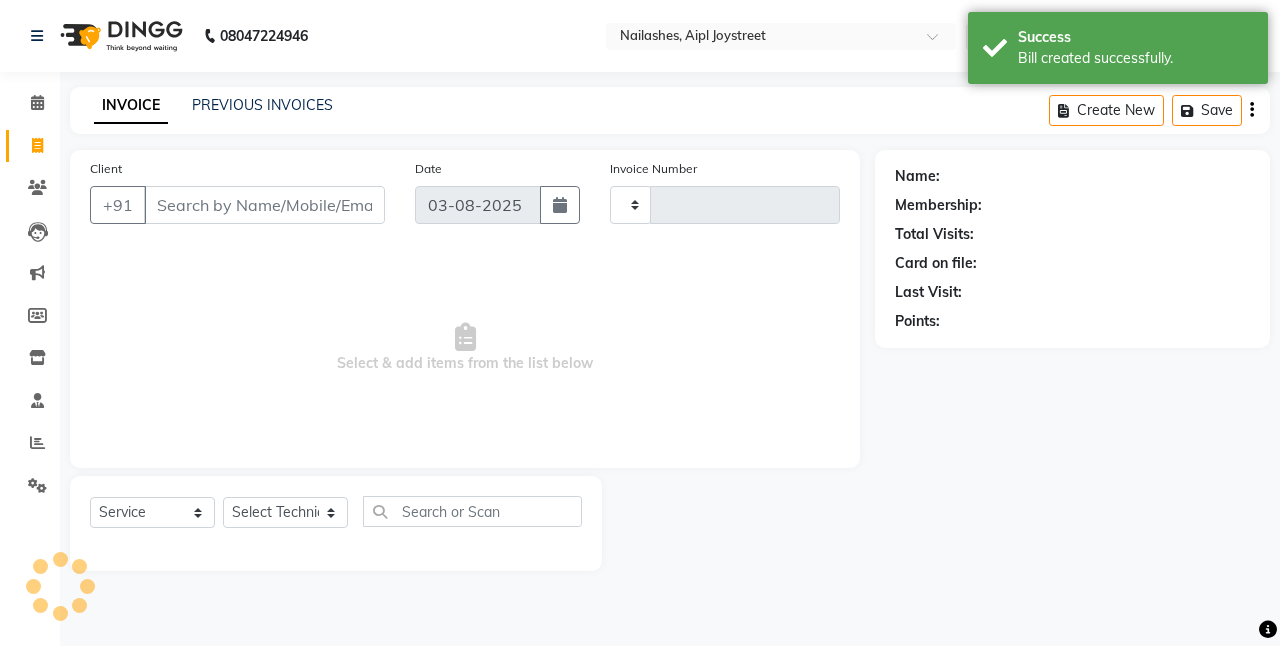 type on "0651" 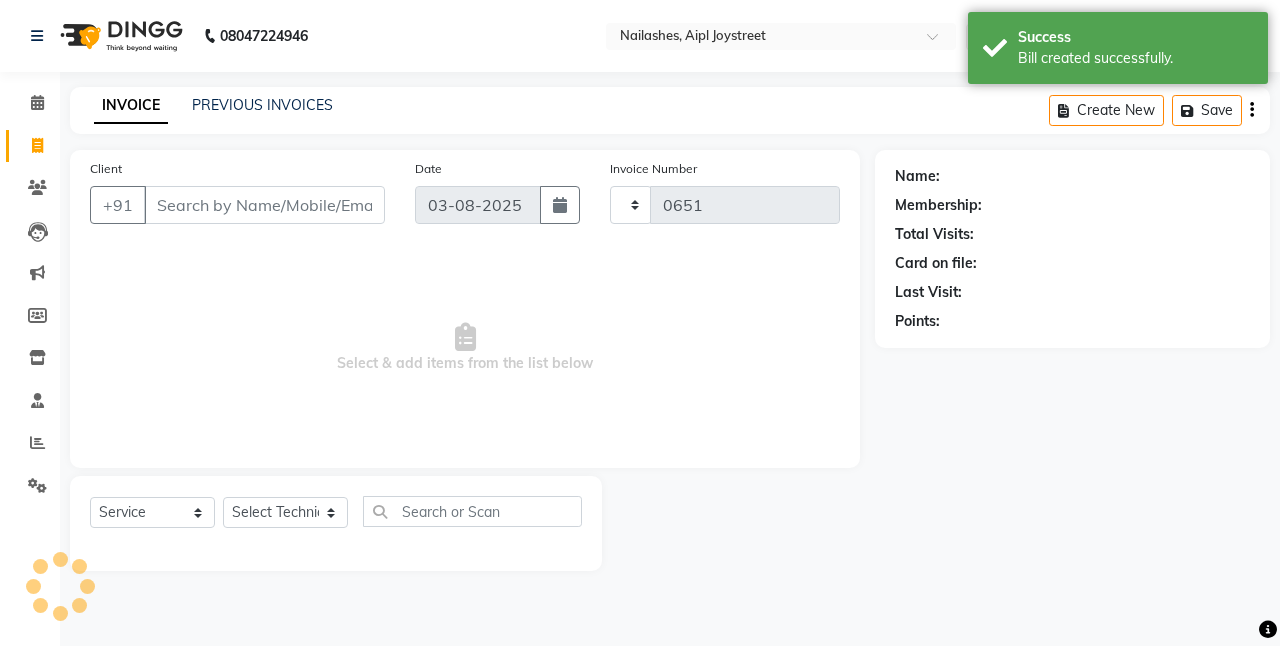 select on "5749" 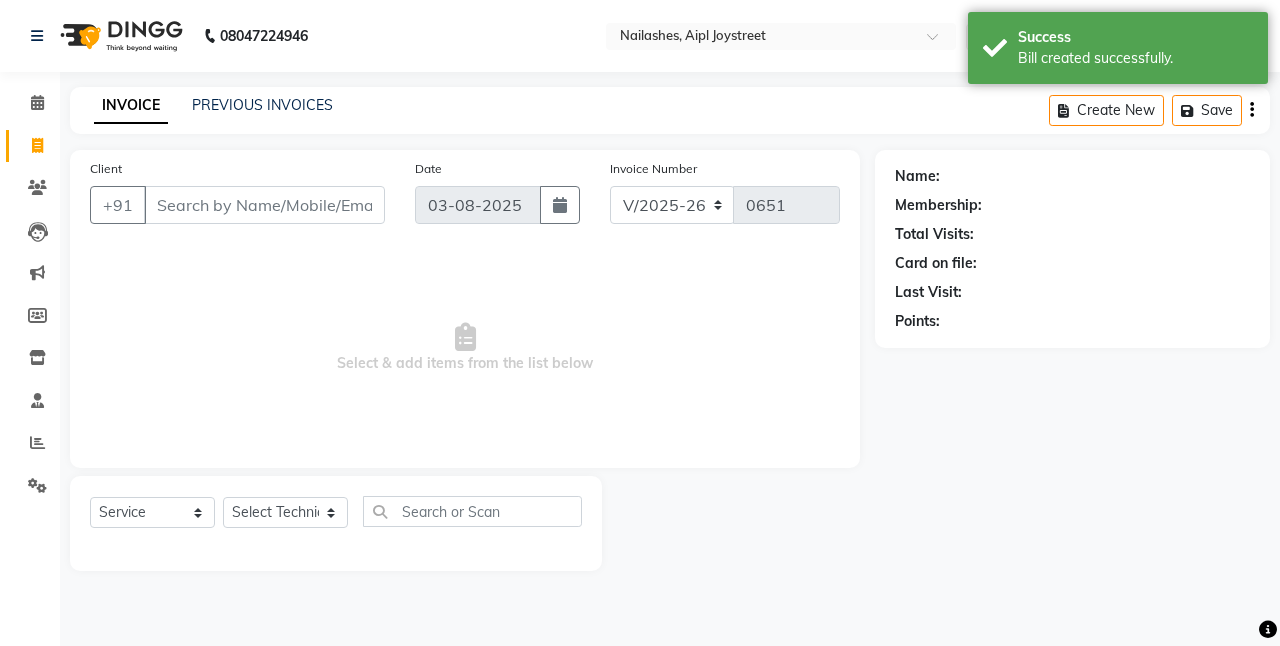 click on "Client" at bounding box center (264, 205) 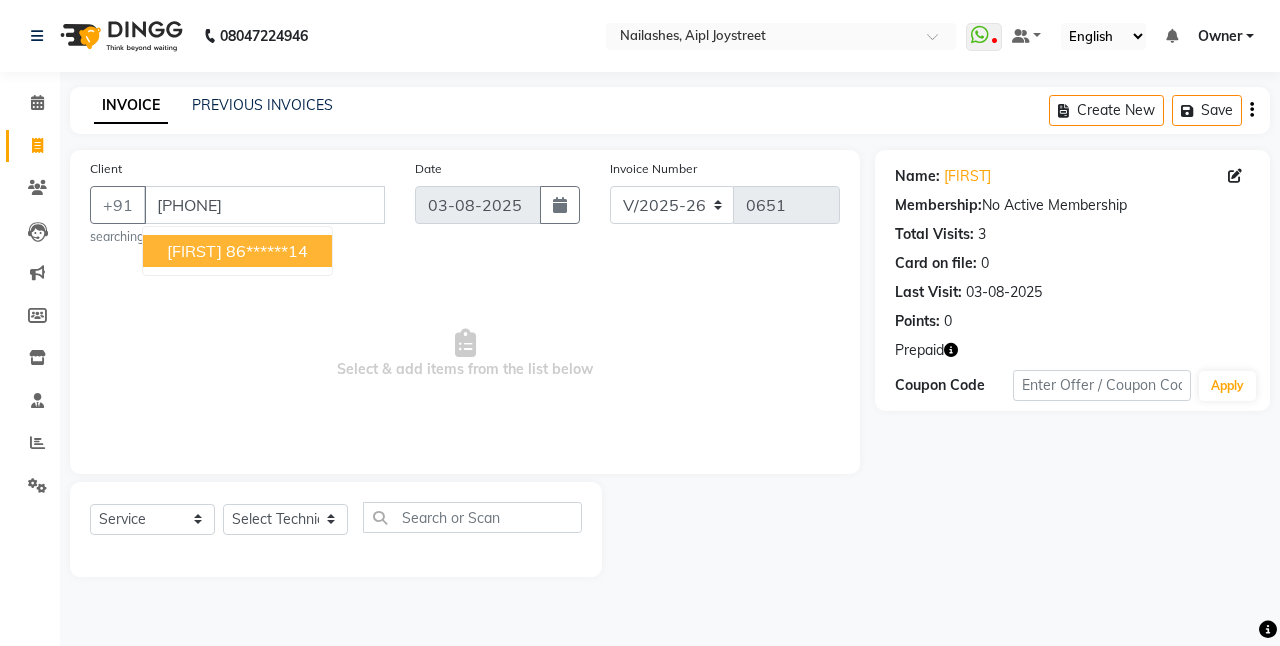 click on "[FIRST]" at bounding box center [194, 251] 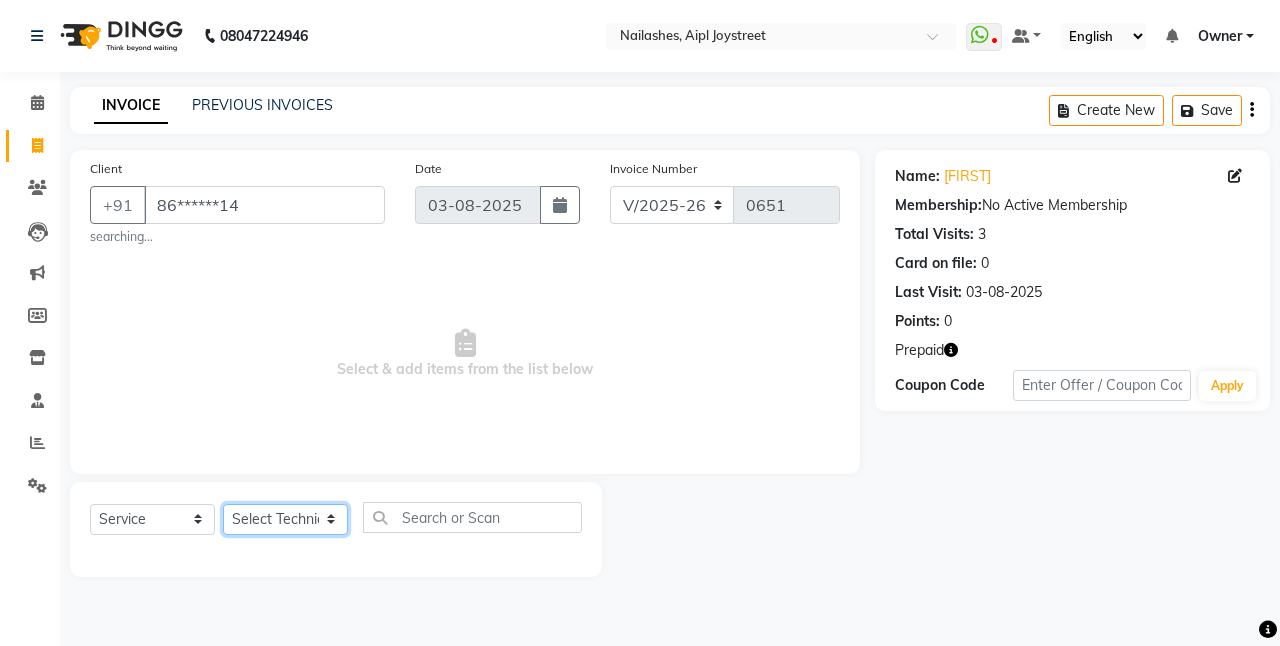 click on "Select Technician ajay Anita Chetan Manager Muskan Owner Prosanto Salome VIVEK" 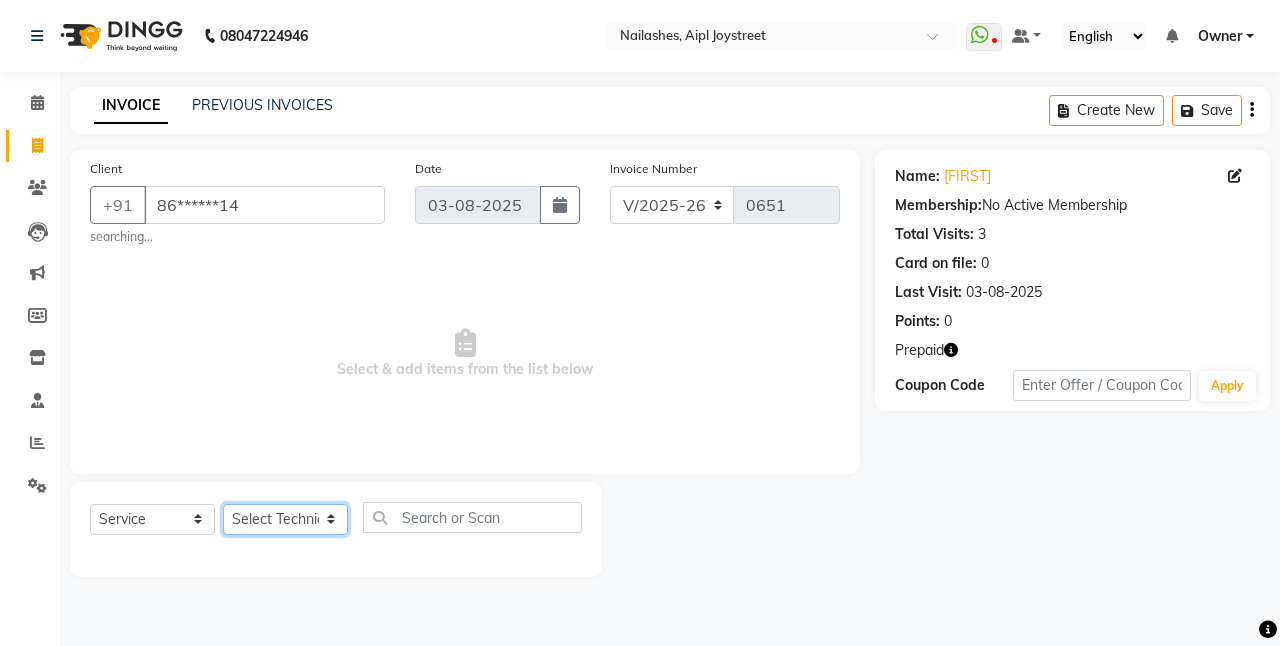 select on "39727" 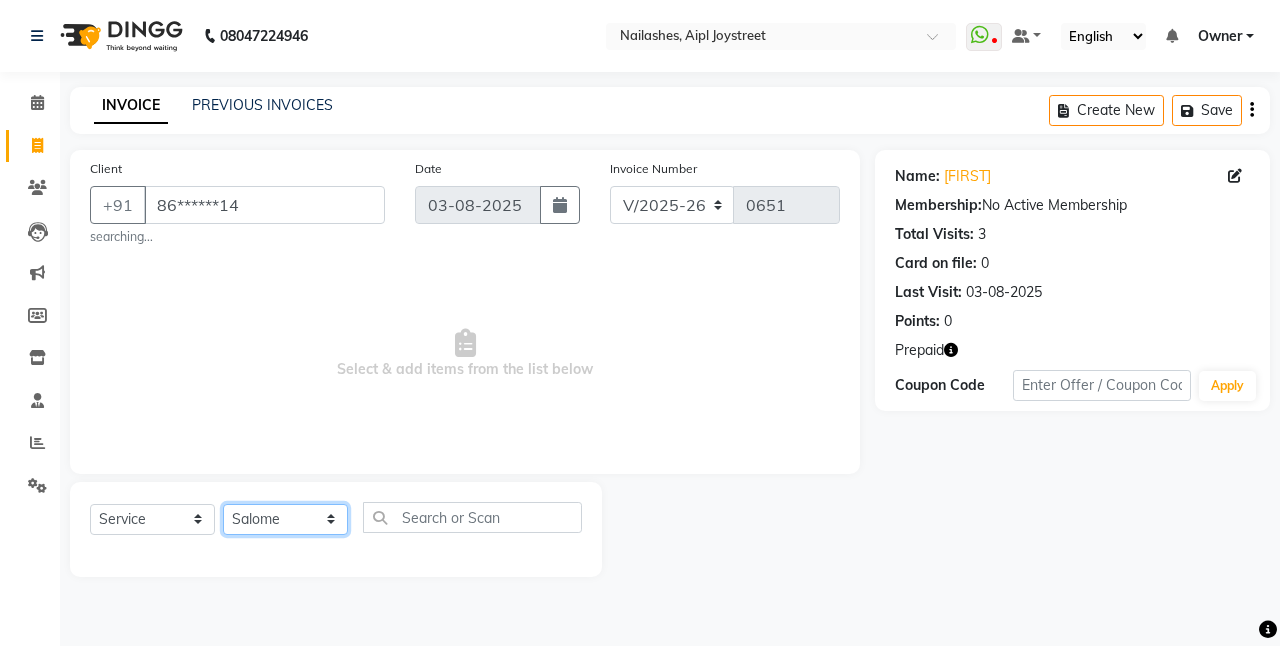click on "Select Technician ajay Anita Chetan Manager Muskan Owner Prosanto Salome VIVEK" 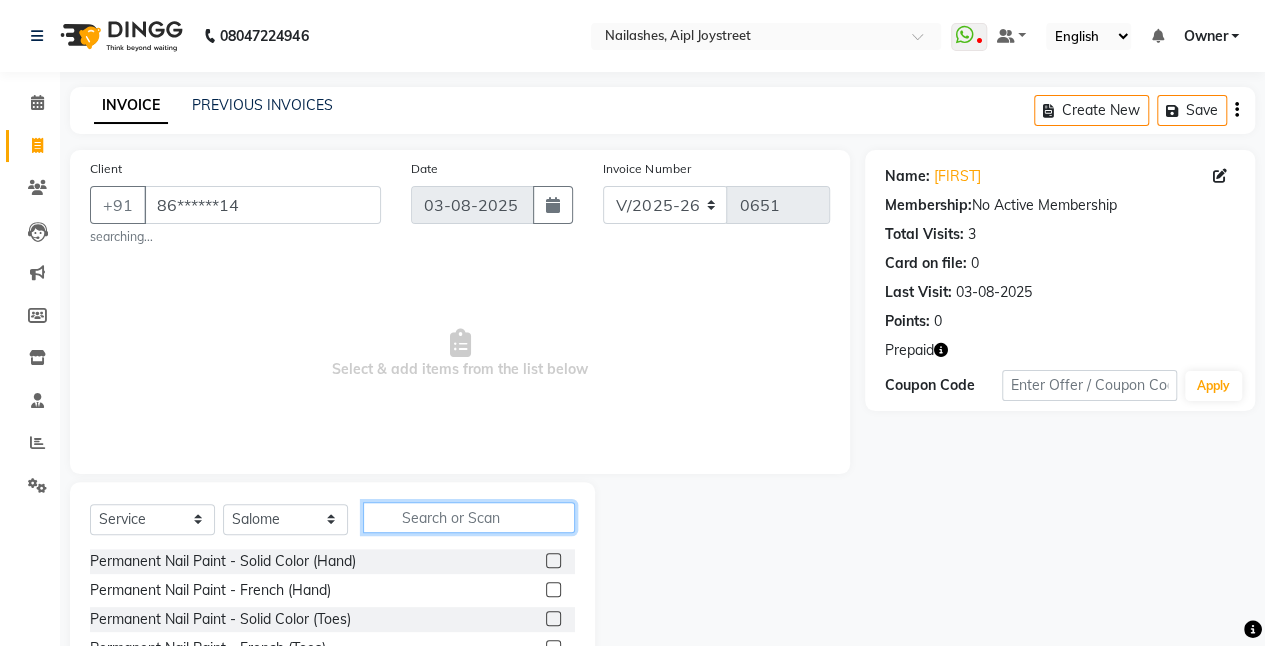 click 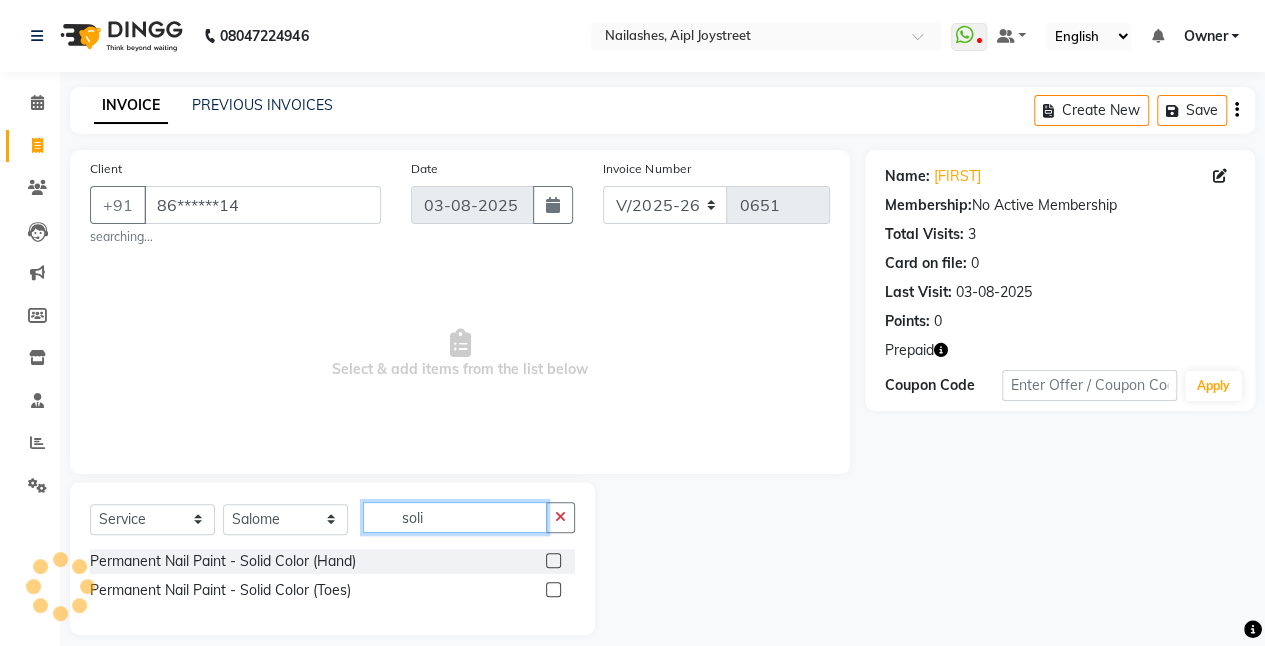 type on "soli" 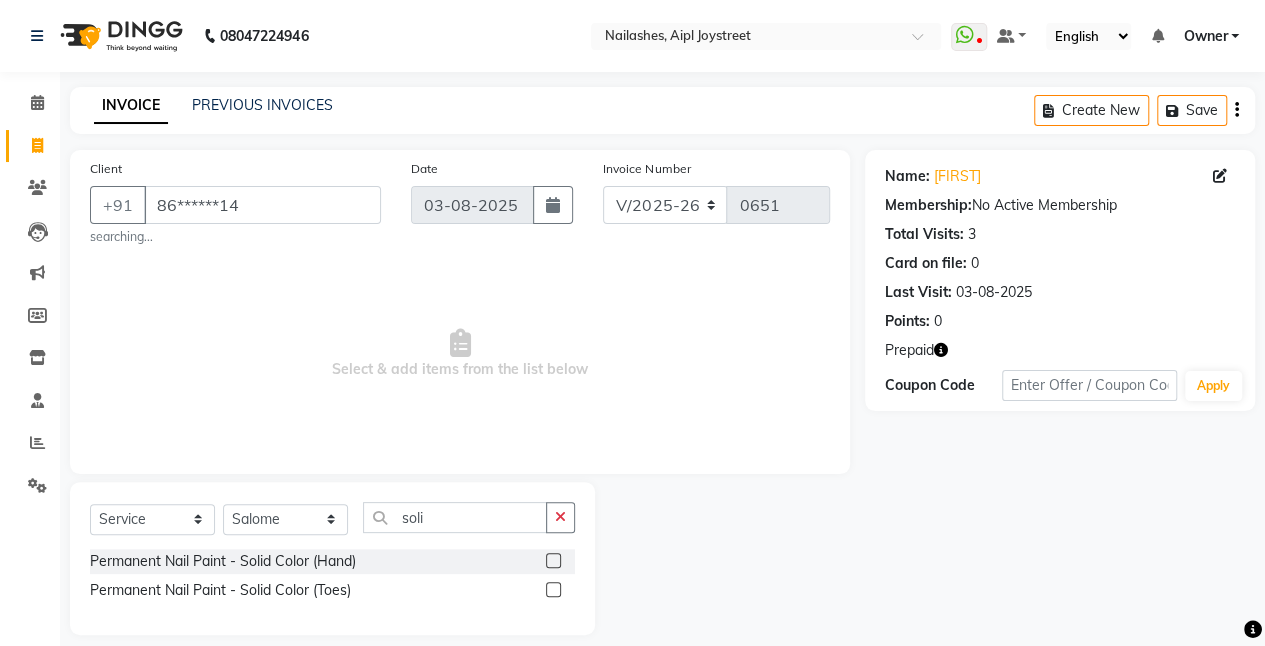 click 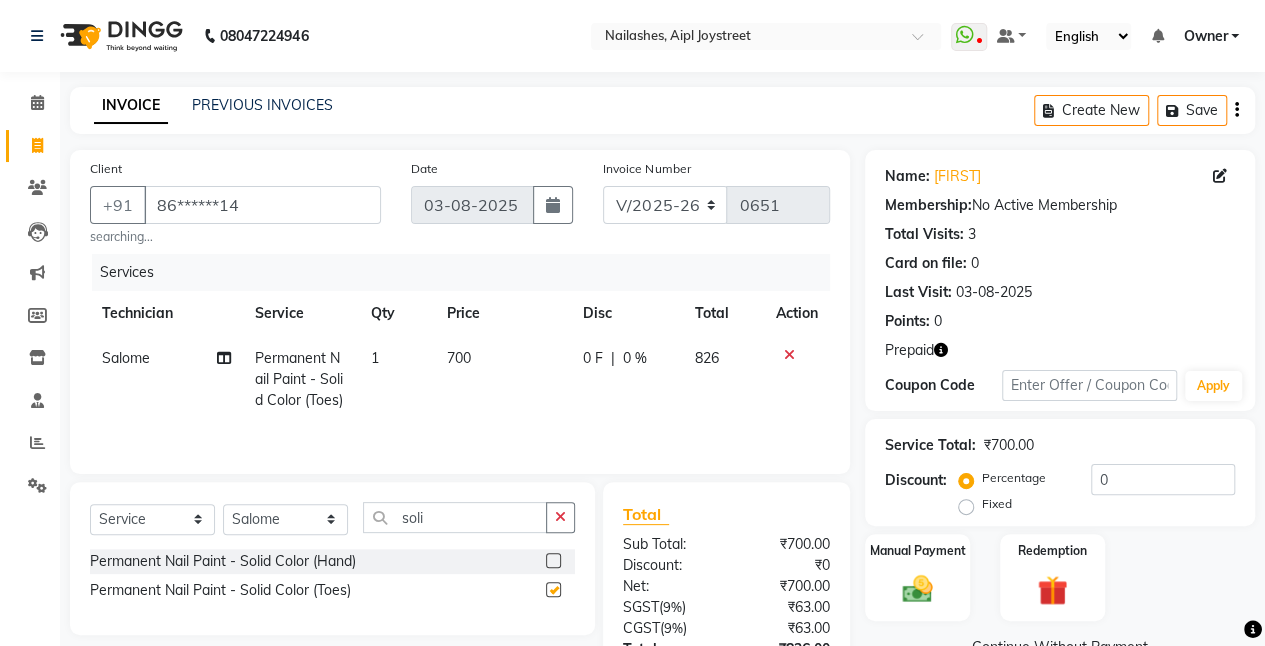 checkbox on "false" 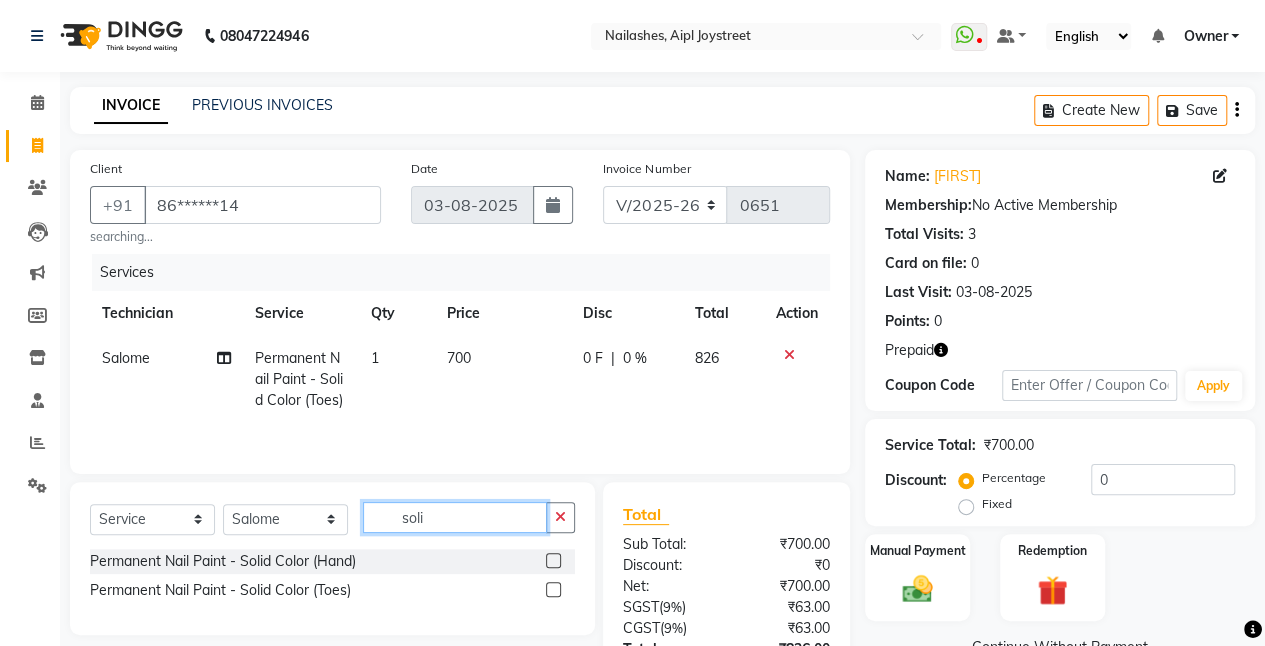 click on "soli" 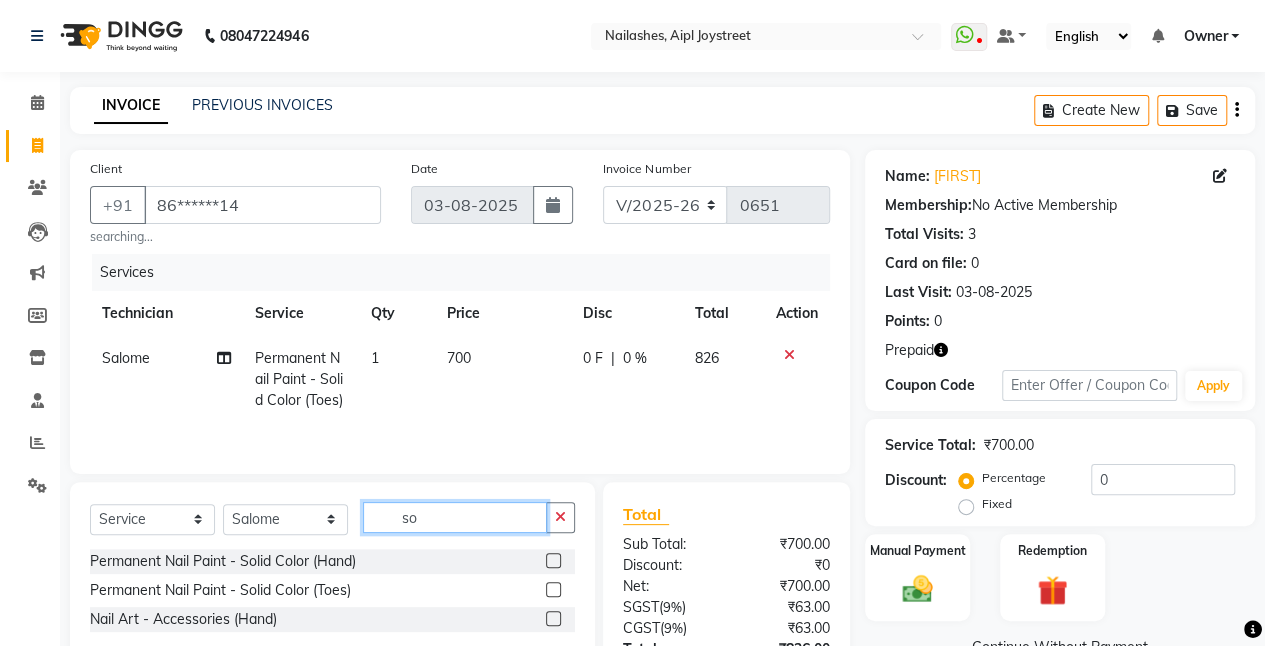 type on "s" 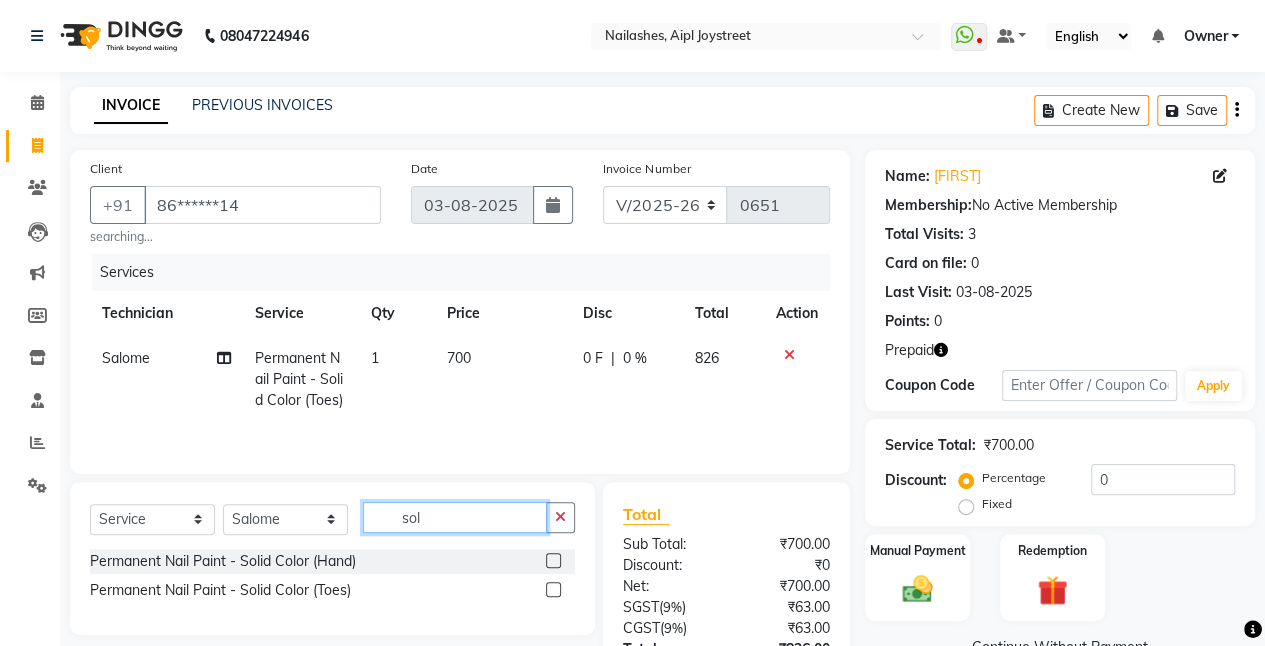 type on "soli" 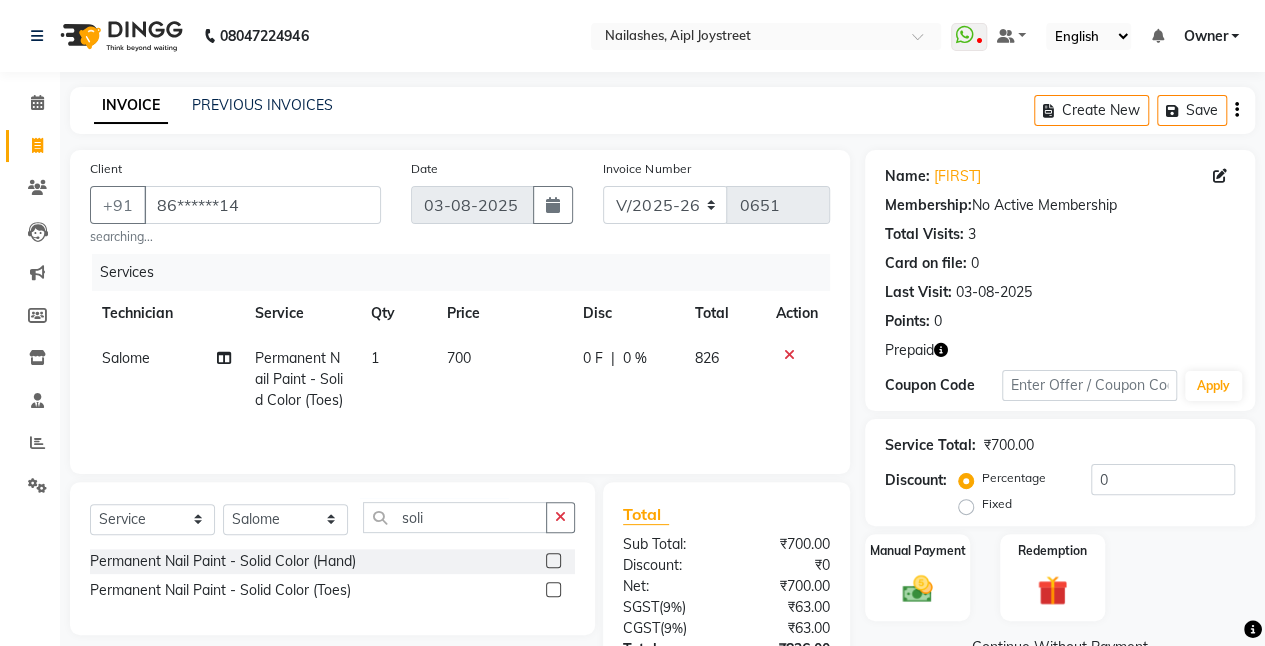 click 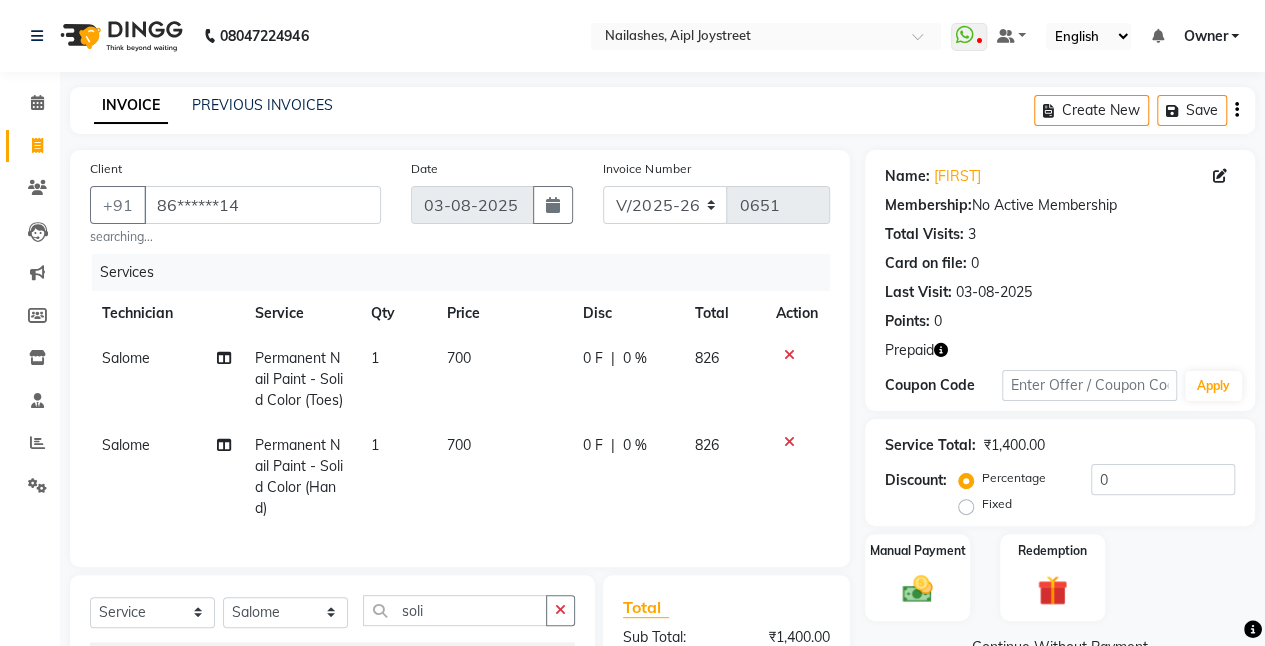 checkbox on "false" 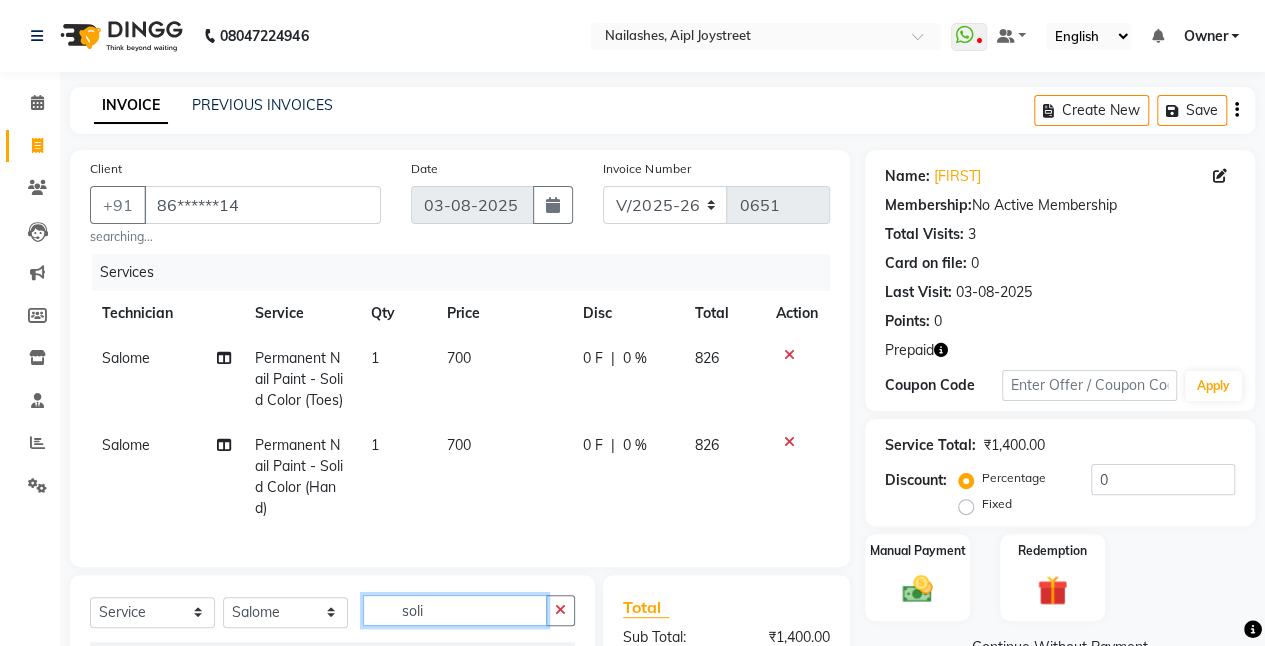 click on "soli" 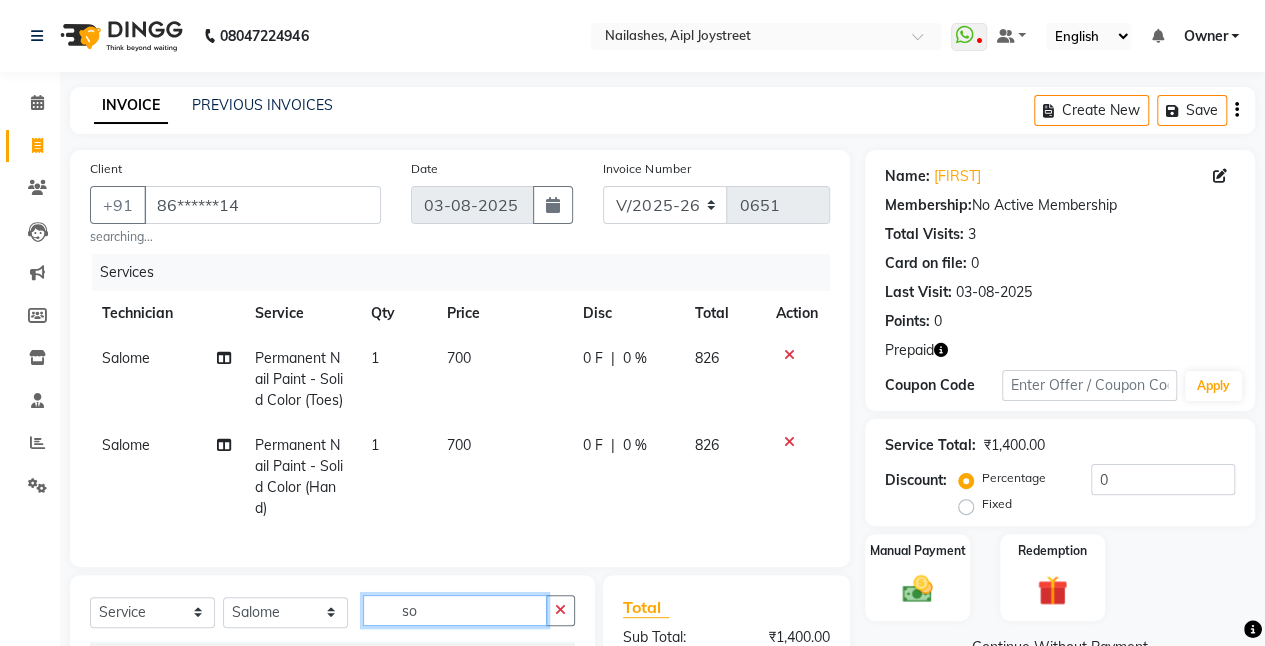 type on "s" 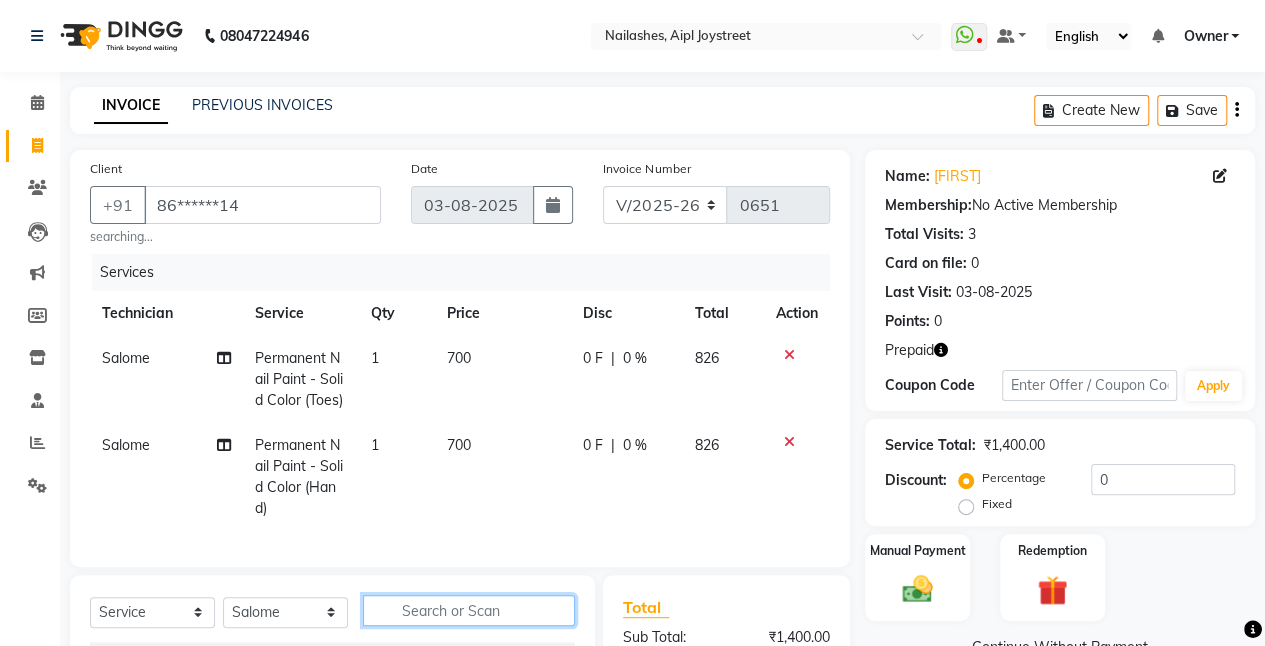 click 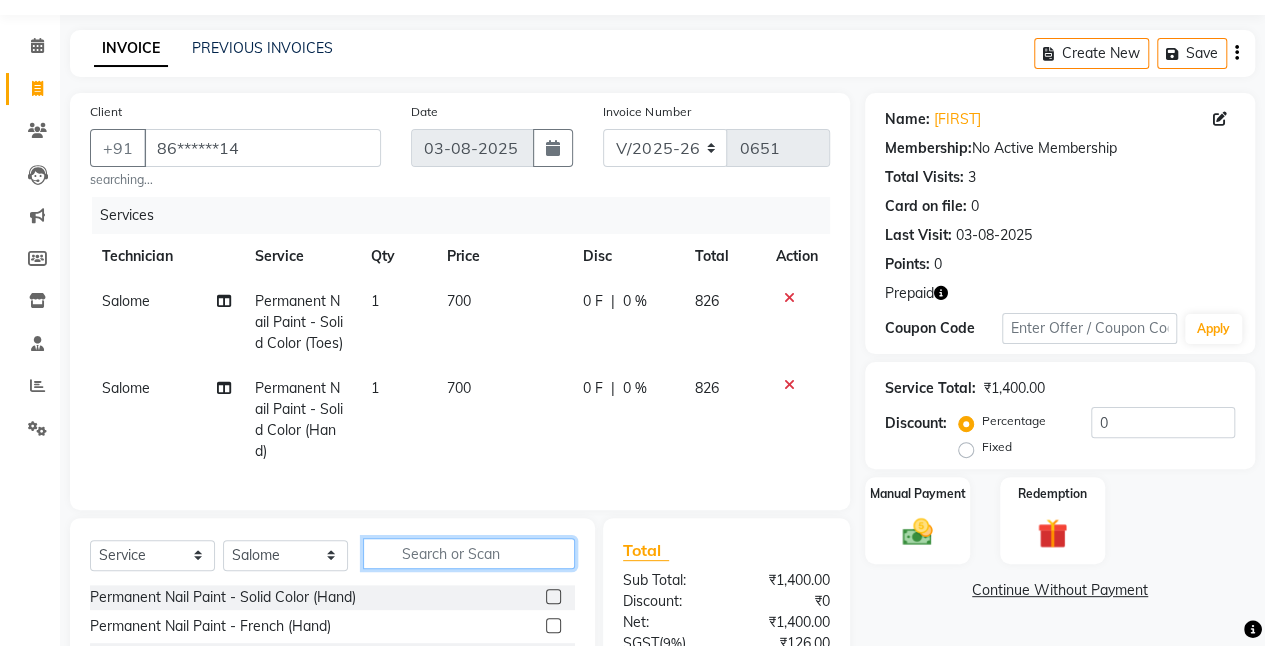 scroll, scrollTop: 68, scrollLeft: 0, axis: vertical 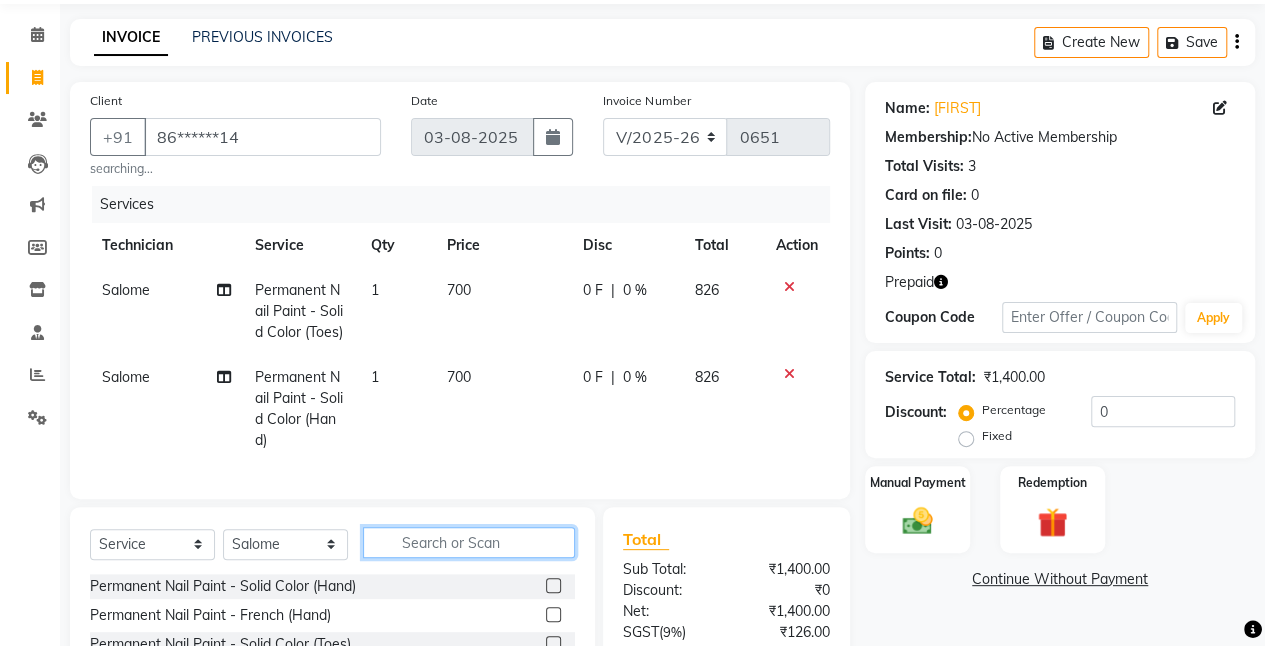 click 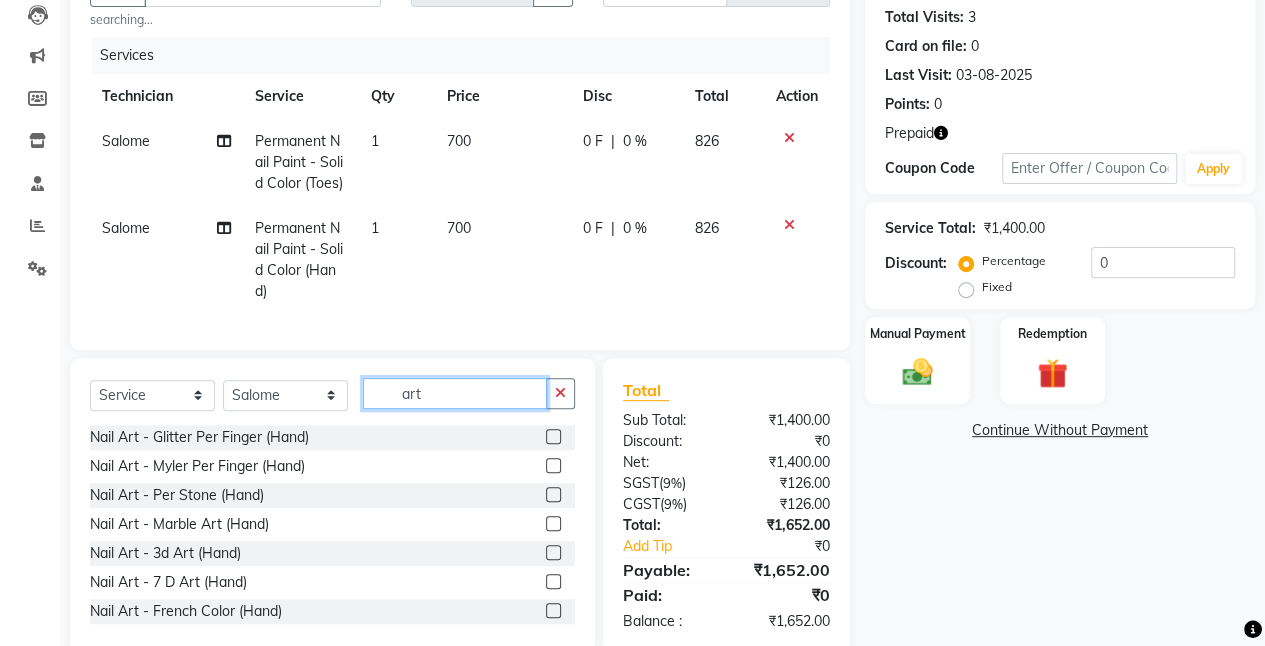 scroll, scrollTop: 221, scrollLeft: 0, axis: vertical 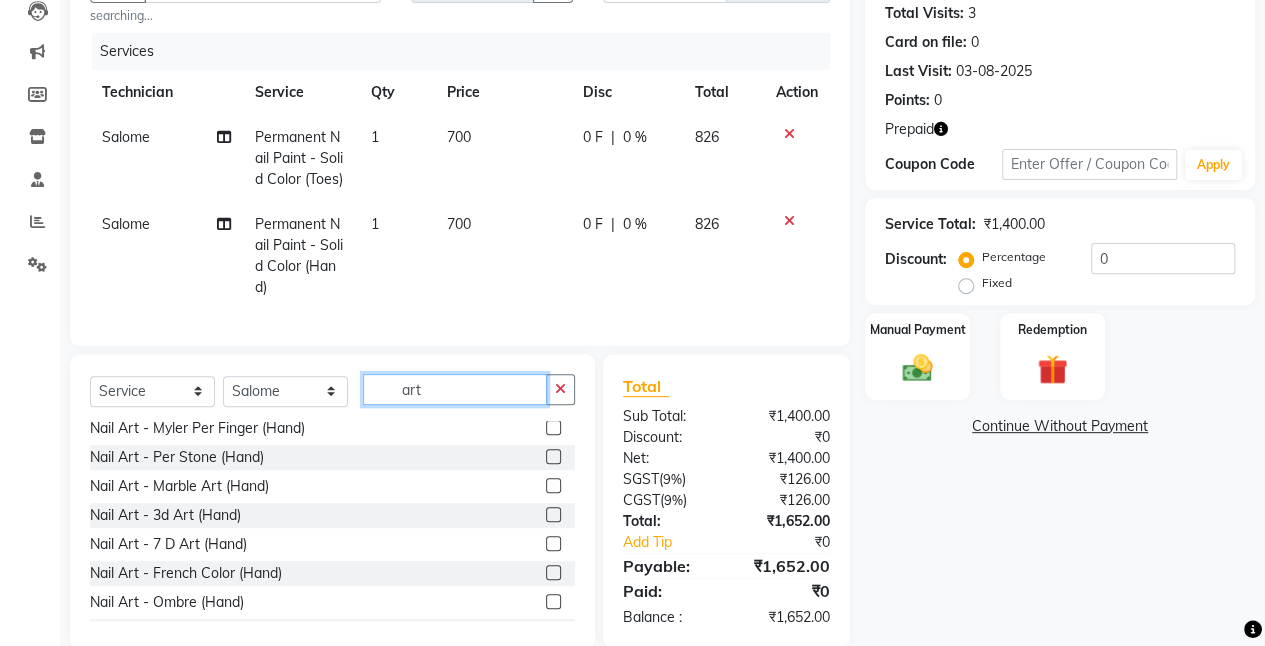 type on "art" 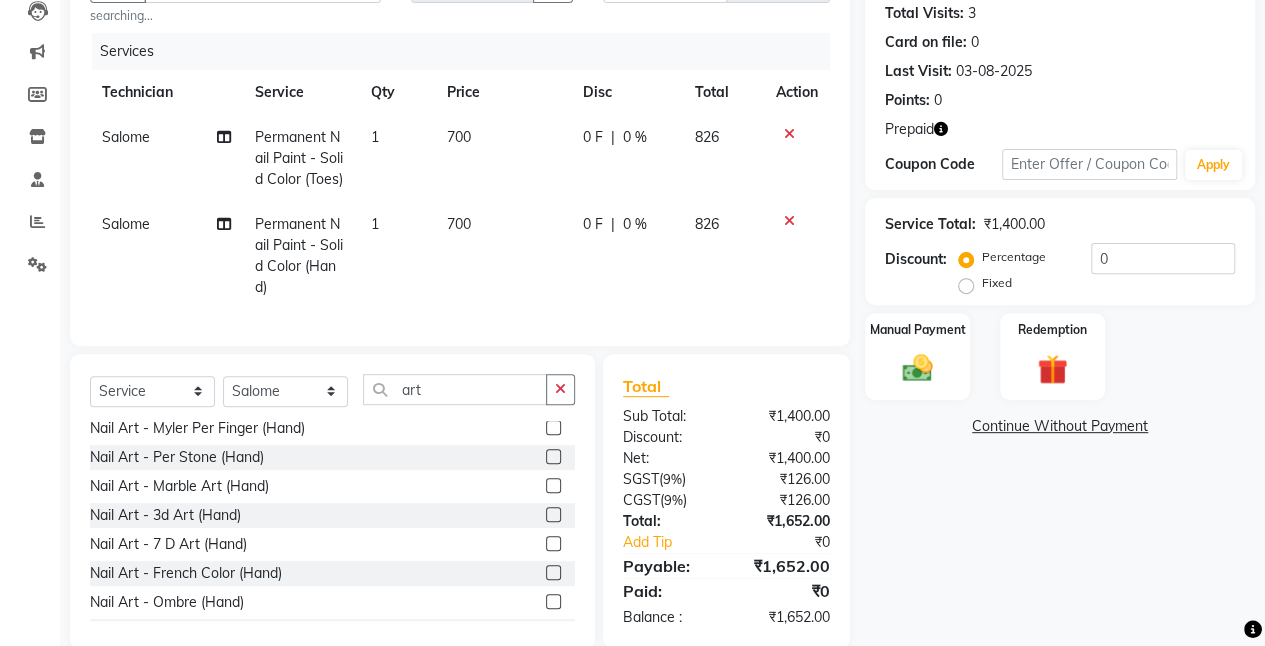 click 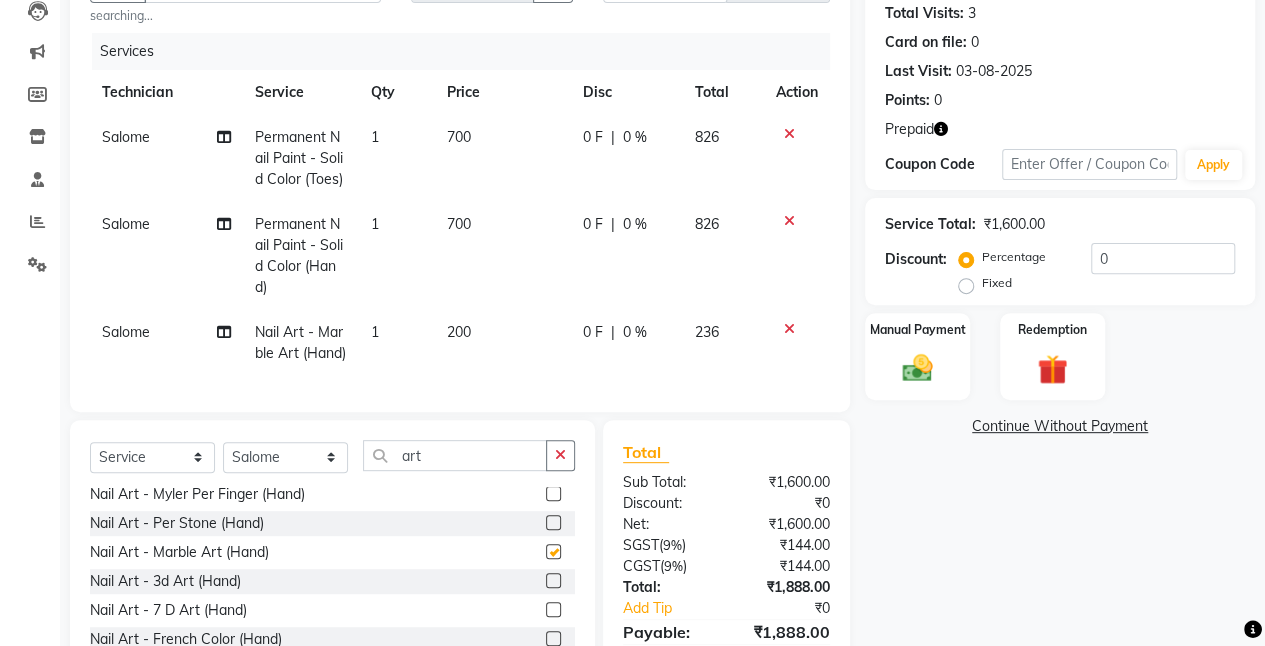 checkbox on "false" 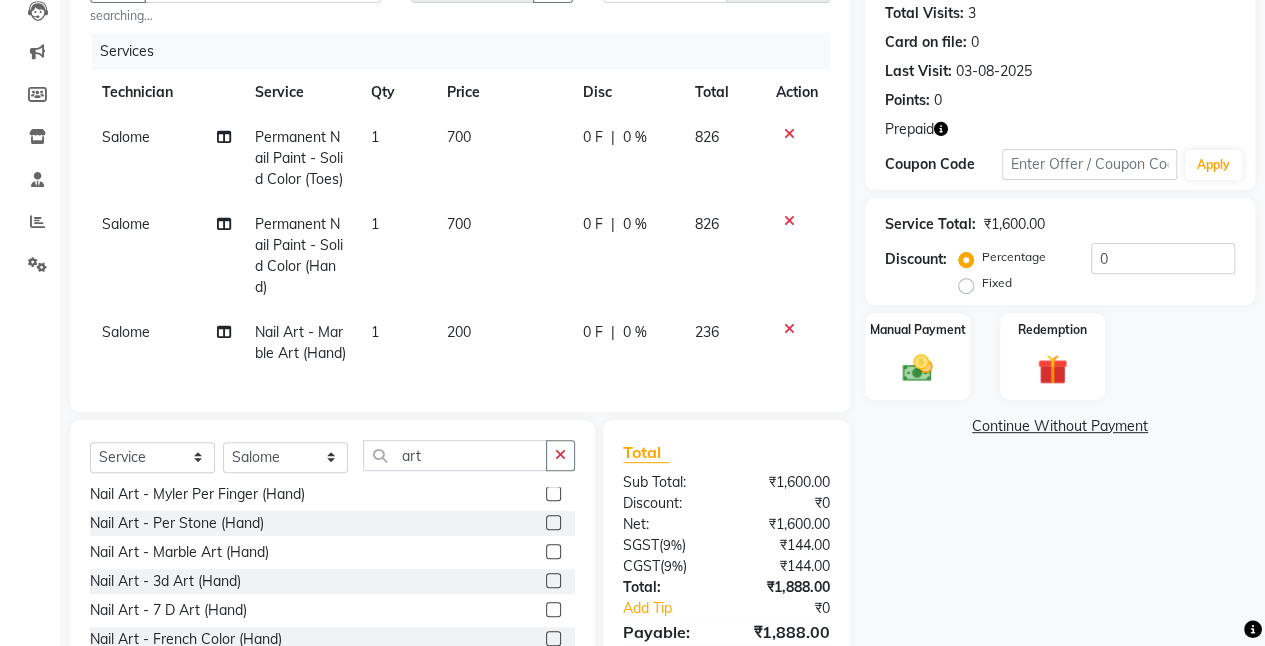 click on "200" 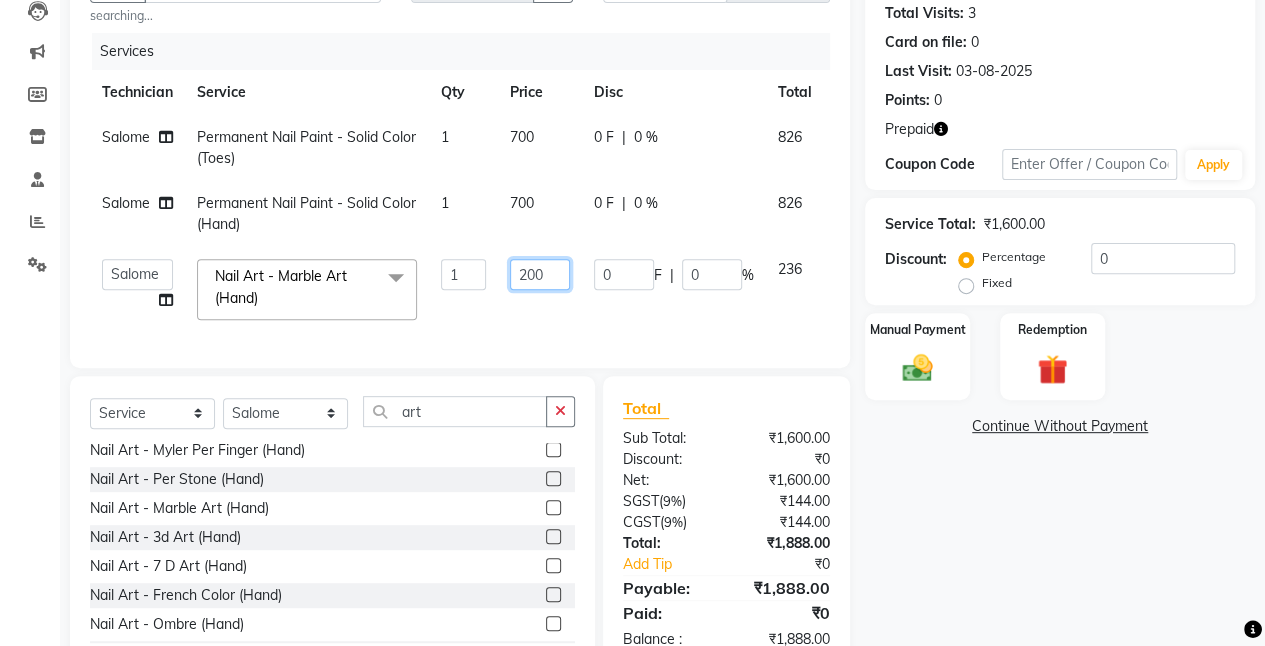 click on "200" 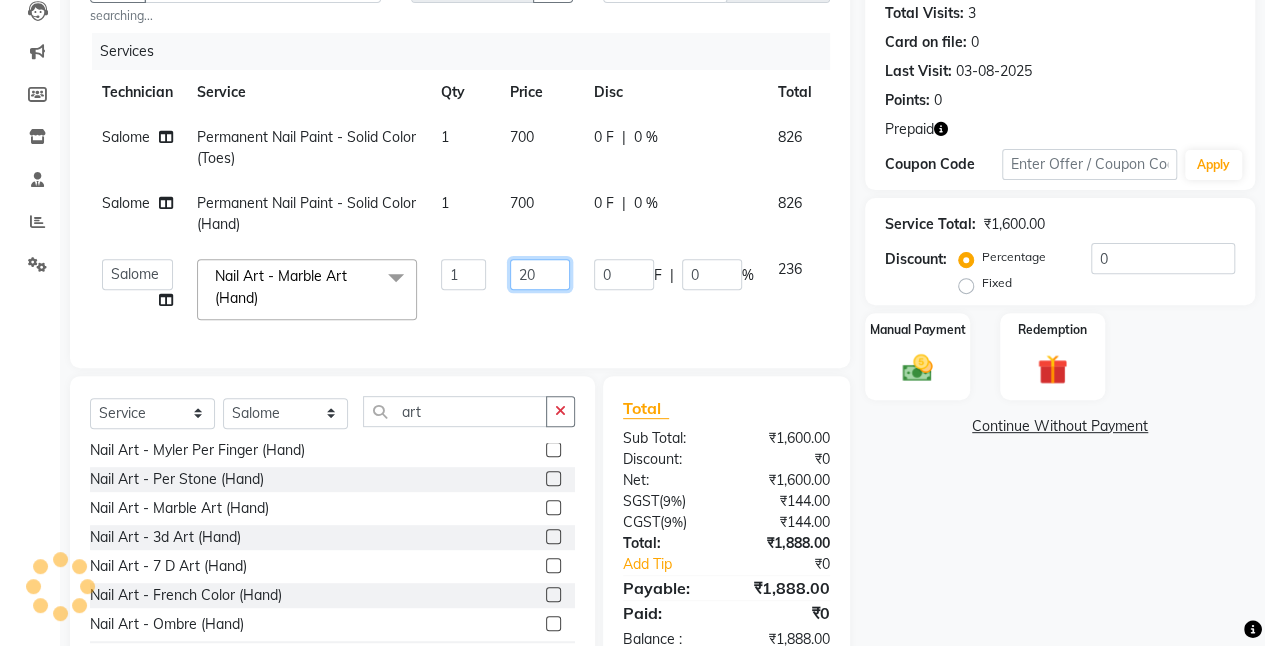 type on "2" 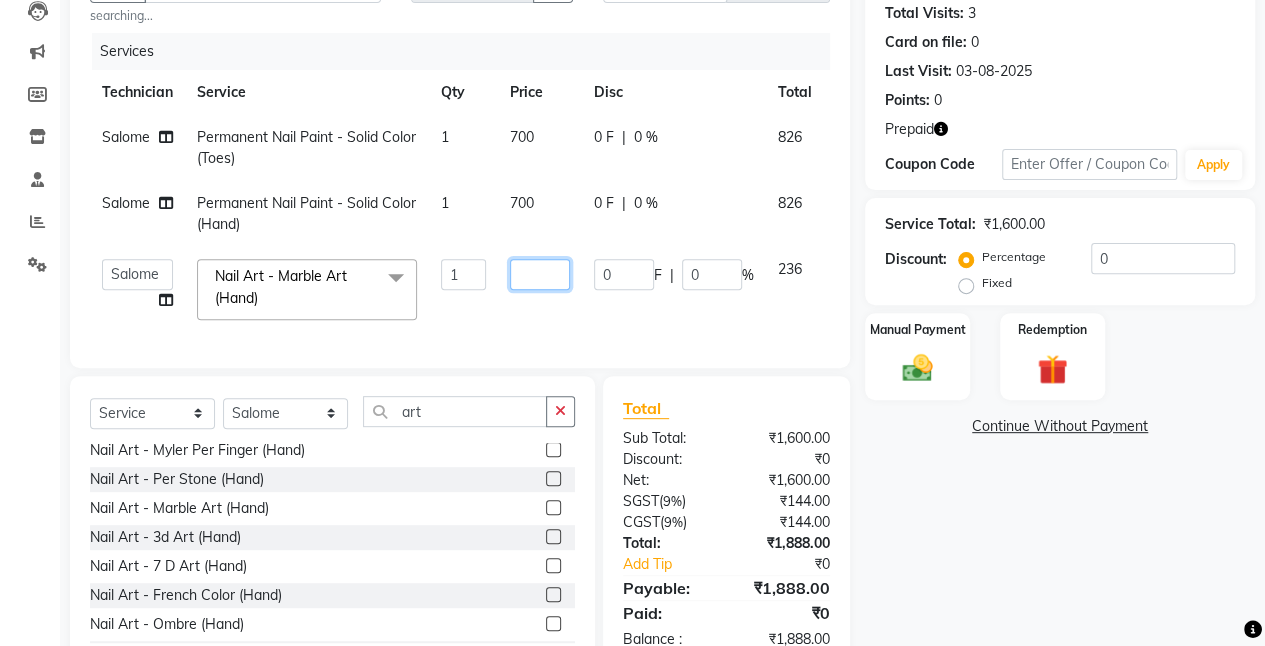 click 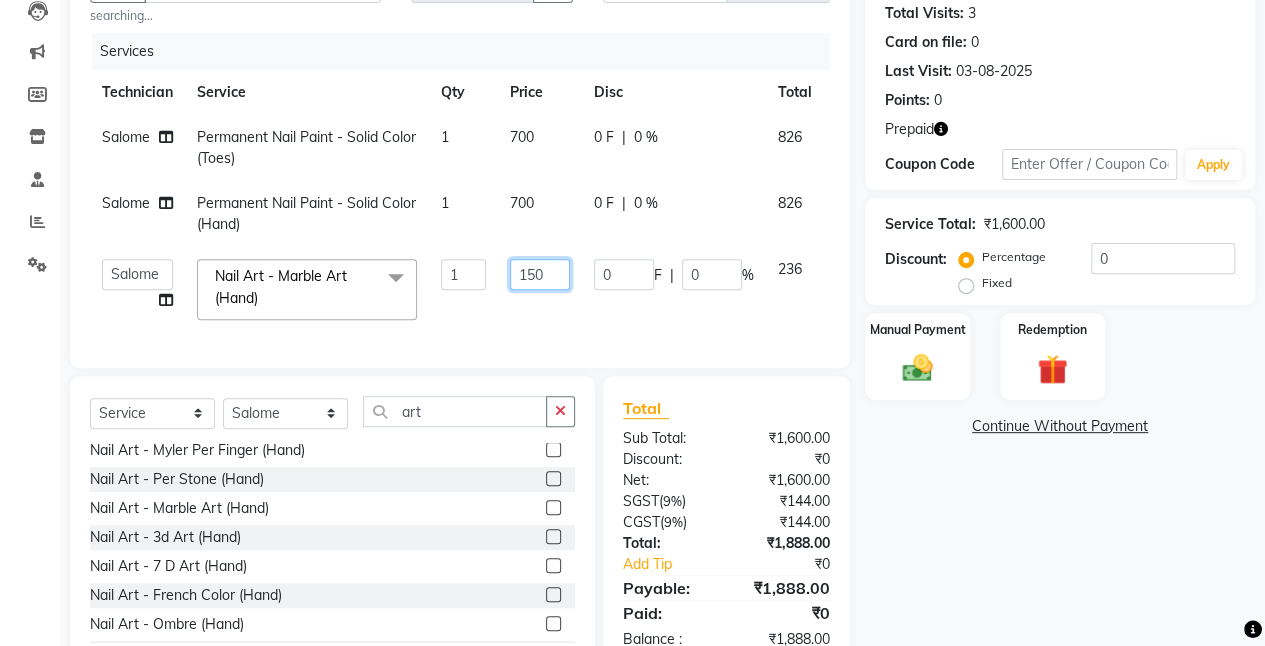 type on "1500" 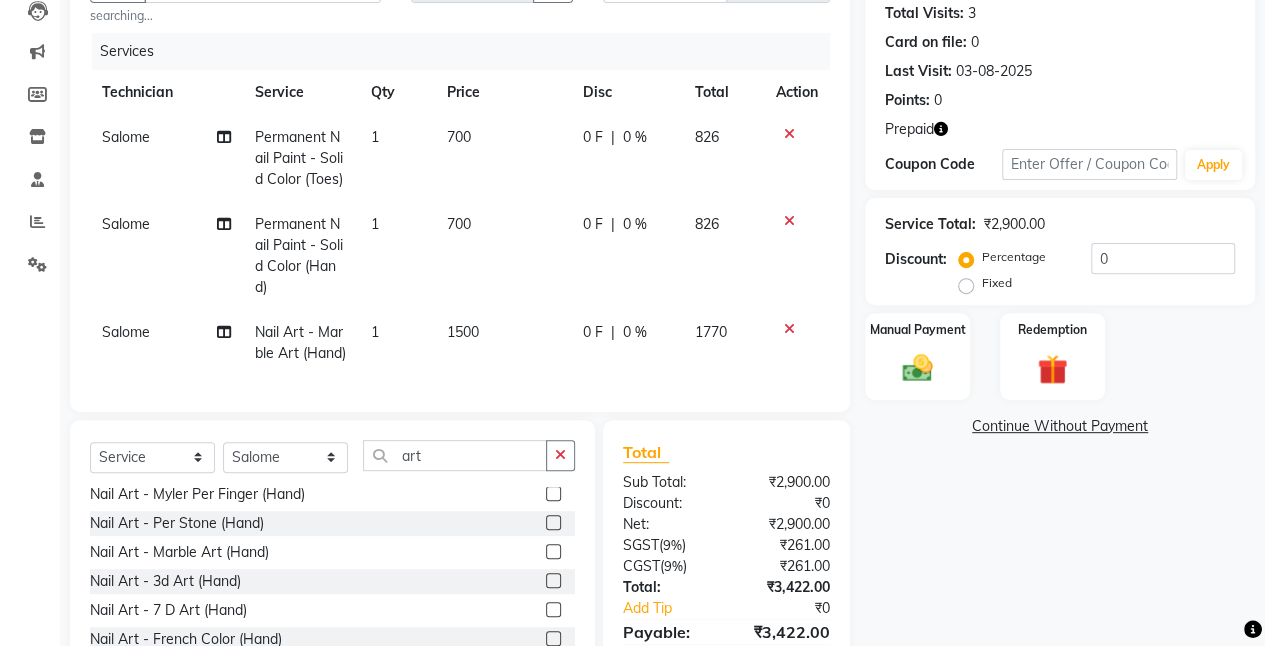 click on "0 F | 0 %" 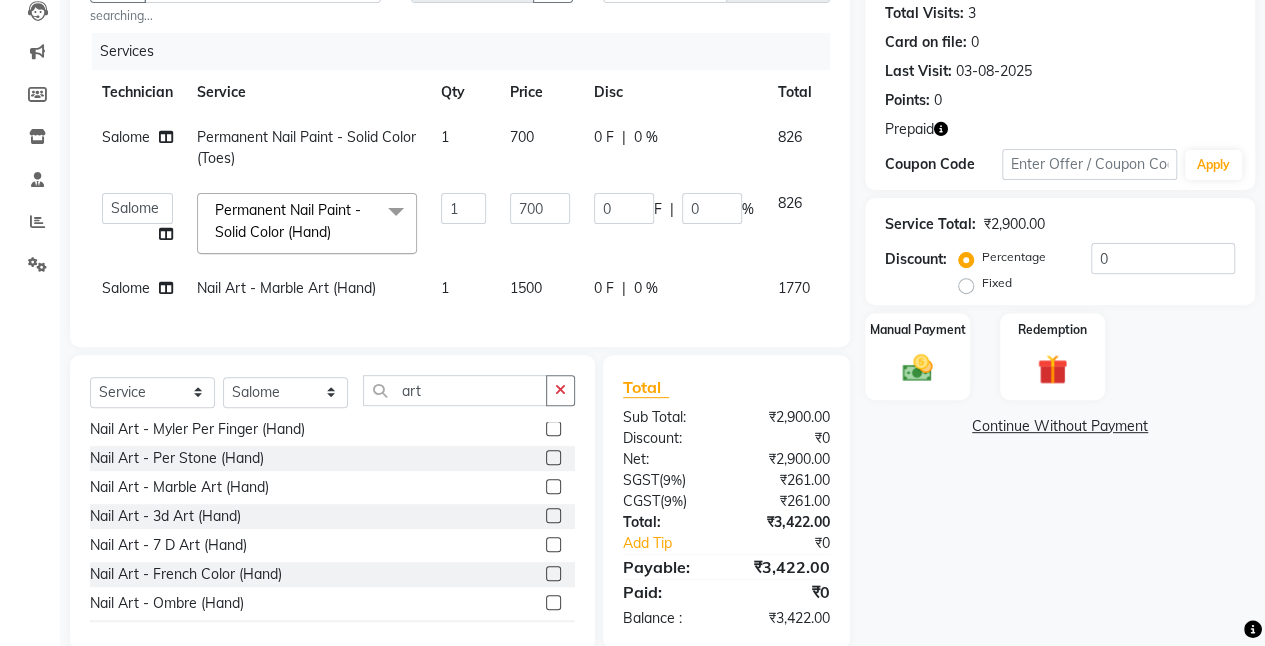 click on "826" 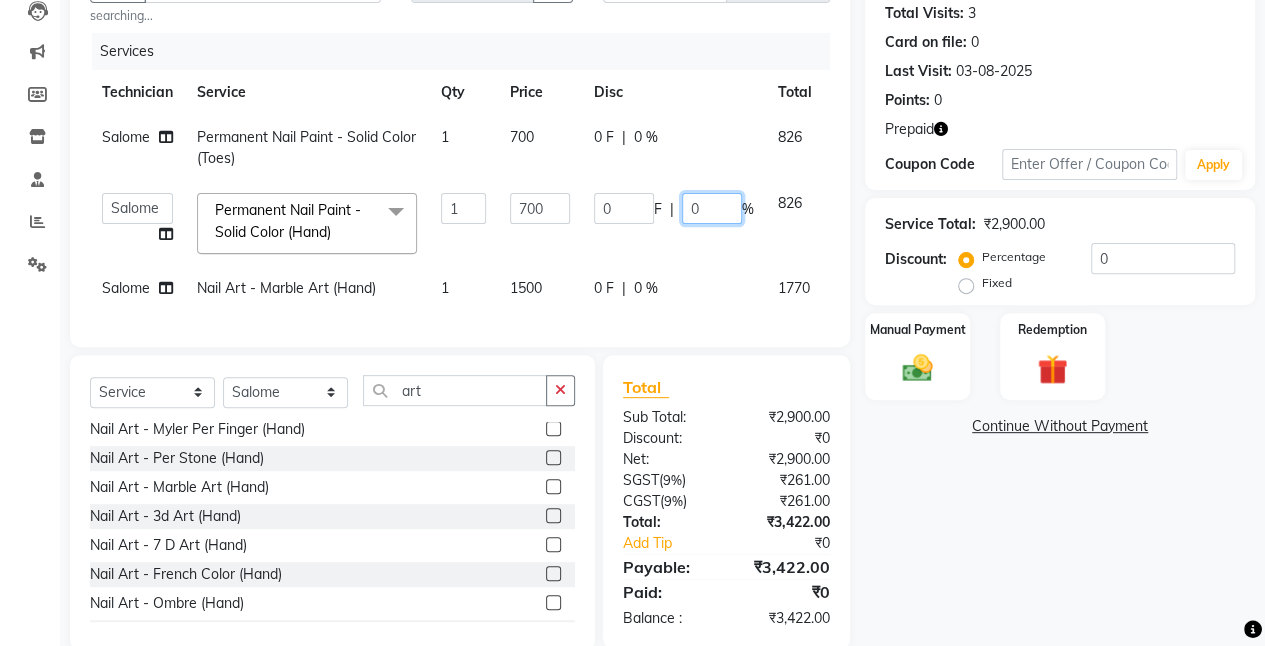 click on "0" 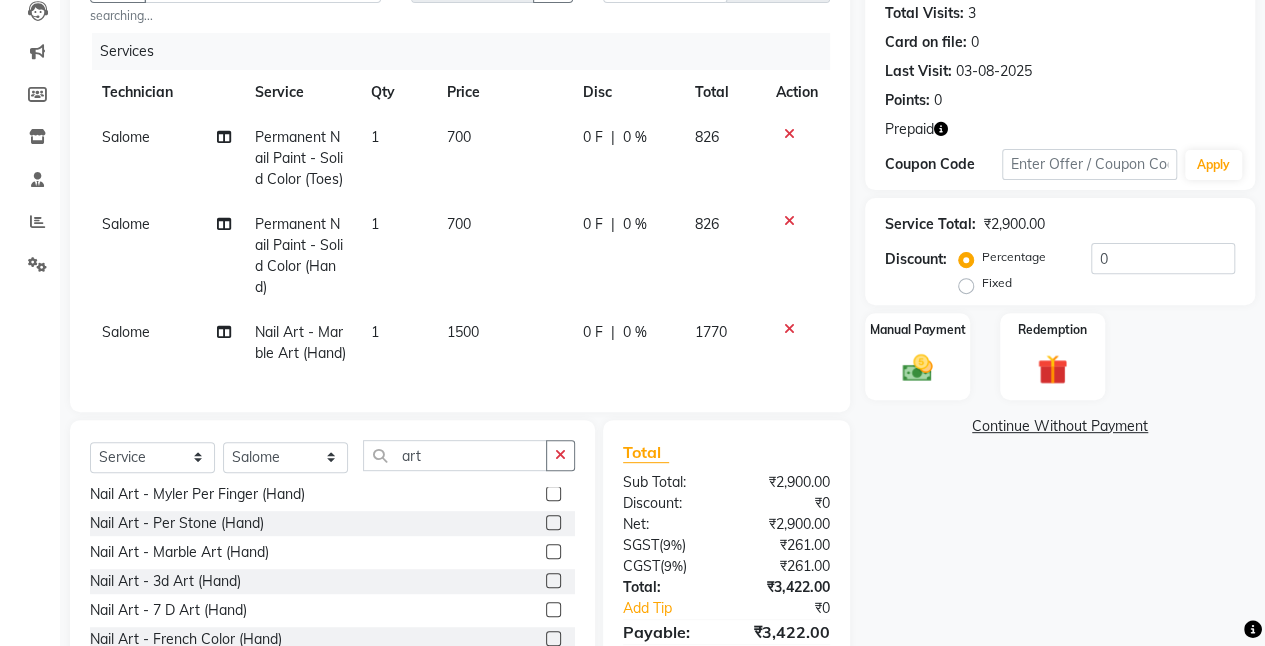 click 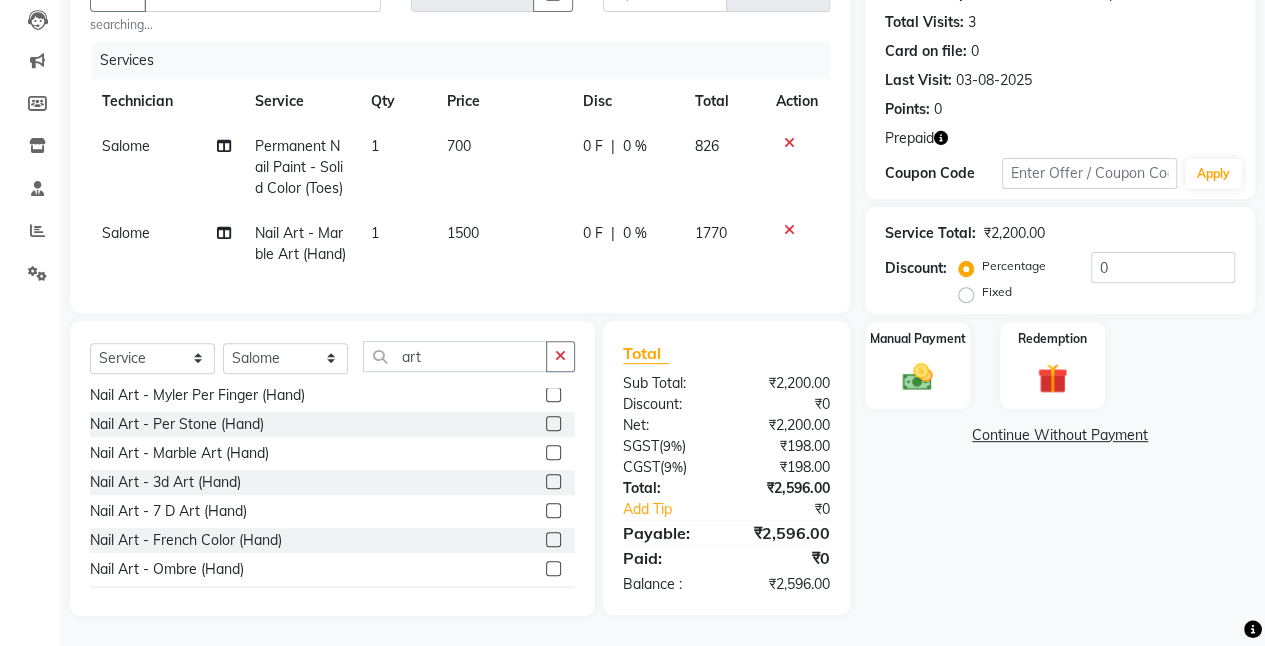 scroll, scrollTop: 242, scrollLeft: 0, axis: vertical 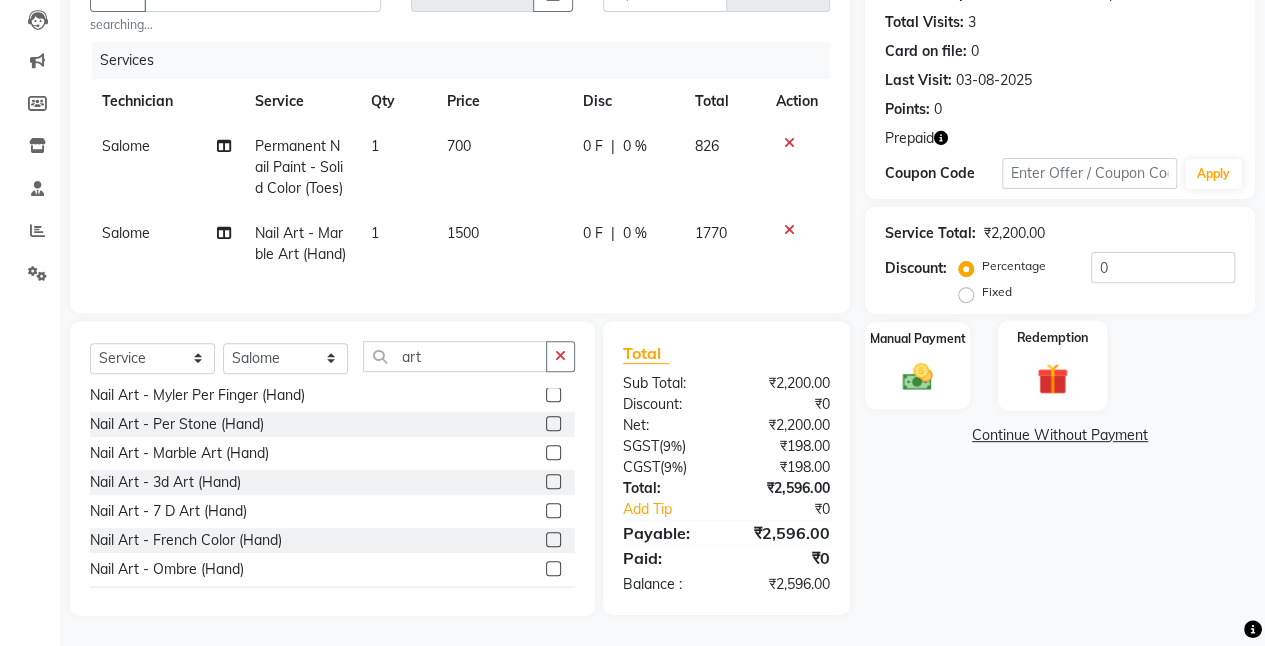 click on "Redemption" 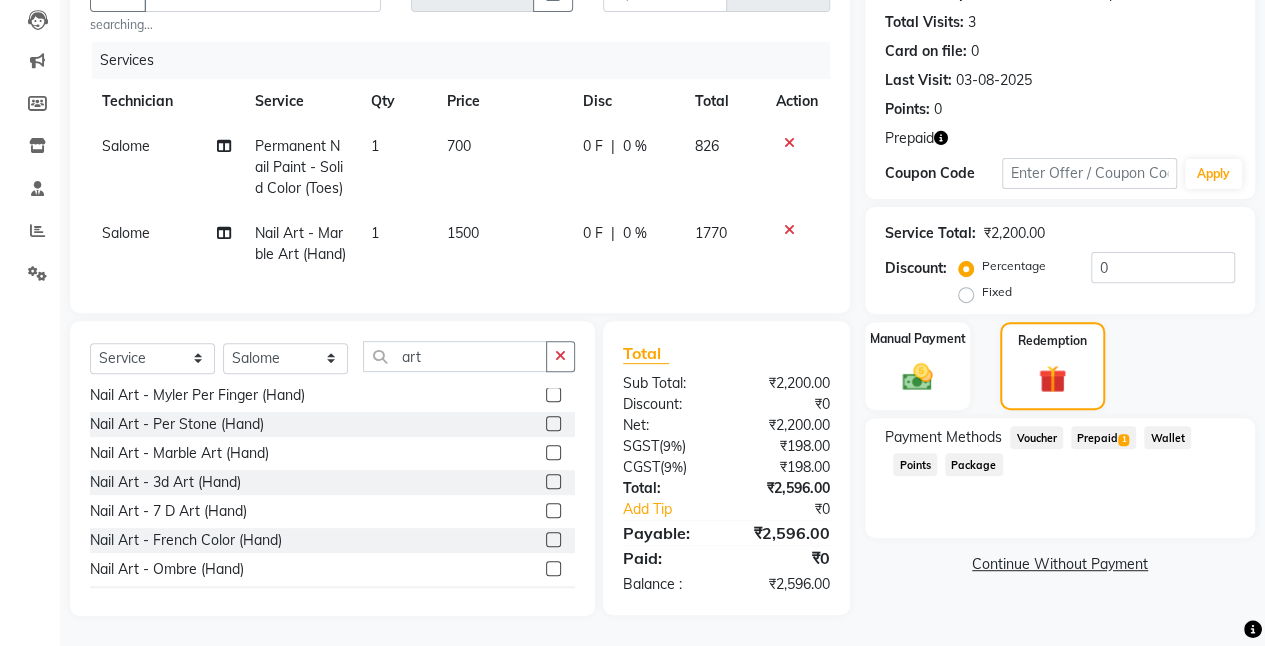 click on "Prepaid  1" 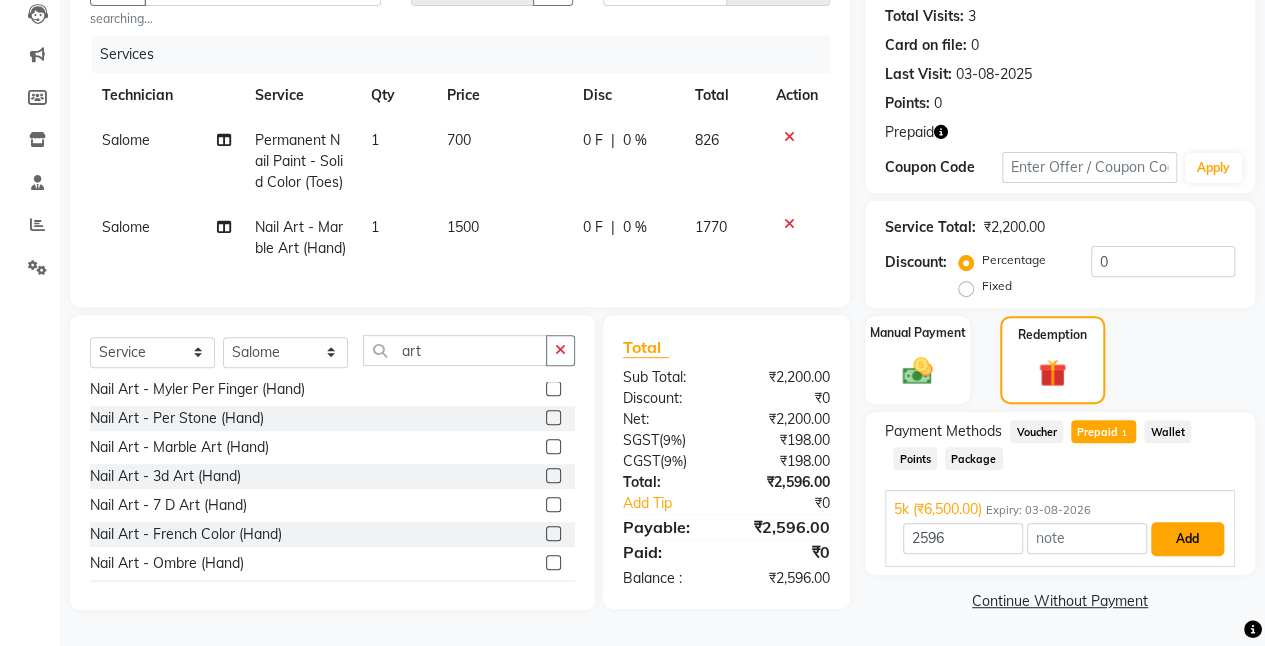 click on "Add" at bounding box center (1187, 539) 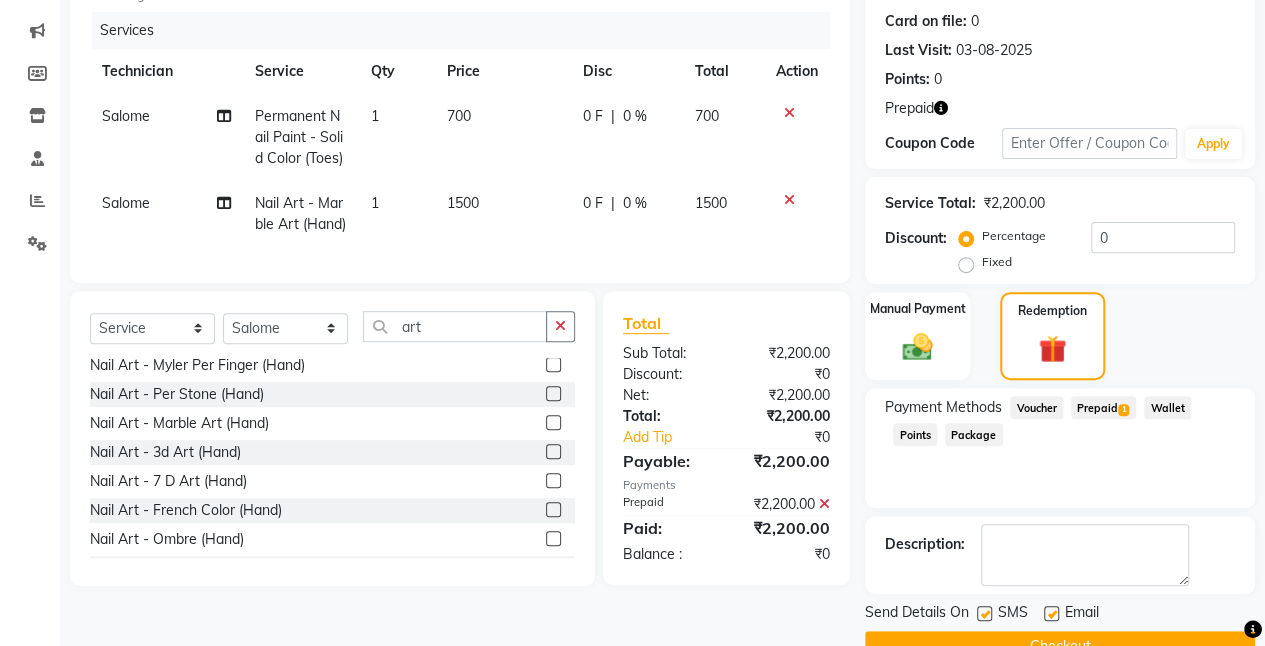 scroll, scrollTop: 286, scrollLeft: 0, axis: vertical 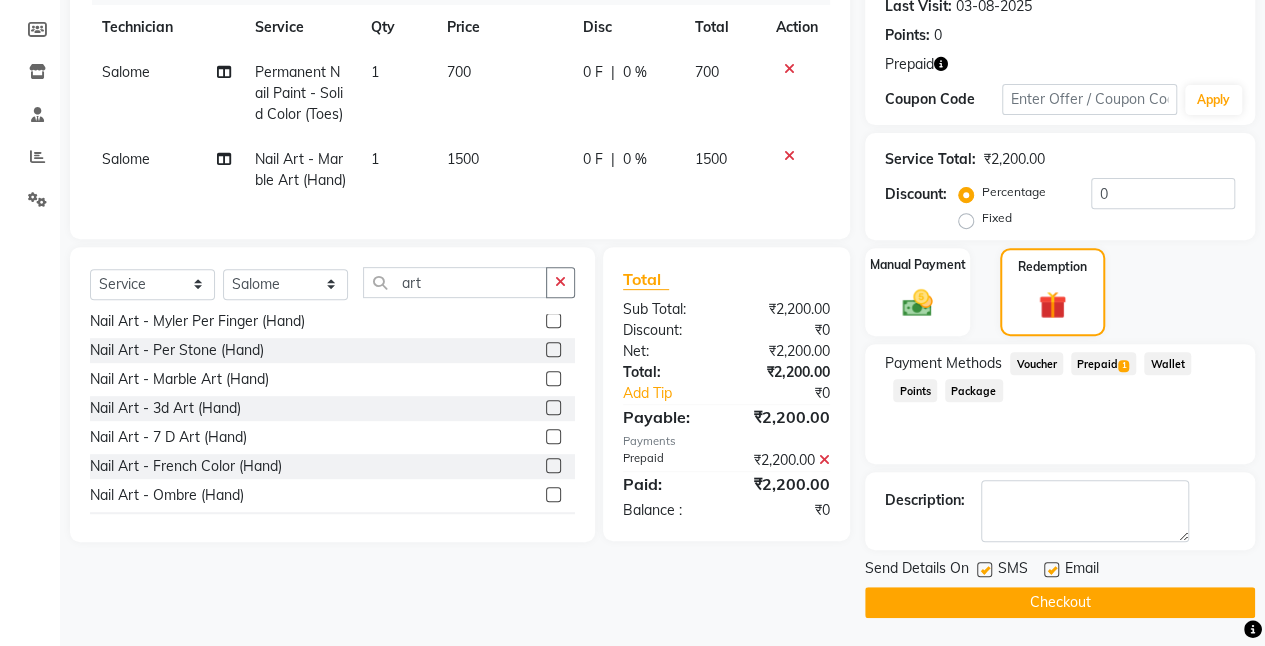 click on "Checkout" 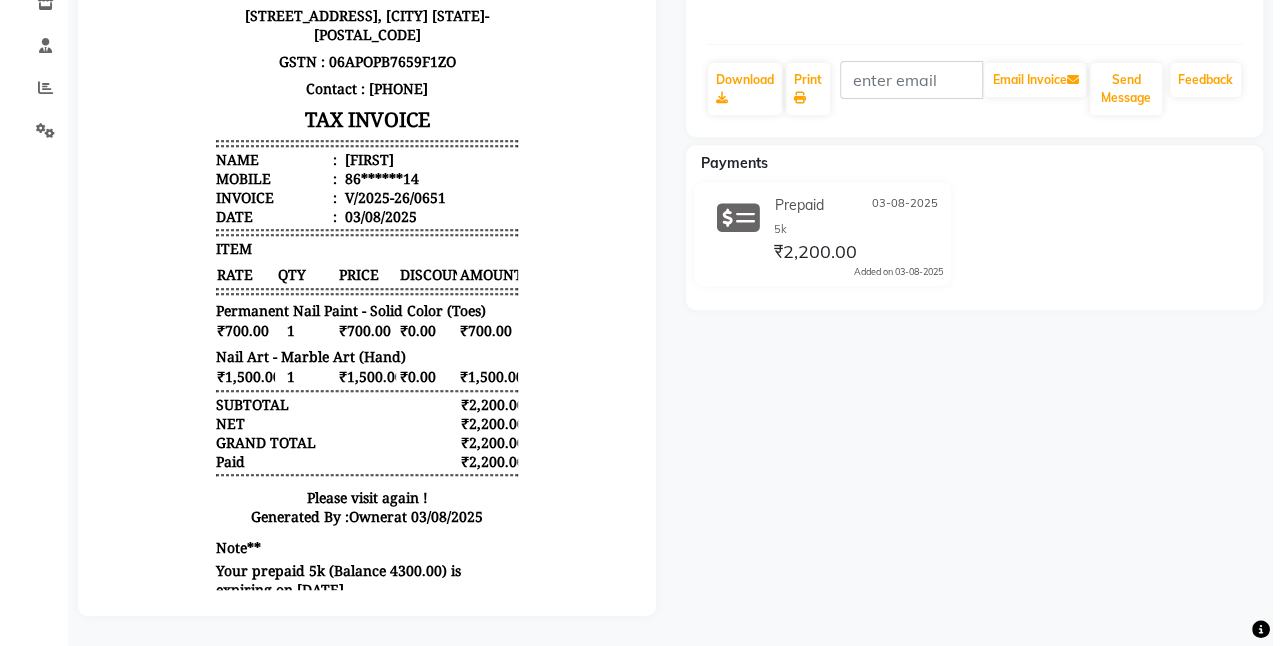 scroll, scrollTop: 0, scrollLeft: 0, axis: both 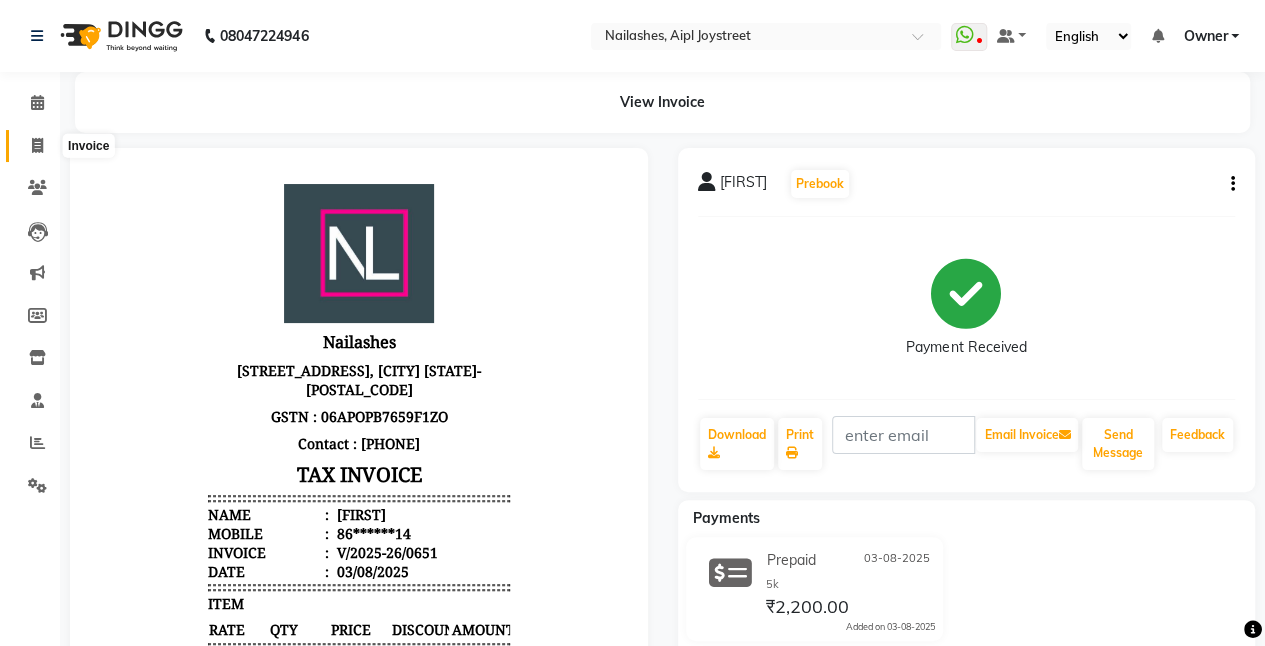 click 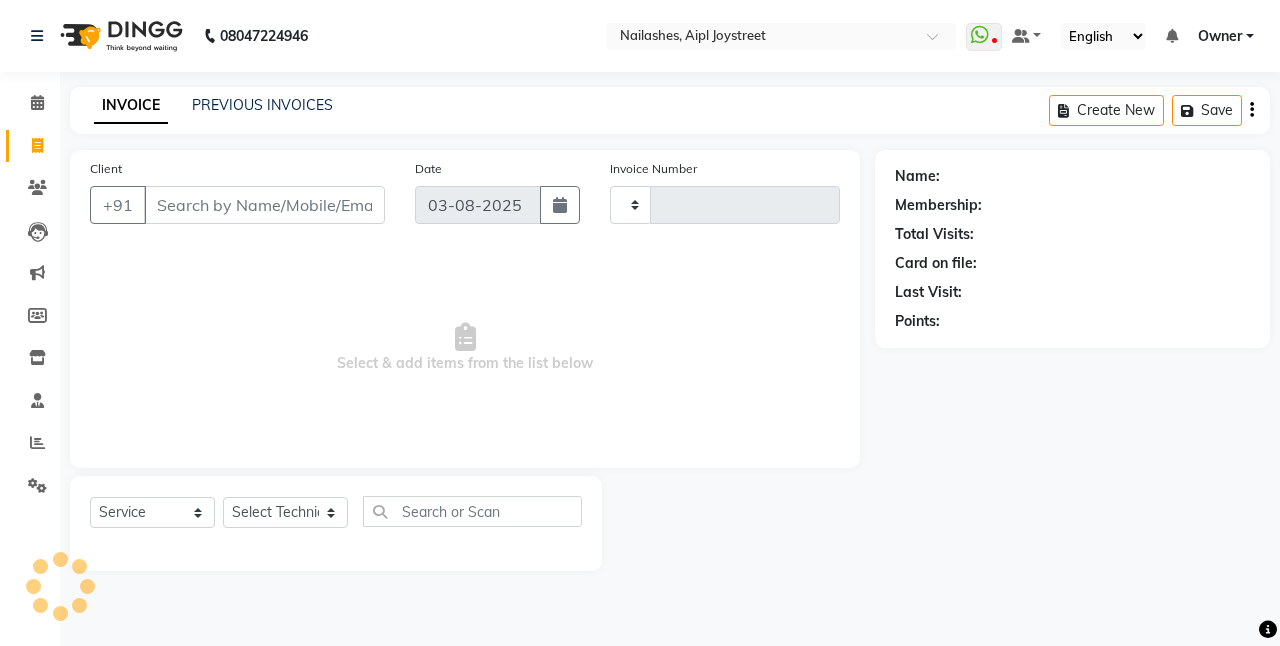 type on "0652" 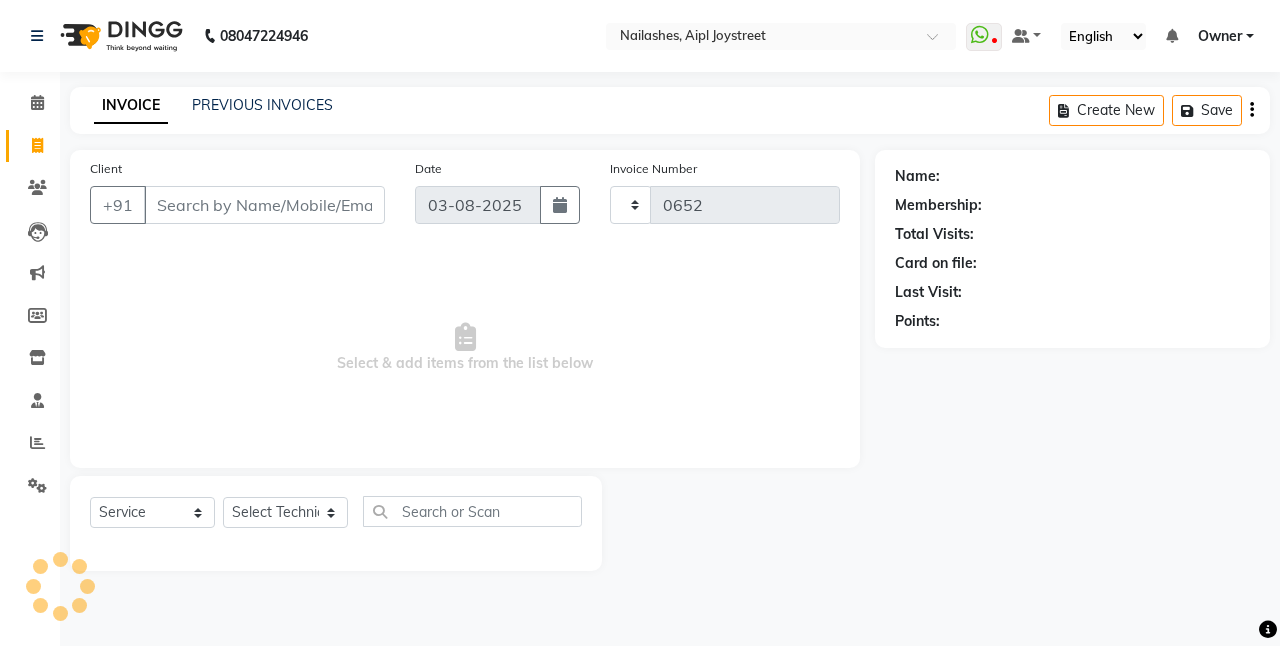 select on "5749" 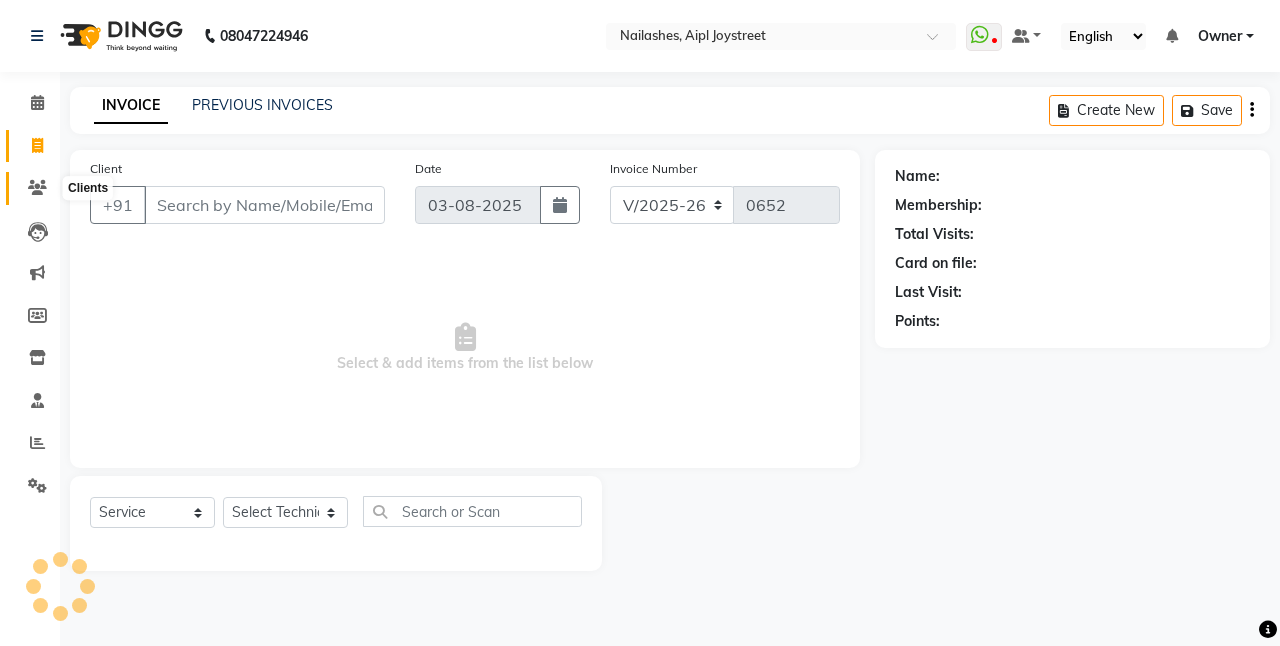 click 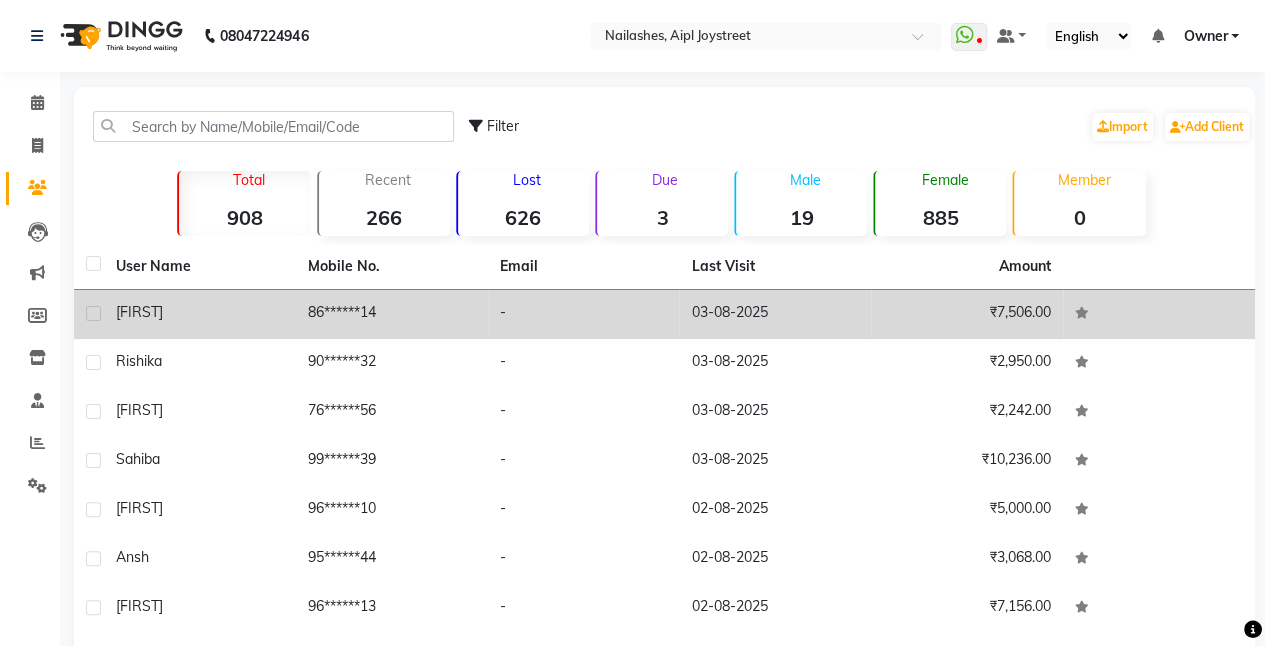 click on "86******14" 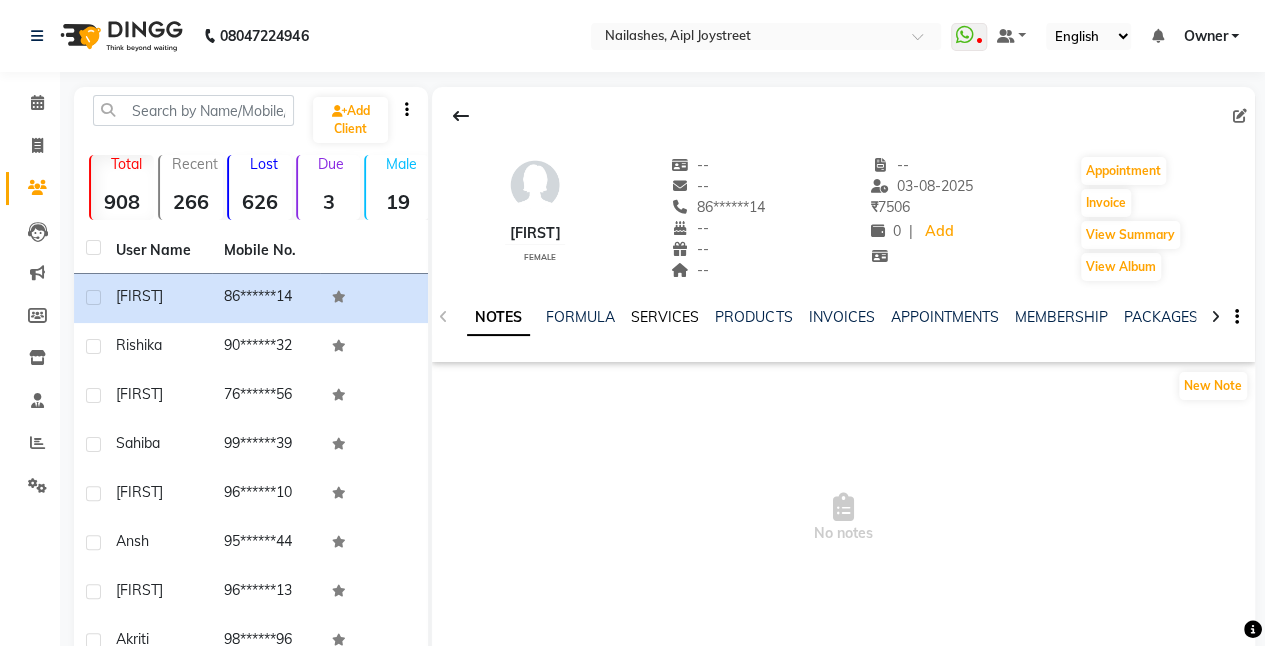 click on "SERVICES" 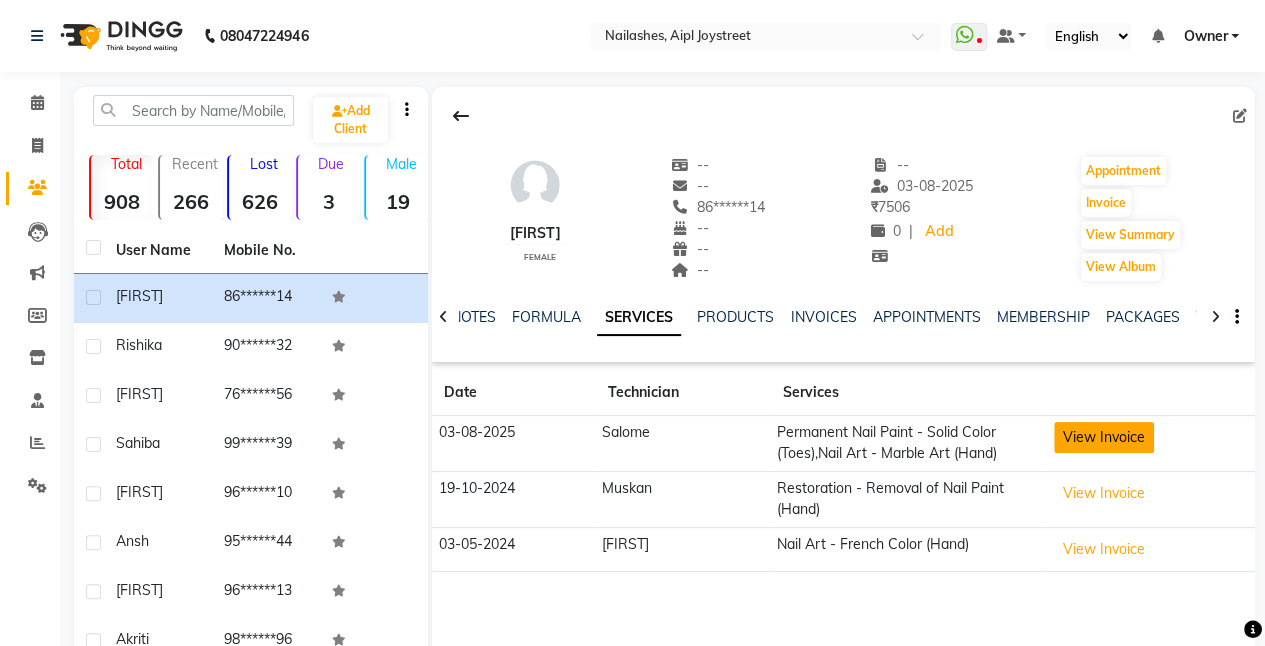 click on "View Invoice" 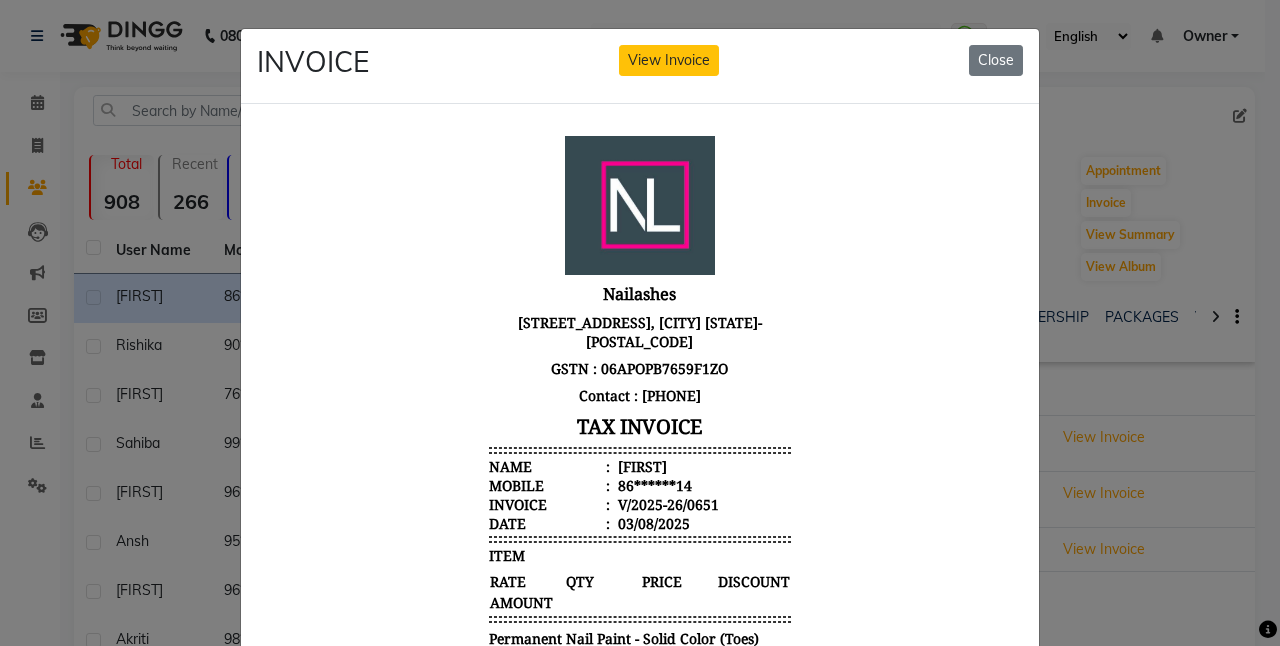 scroll, scrollTop: 16, scrollLeft: 0, axis: vertical 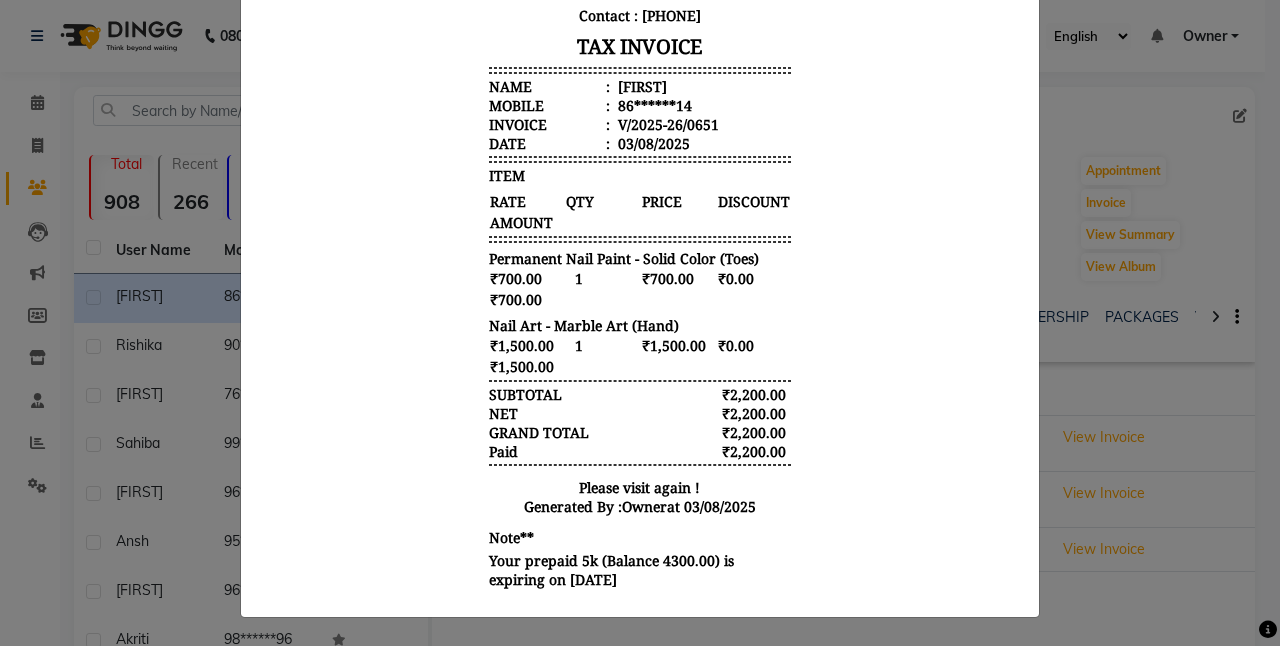 click on "INVOICE View Invoice Close" 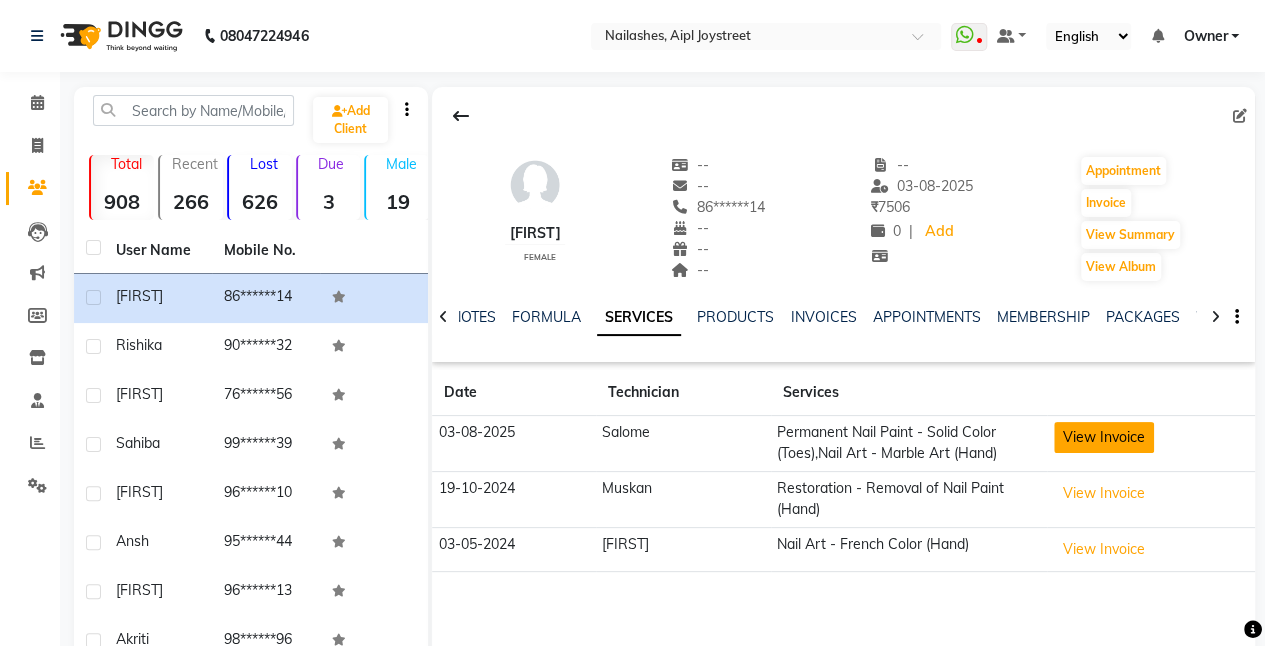 click on "View Invoice" 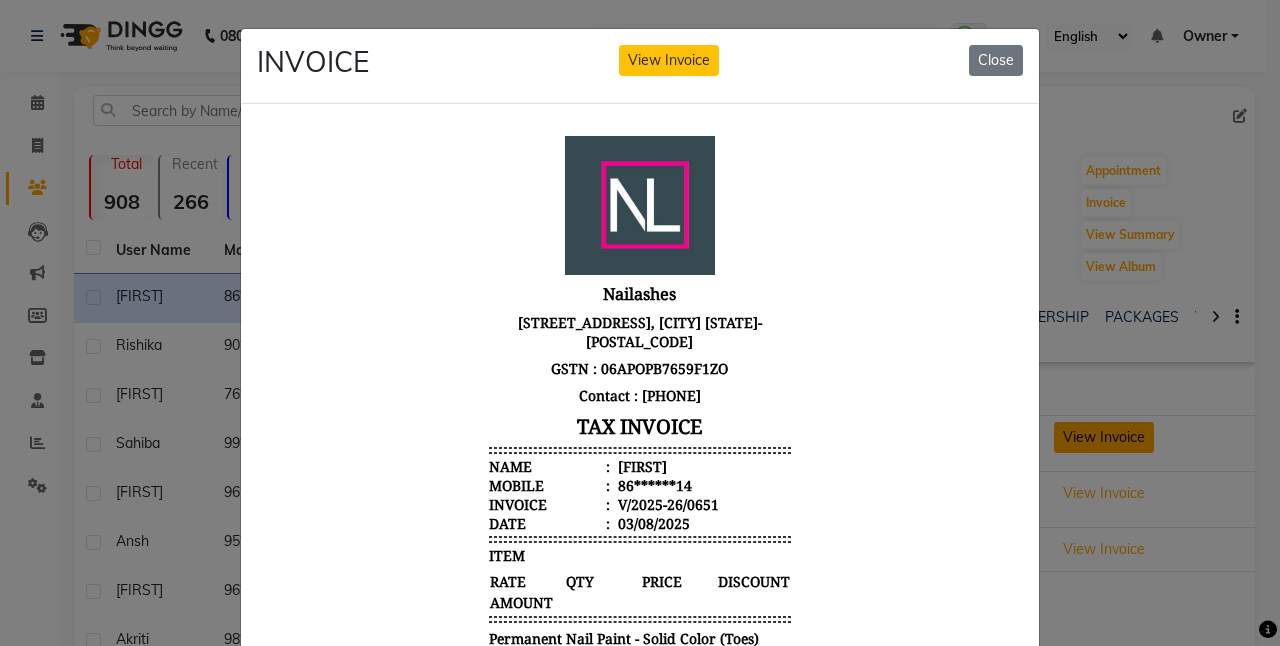 scroll, scrollTop: 16, scrollLeft: 0, axis: vertical 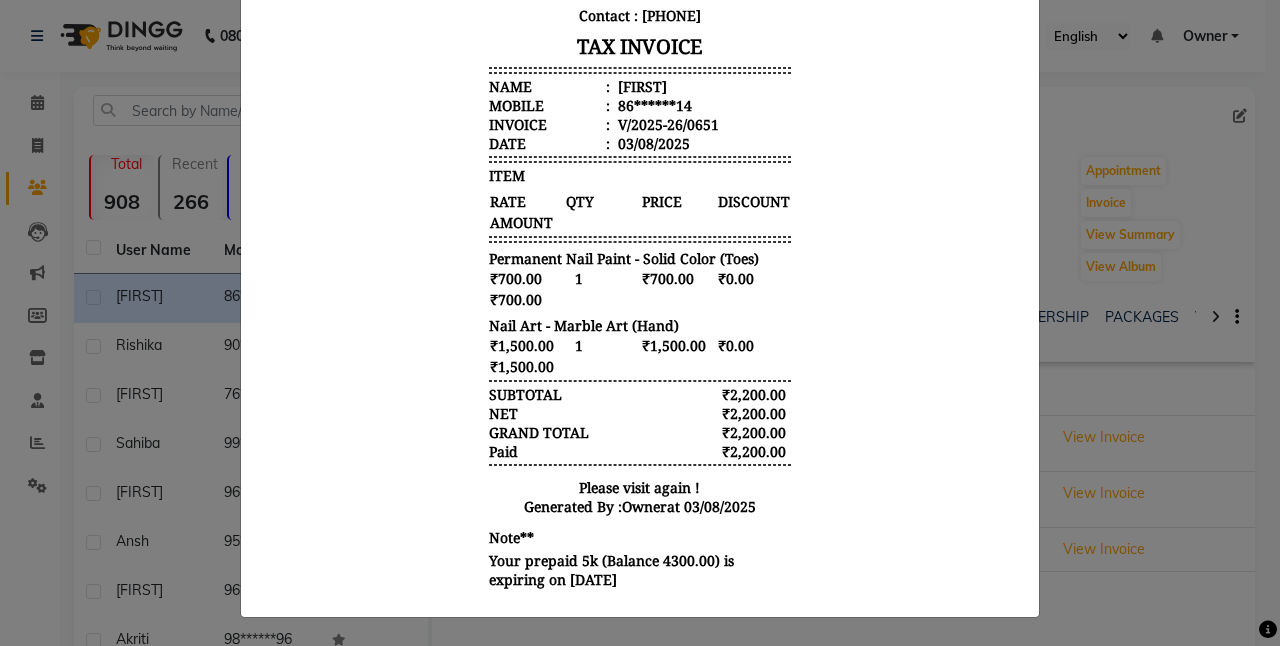 drag, startPoint x: 1373, startPoint y: 197, endPoint x: 422, endPoint y: 427, distance: 978.4176 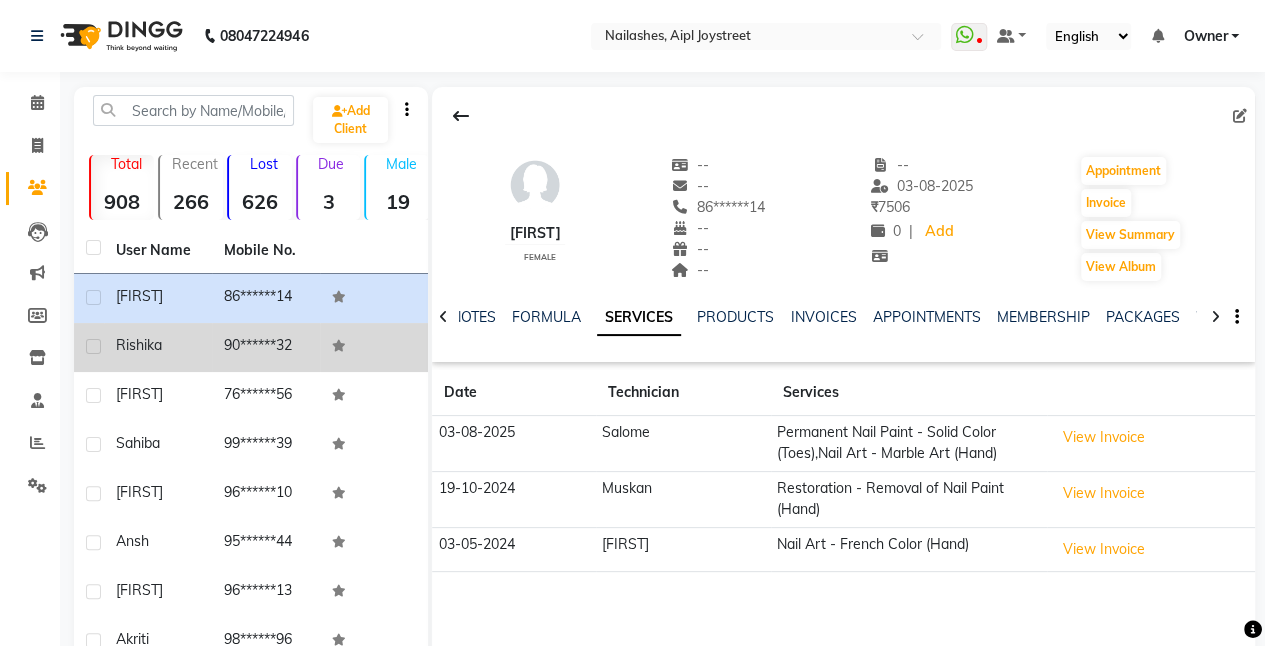 click on "90******32" 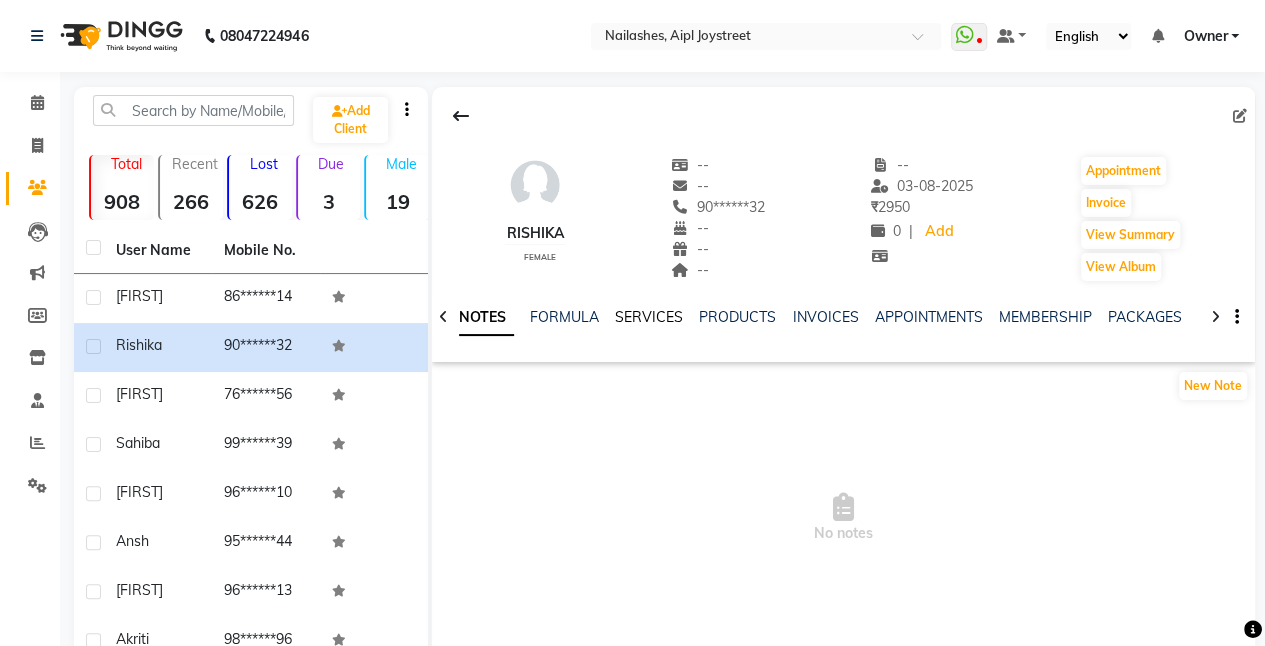 click on "SERVICES" 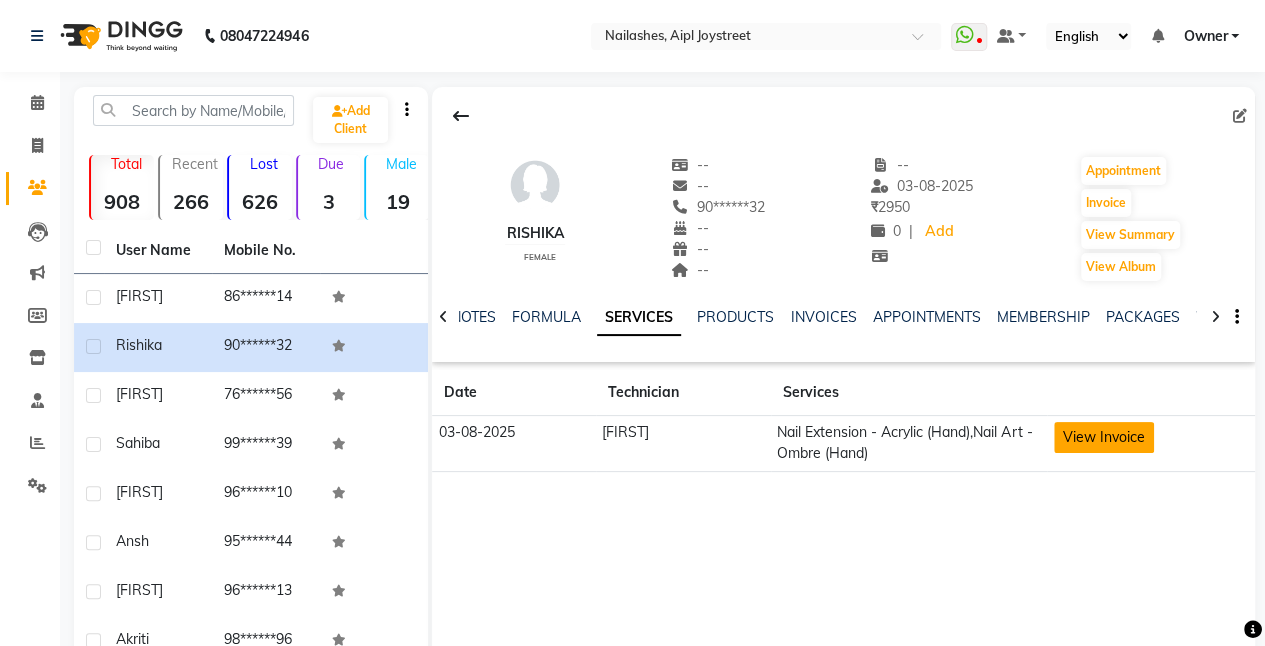 click on "View Invoice" 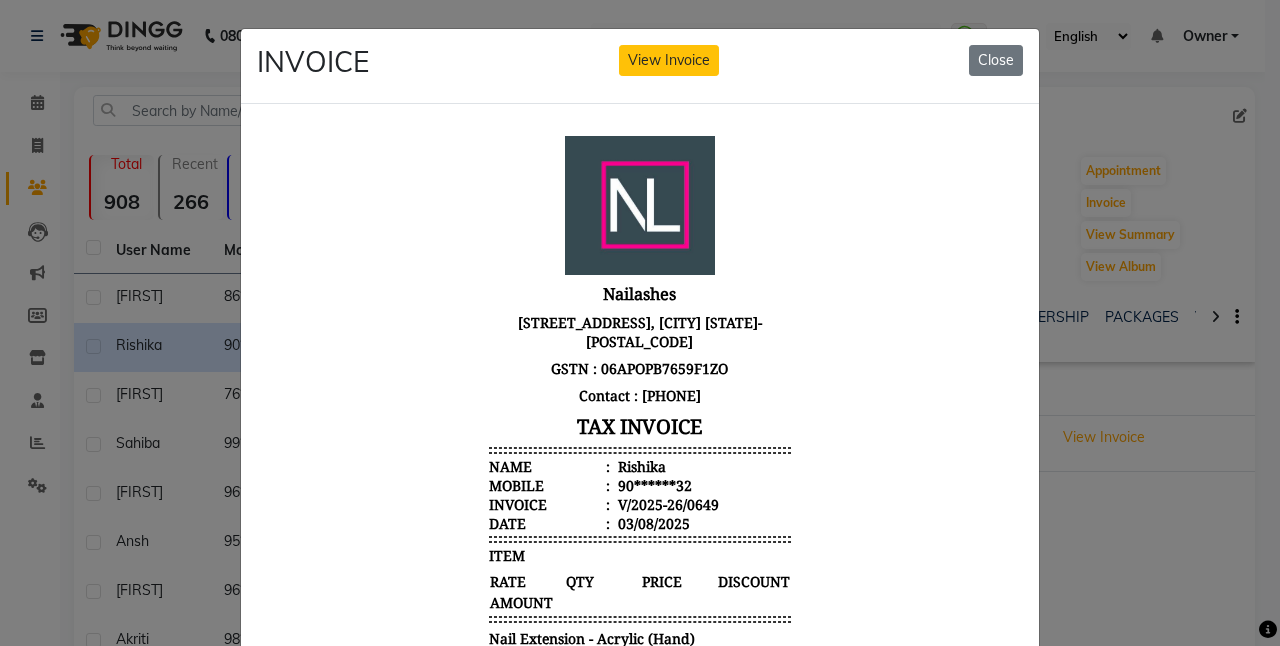 scroll, scrollTop: 15, scrollLeft: 0, axis: vertical 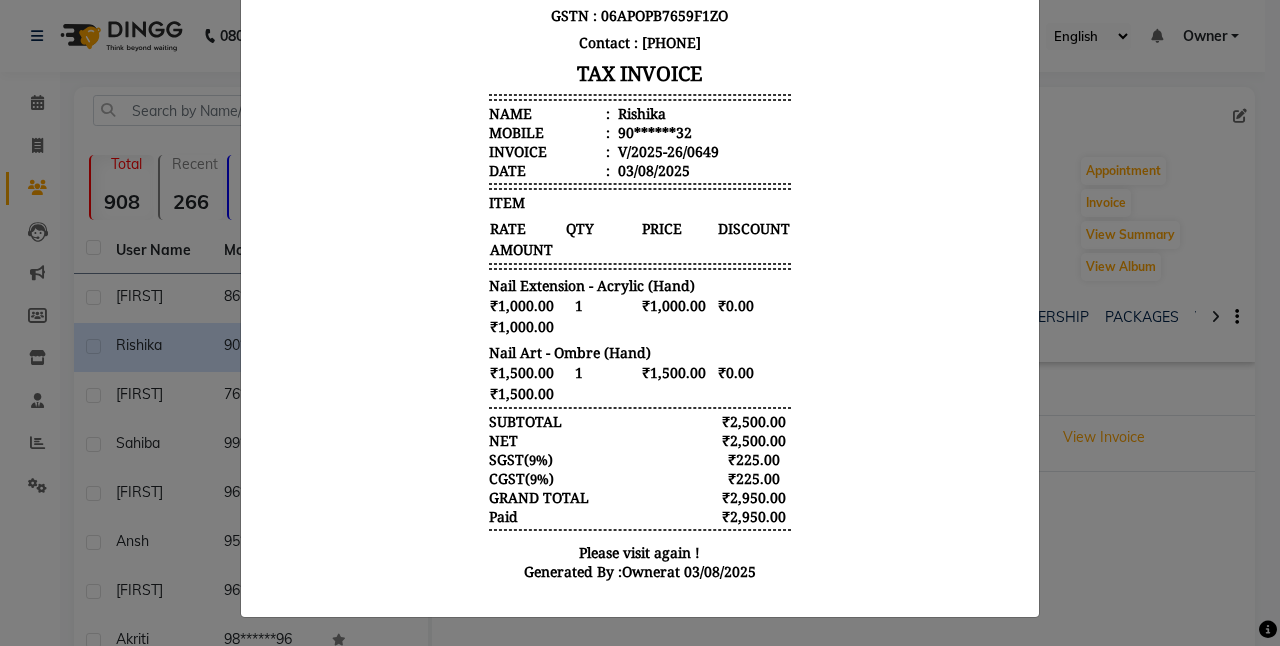 click on "INVOICE View Invoice Close" 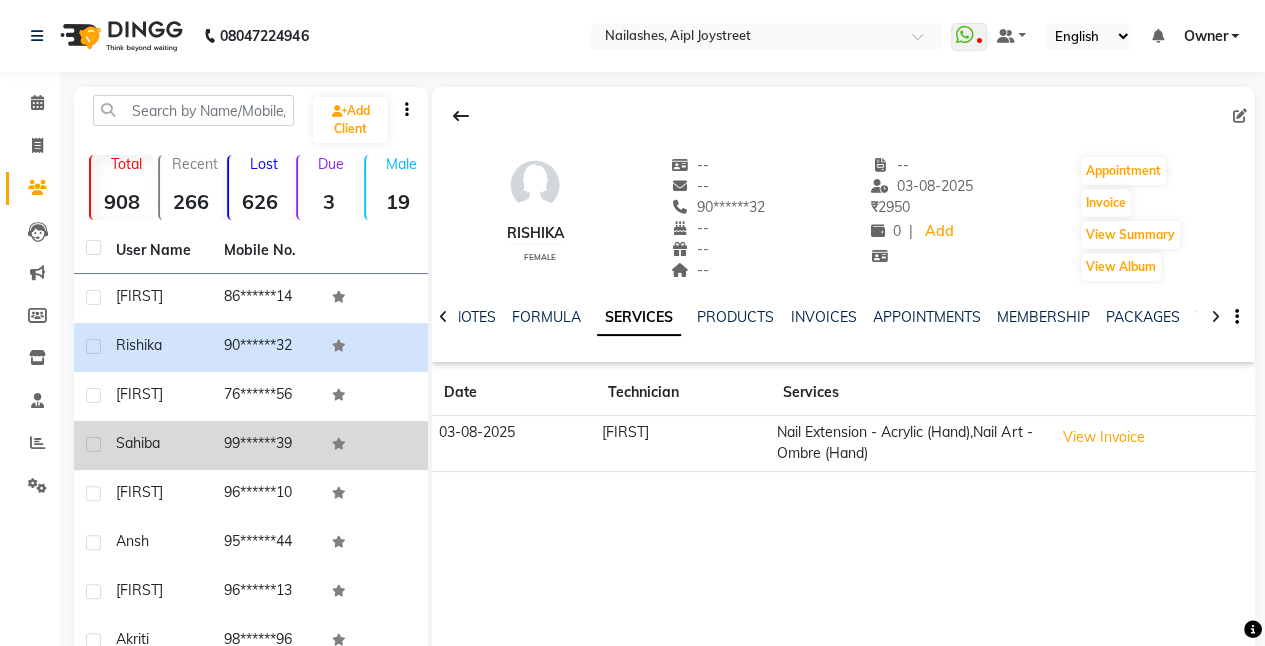 click on "99******39" 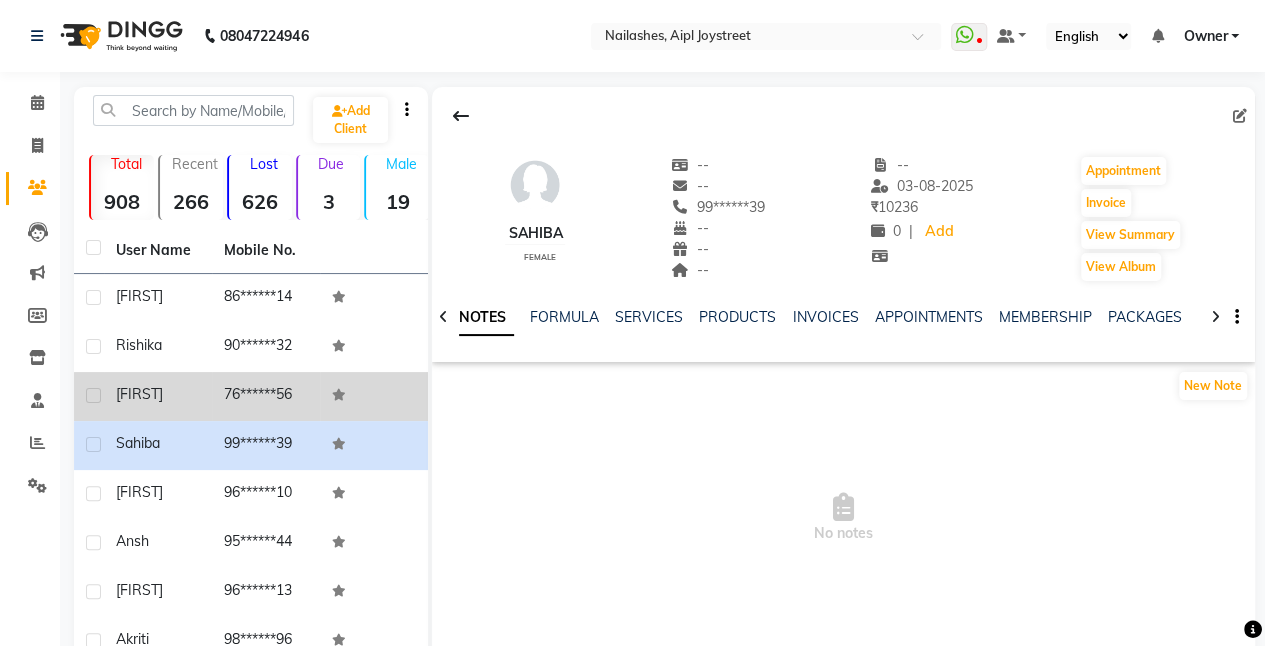 click on "76******56" 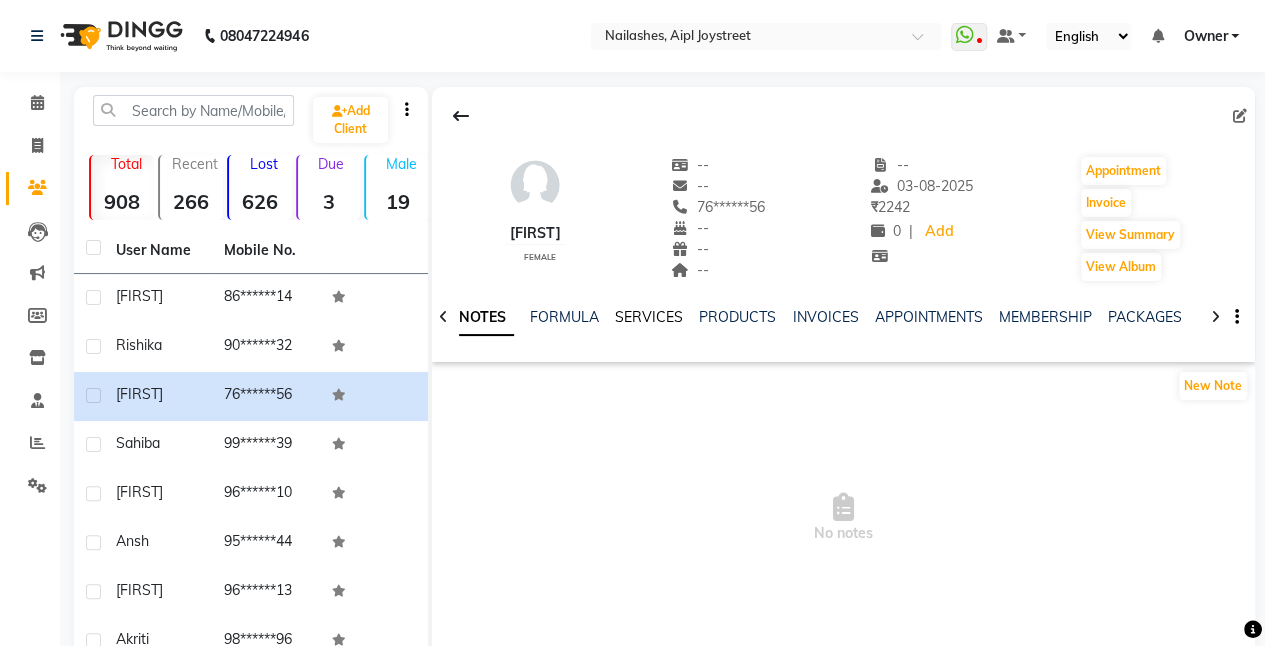 click on "SERVICES" 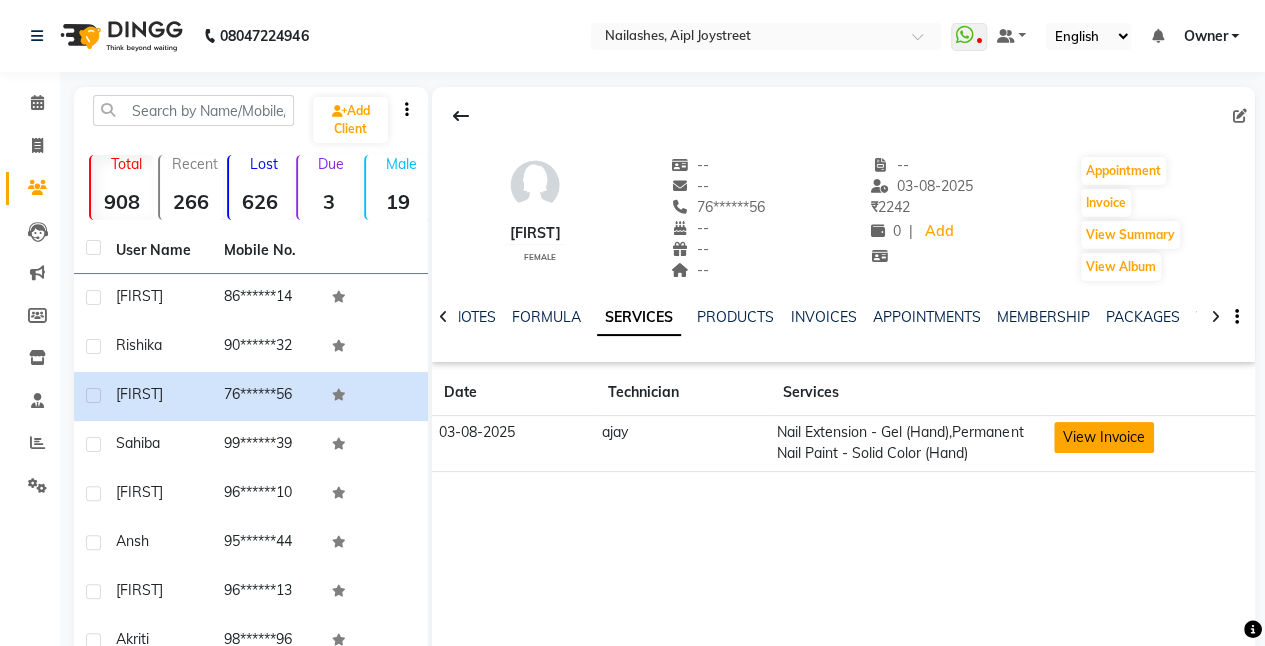 click on "View Invoice" 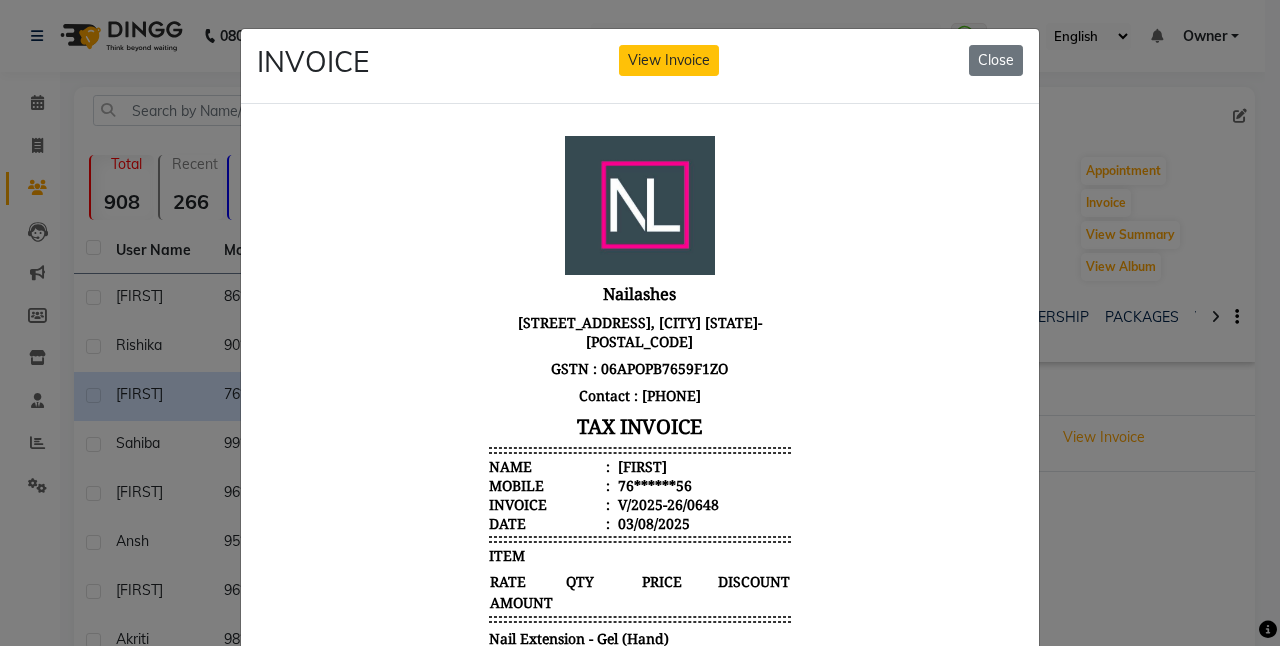 scroll, scrollTop: 15, scrollLeft: 0, axis: vertical 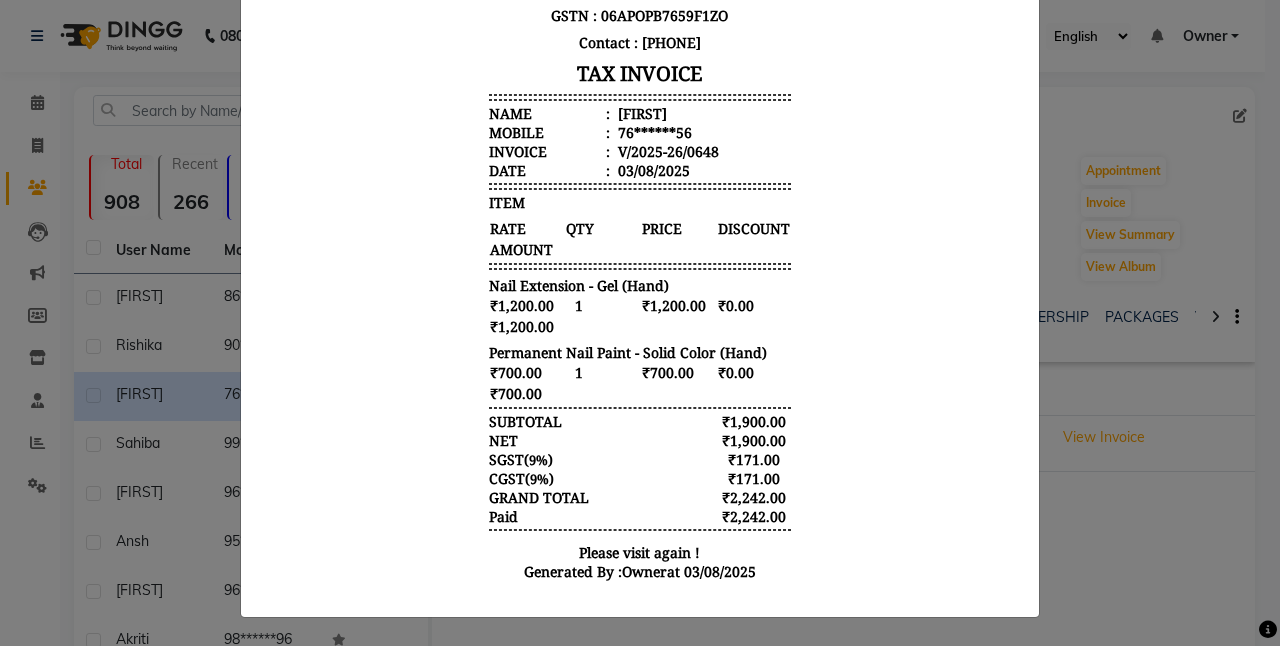 click on "INVOICE View Invoice Close" 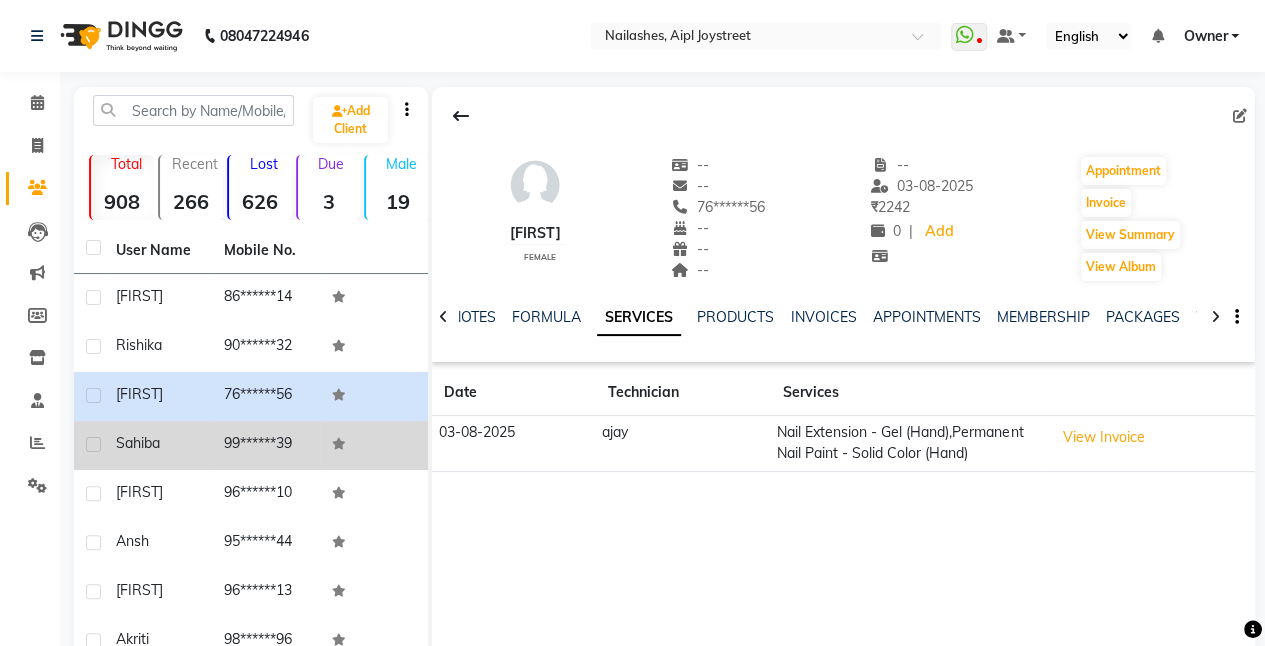 click on "99******39" 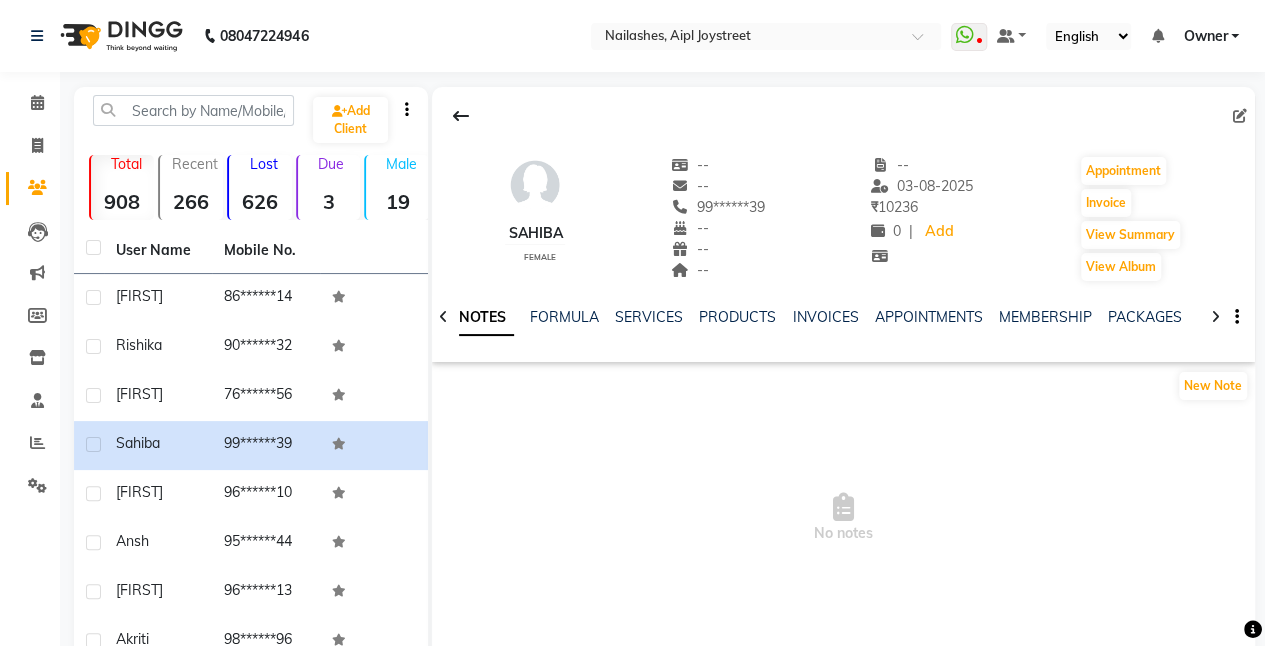 click on "NOTES FORMULA SERVICES PRODUCTS INVOICES APPOINTMENTS MEMBERSHIP PACKAGES VOUCHERS GIFTCARDS POINTS FORMS FAMILY CARDS WALLET" 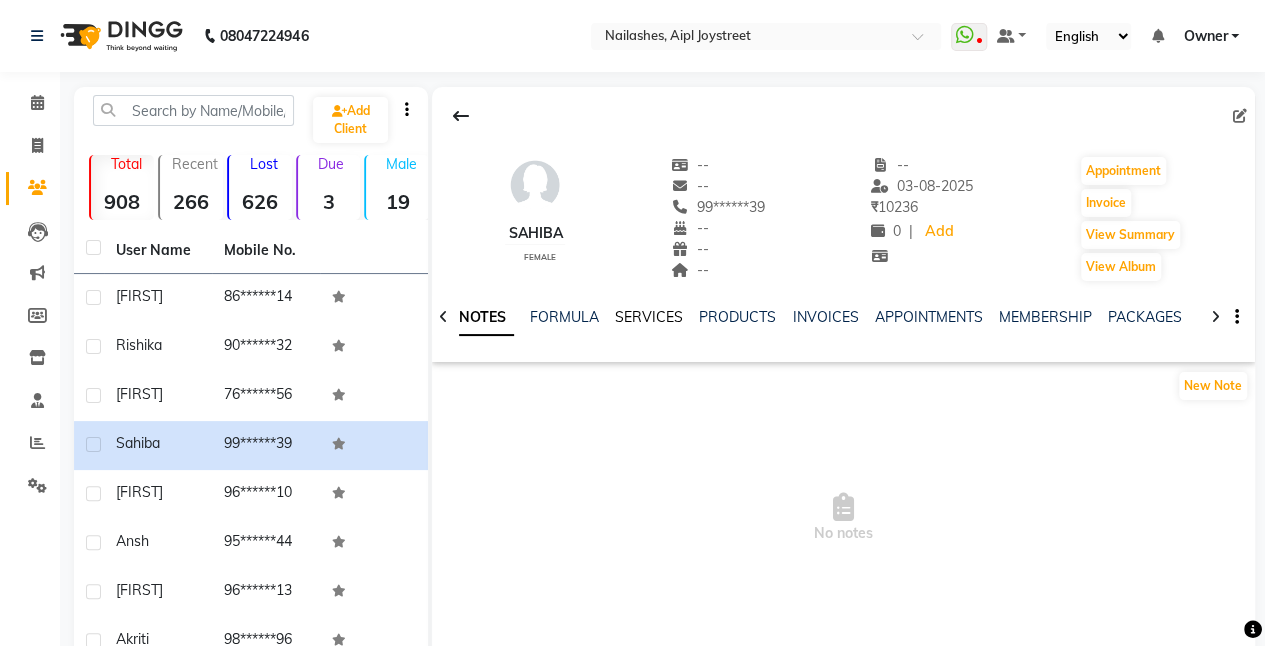 click on "SERVICES" 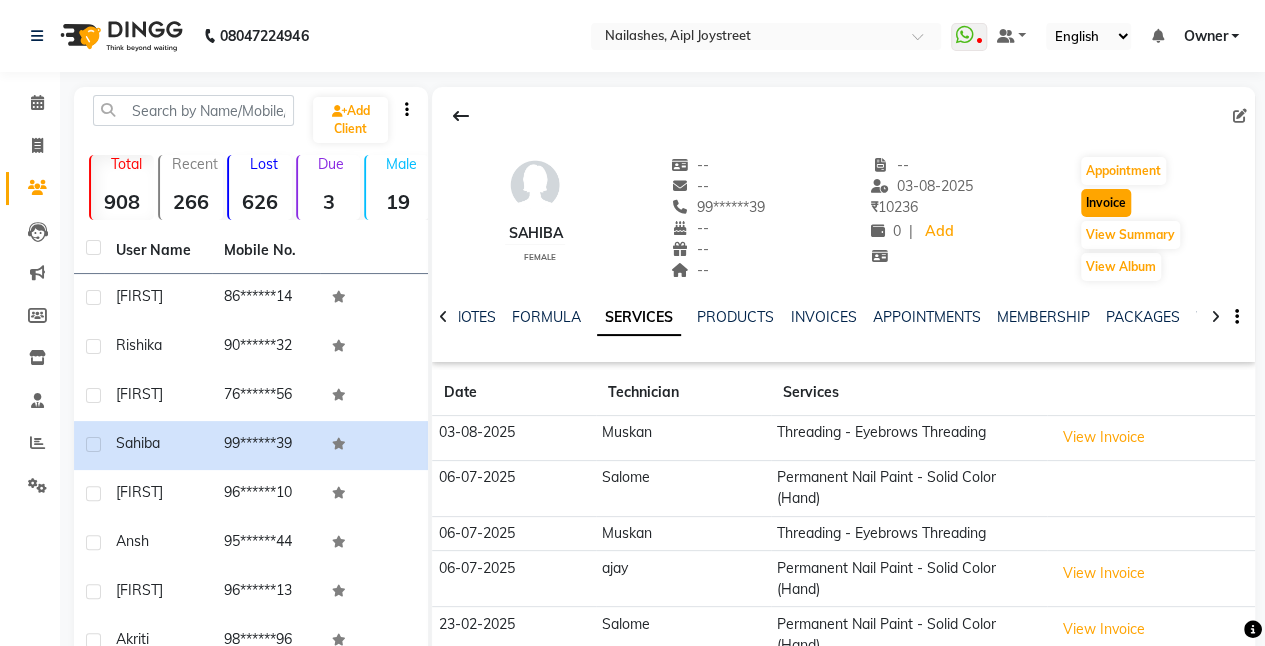 click on "Invoice" 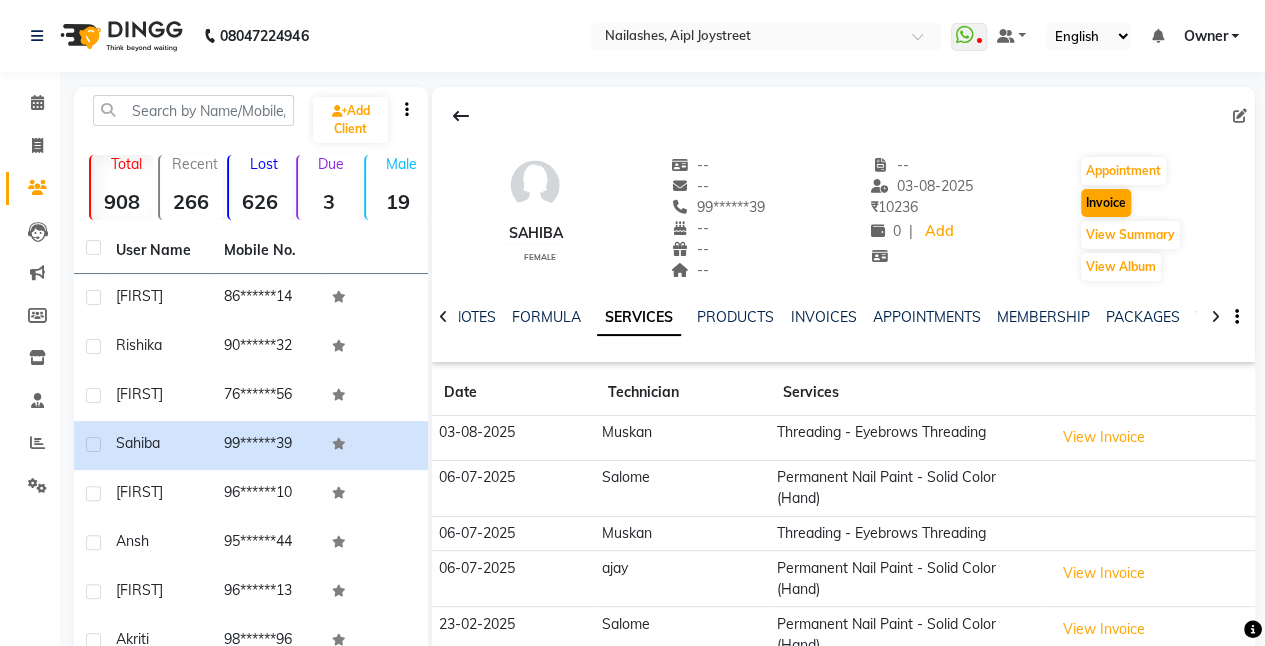 select on "service" 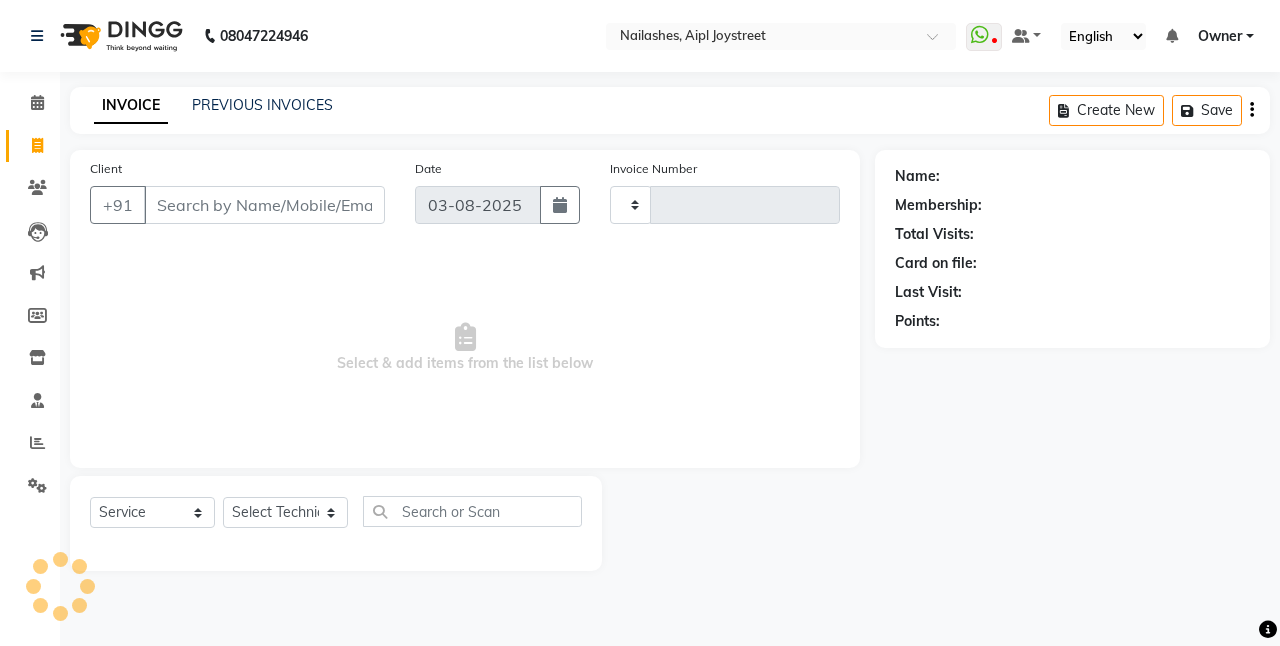 type on "0652" 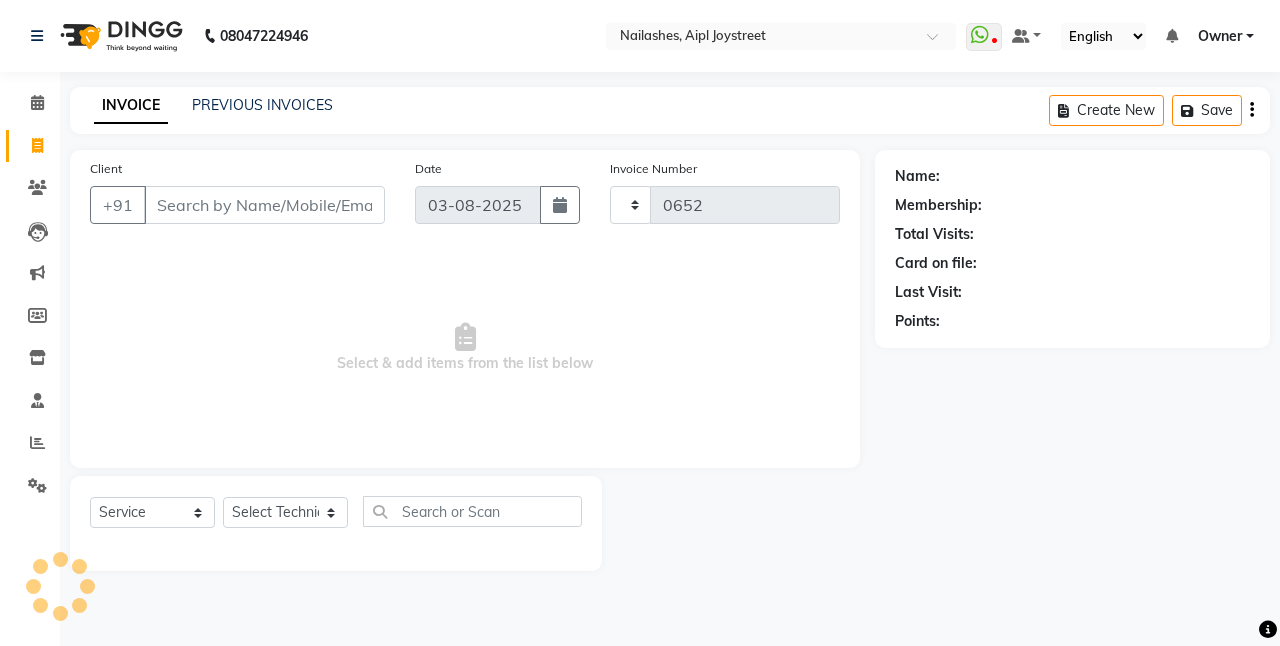 select on "5749" 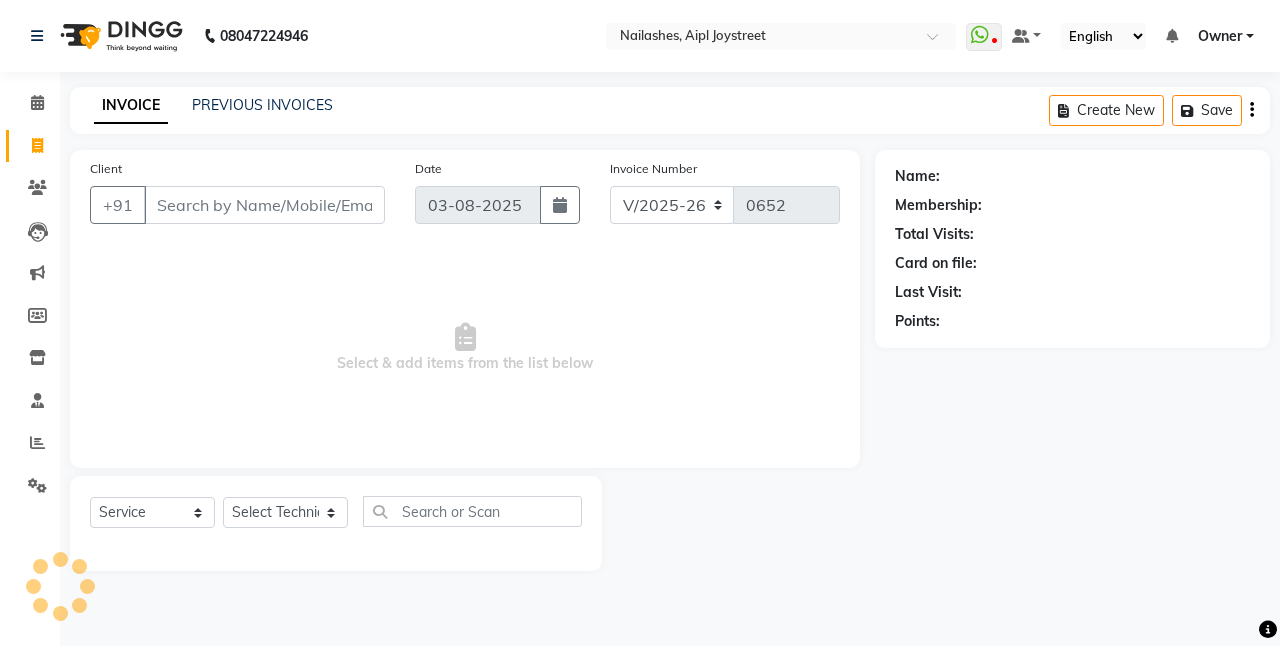 type on "99******39" 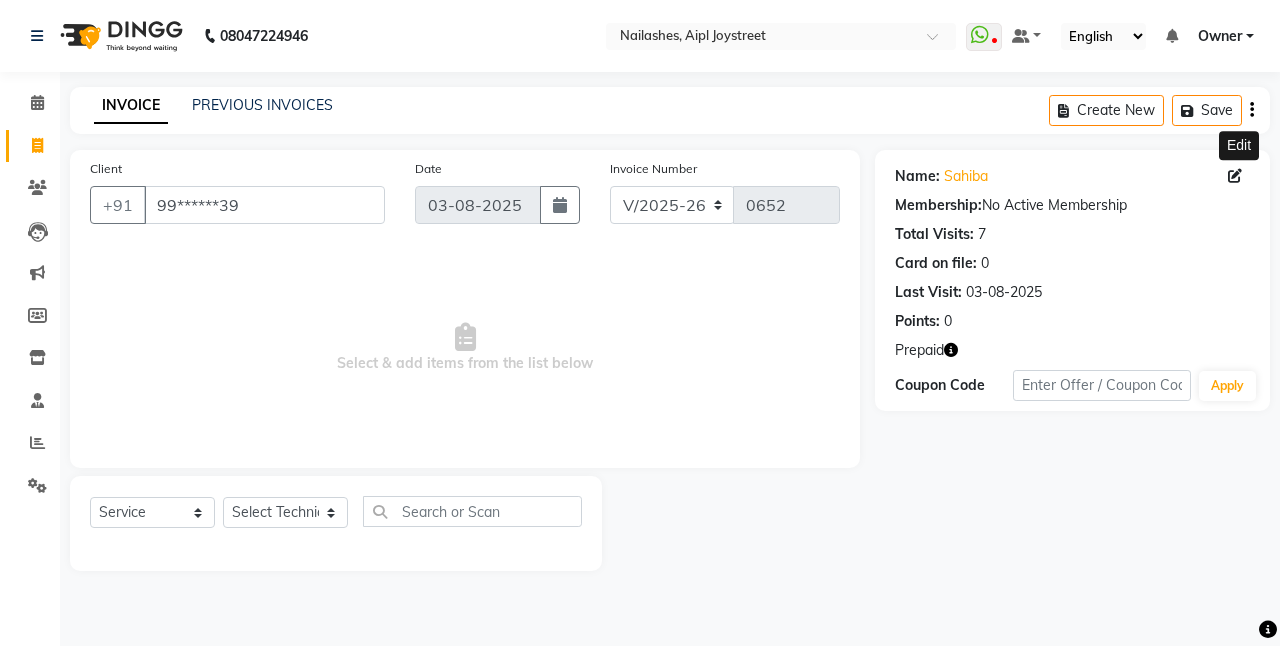 click 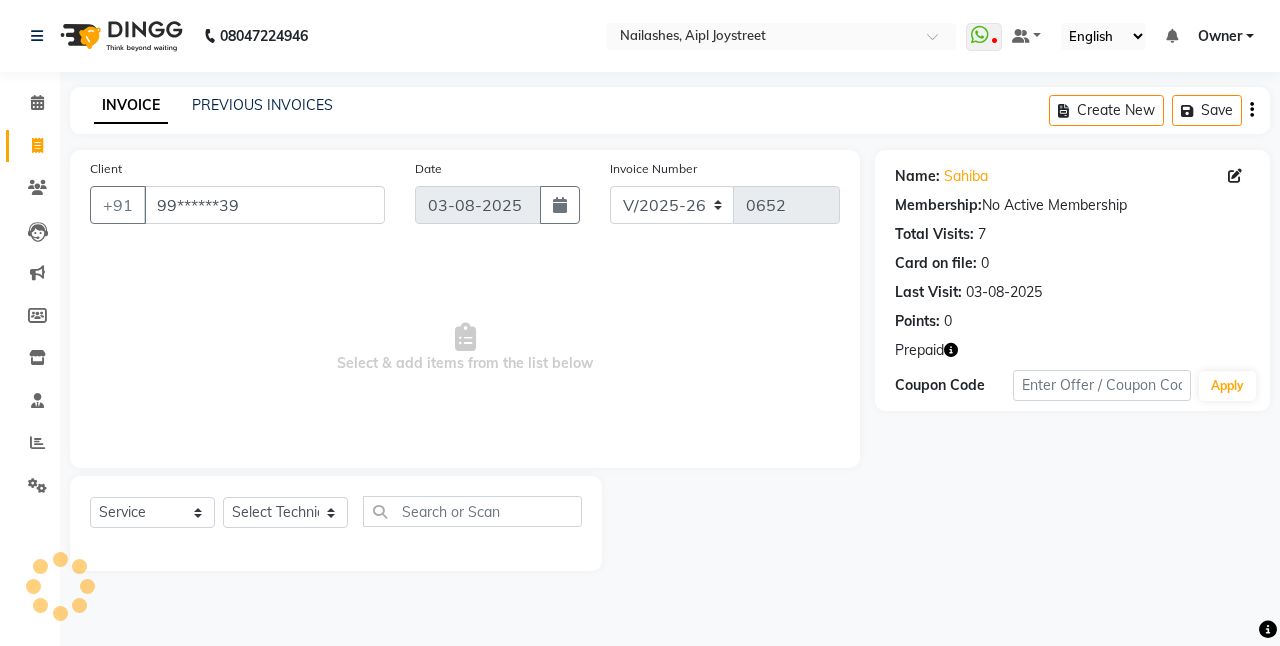 select on "21" 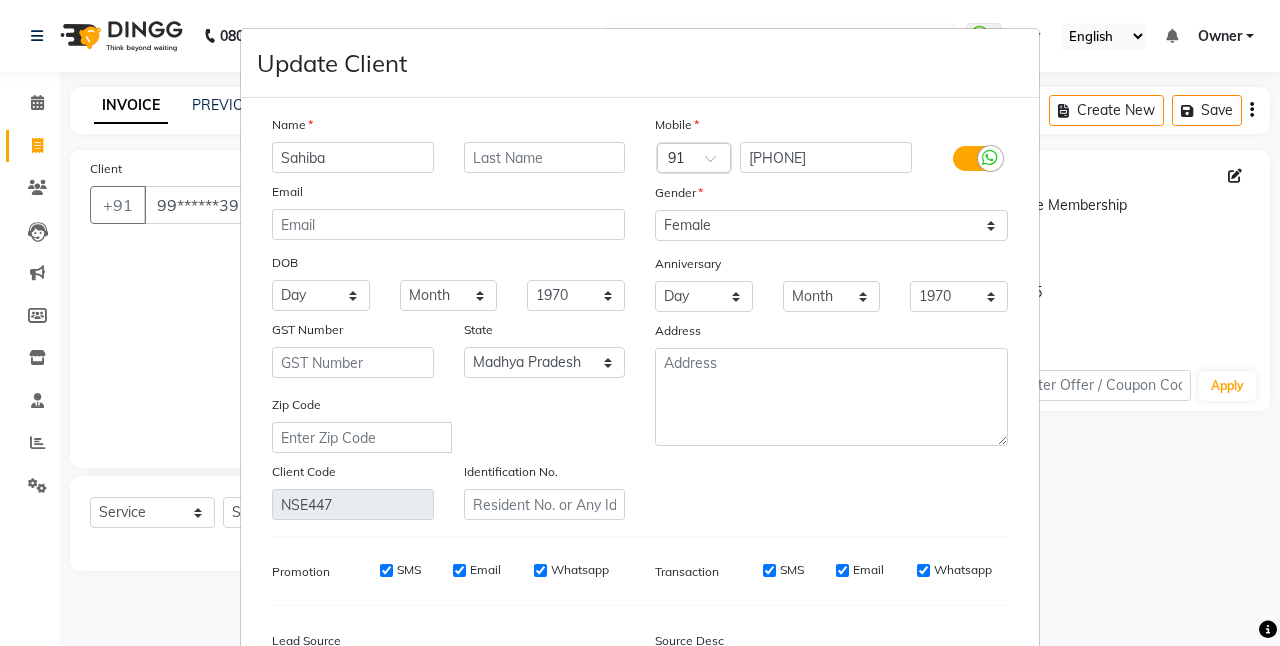 scroll, scrollTop: 238, scrollLeft: 0, axis: vertical 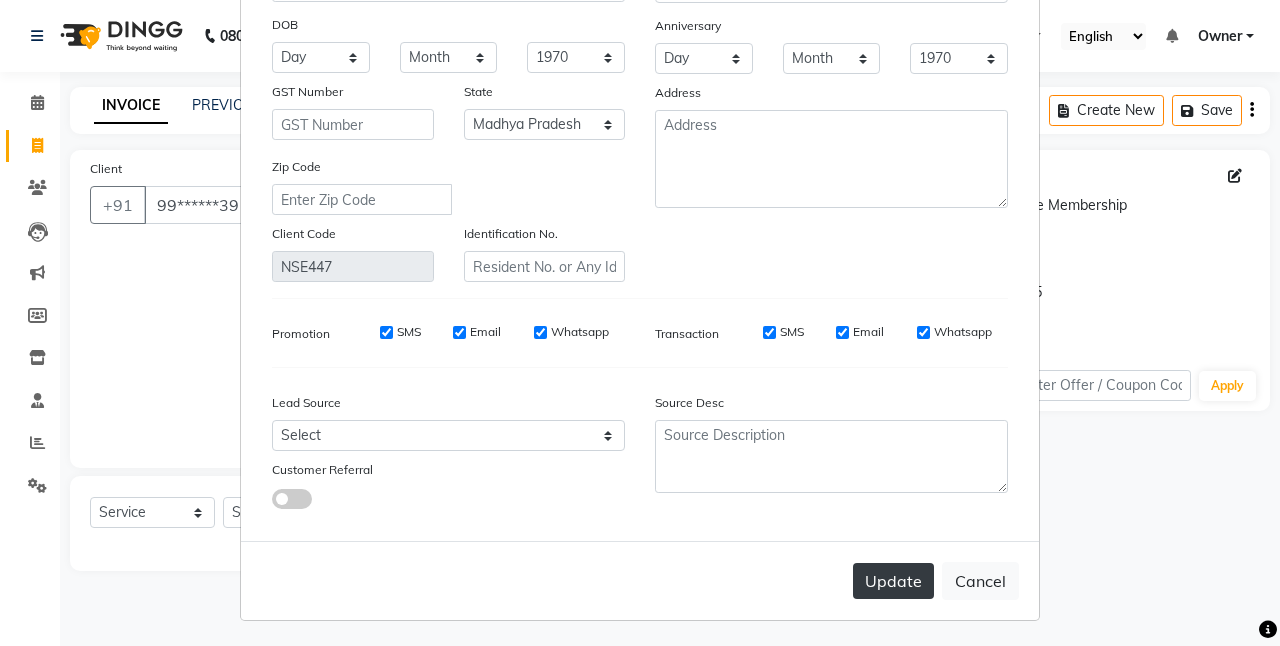 click on "Update" at bounding box center [893, 581] 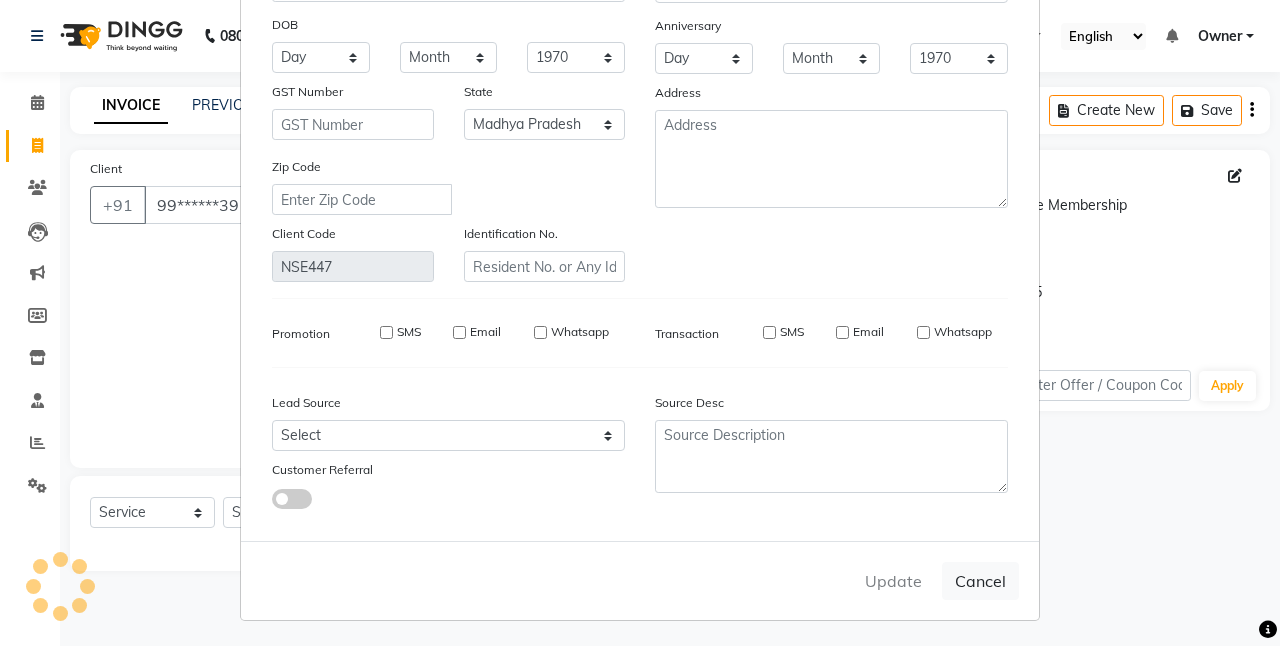 type 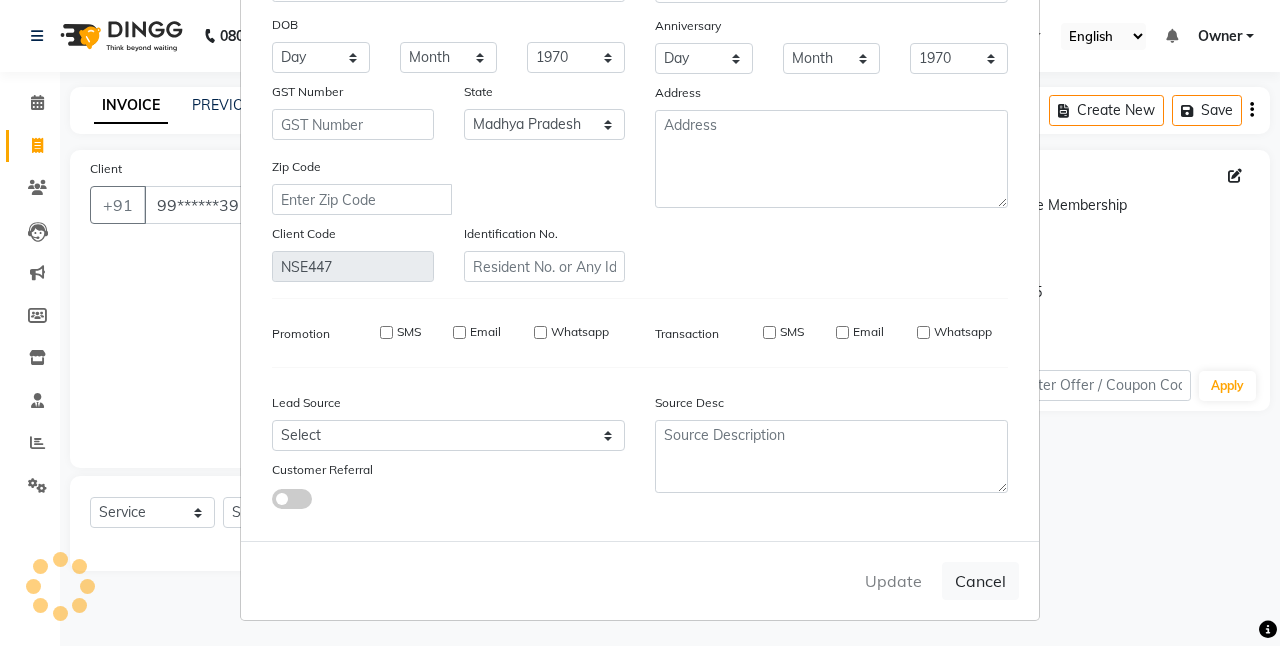 select 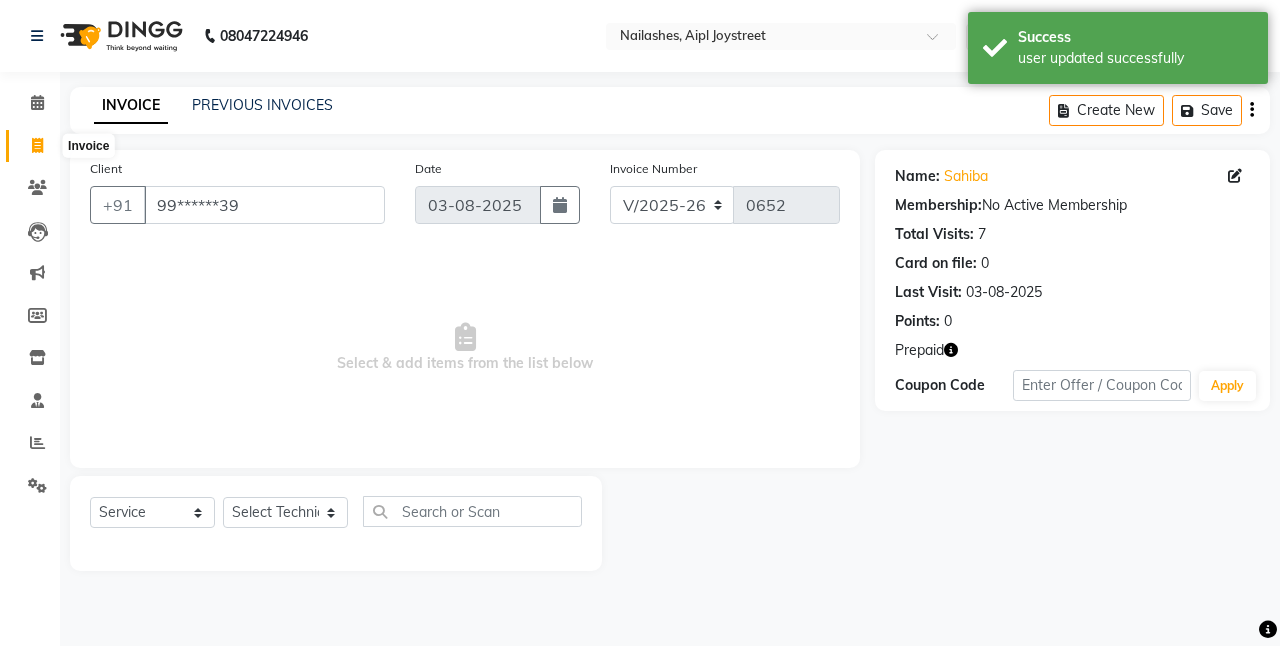 click 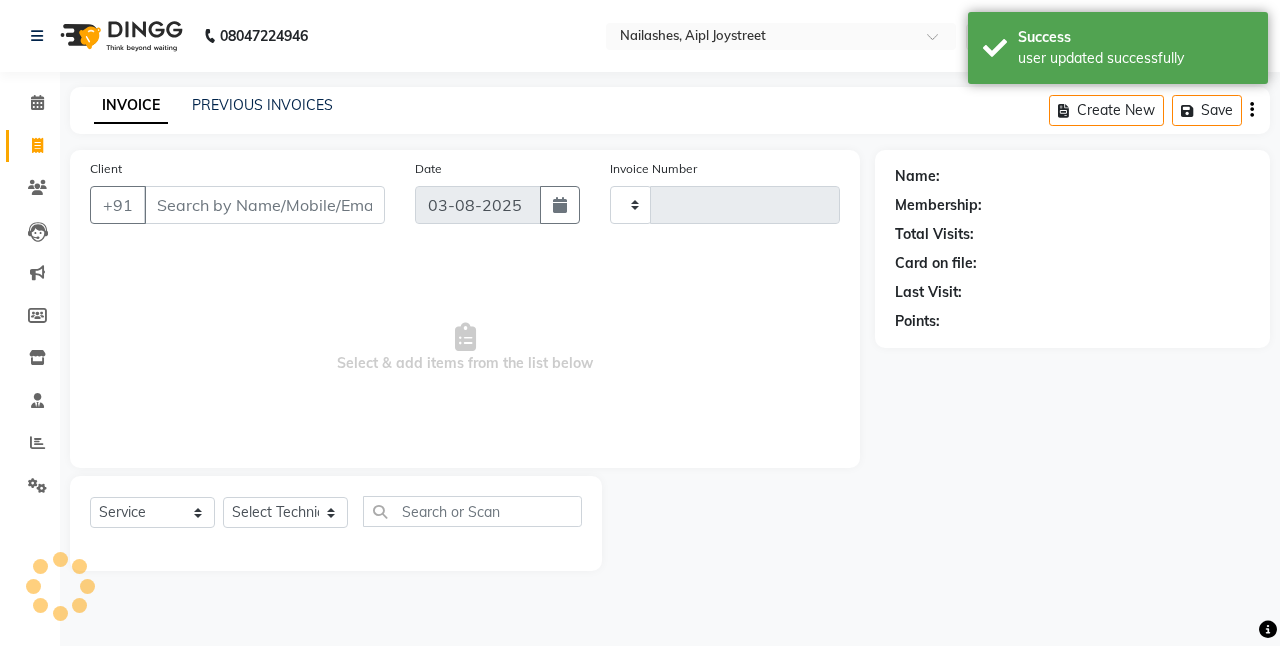 type on "0652" 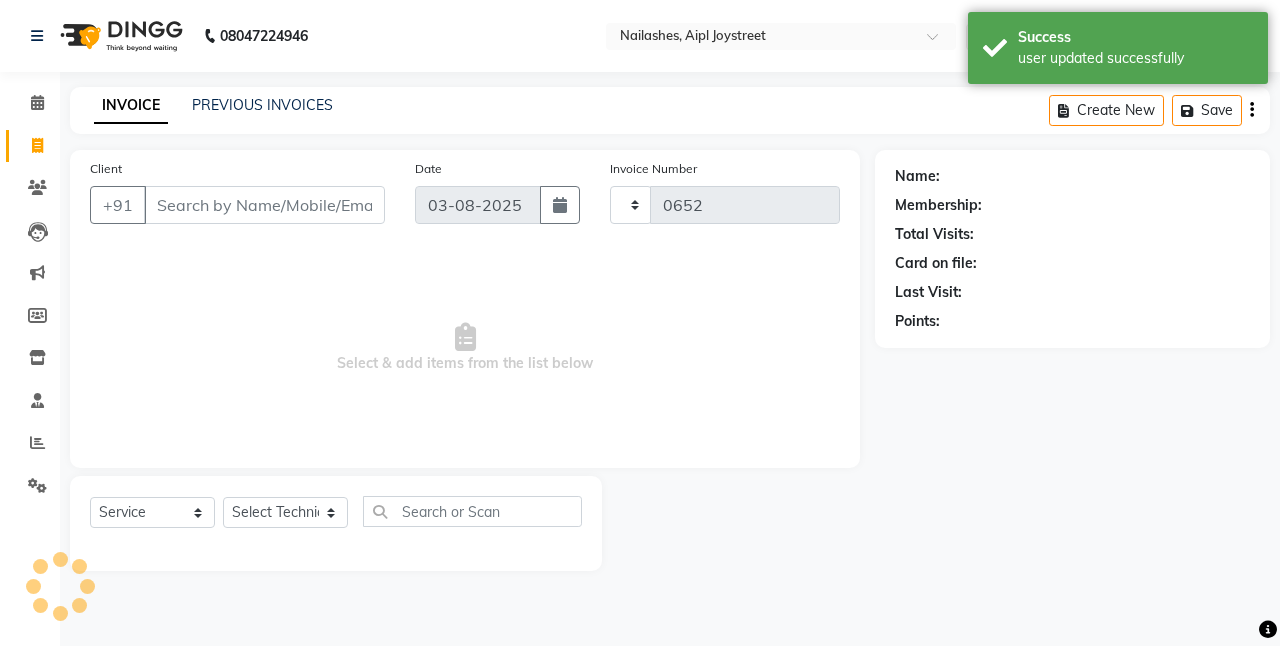 select on "5749" 